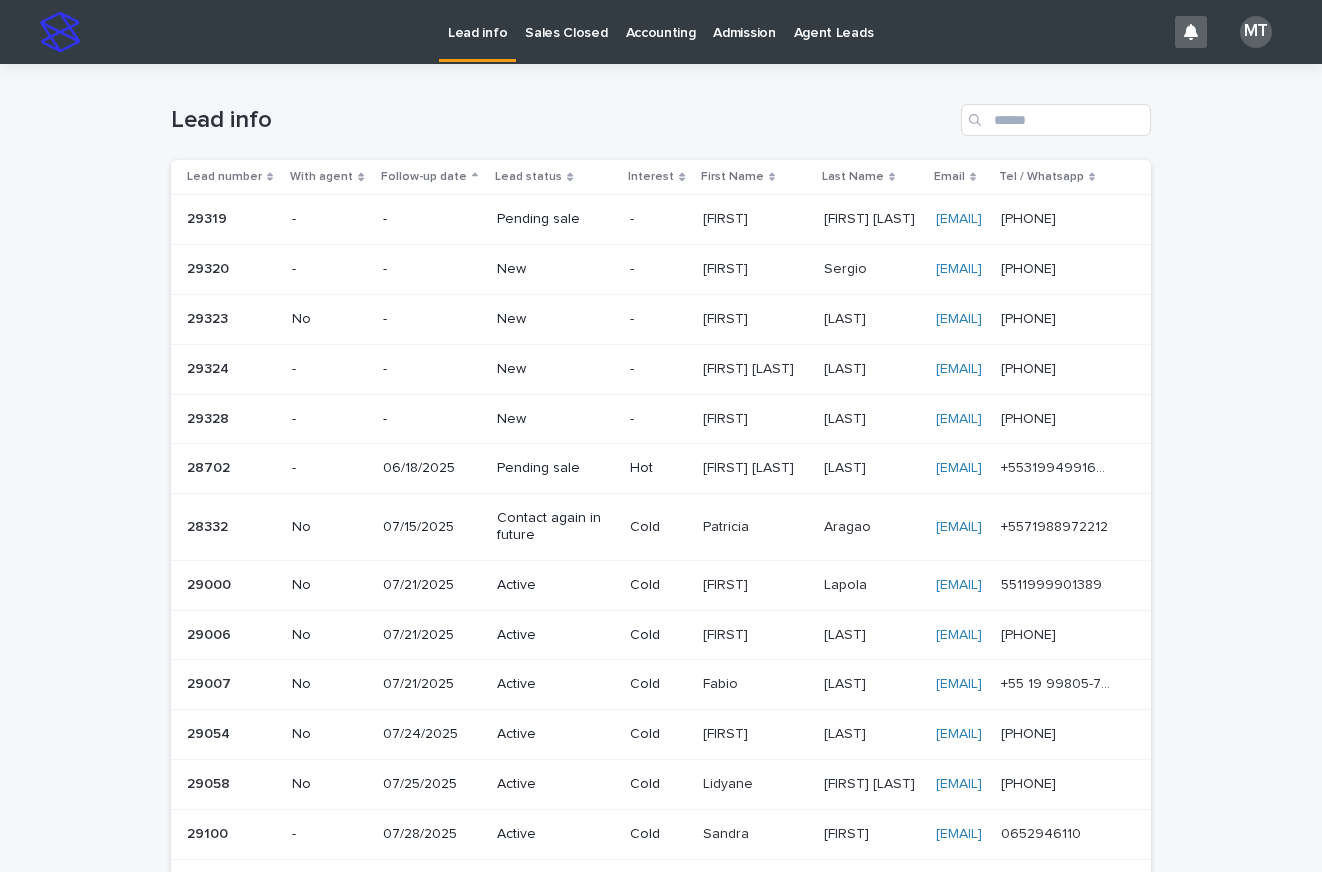 scroll, scrollTop: 0, scrollLeft: 0, axis: both 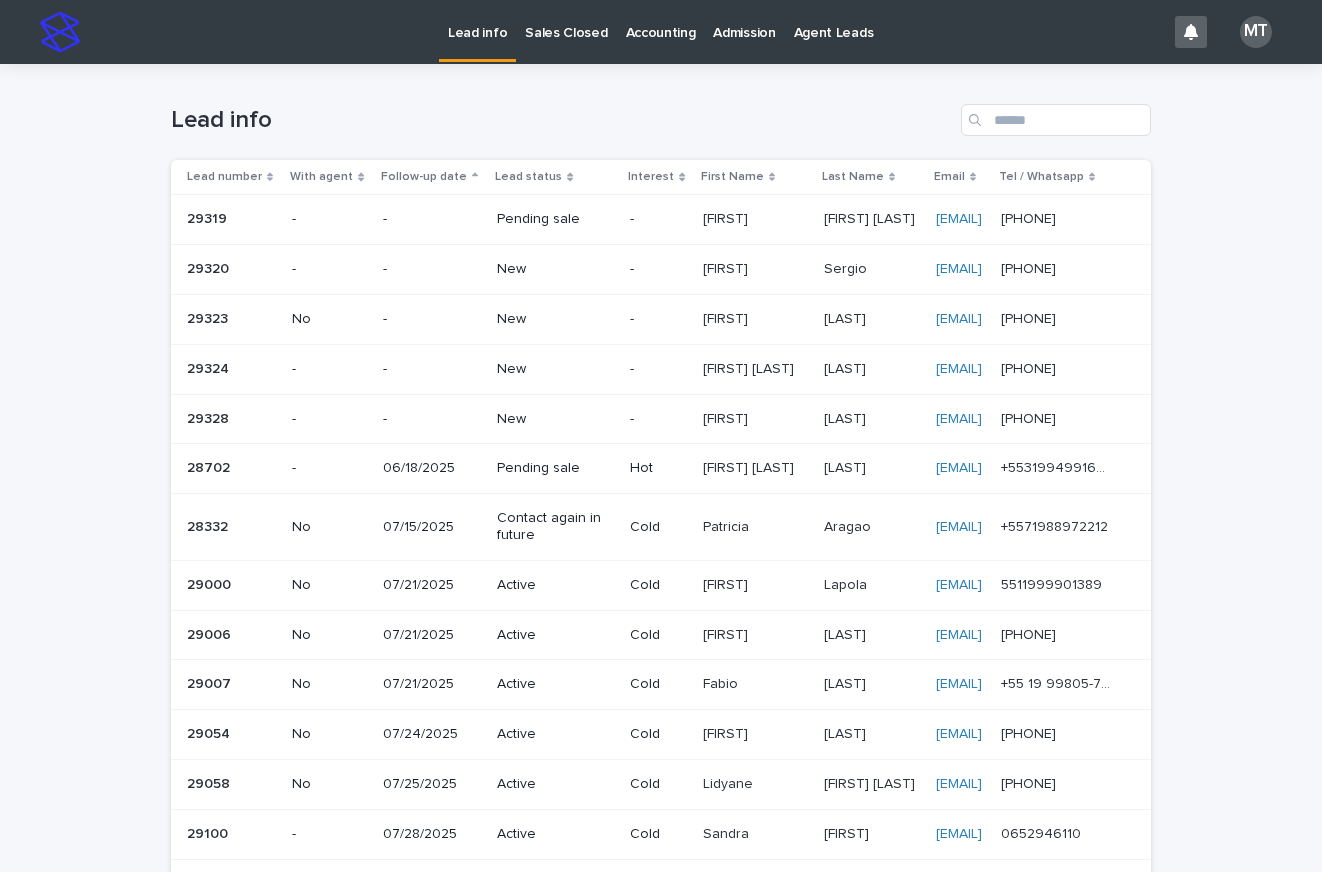 click on "[FIRST]" at bounding box center [727, 267] 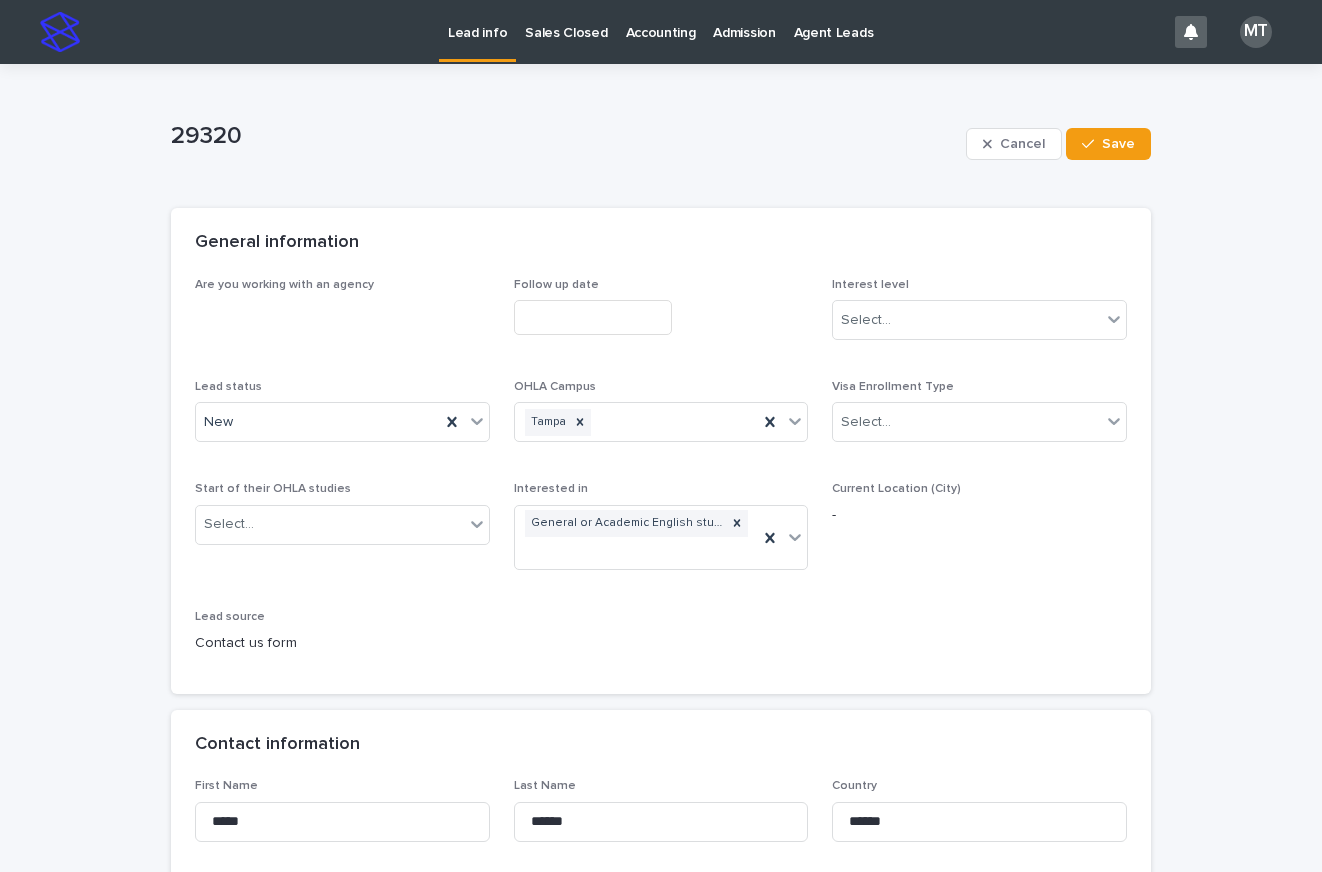 click at bounding box center [593, 317] 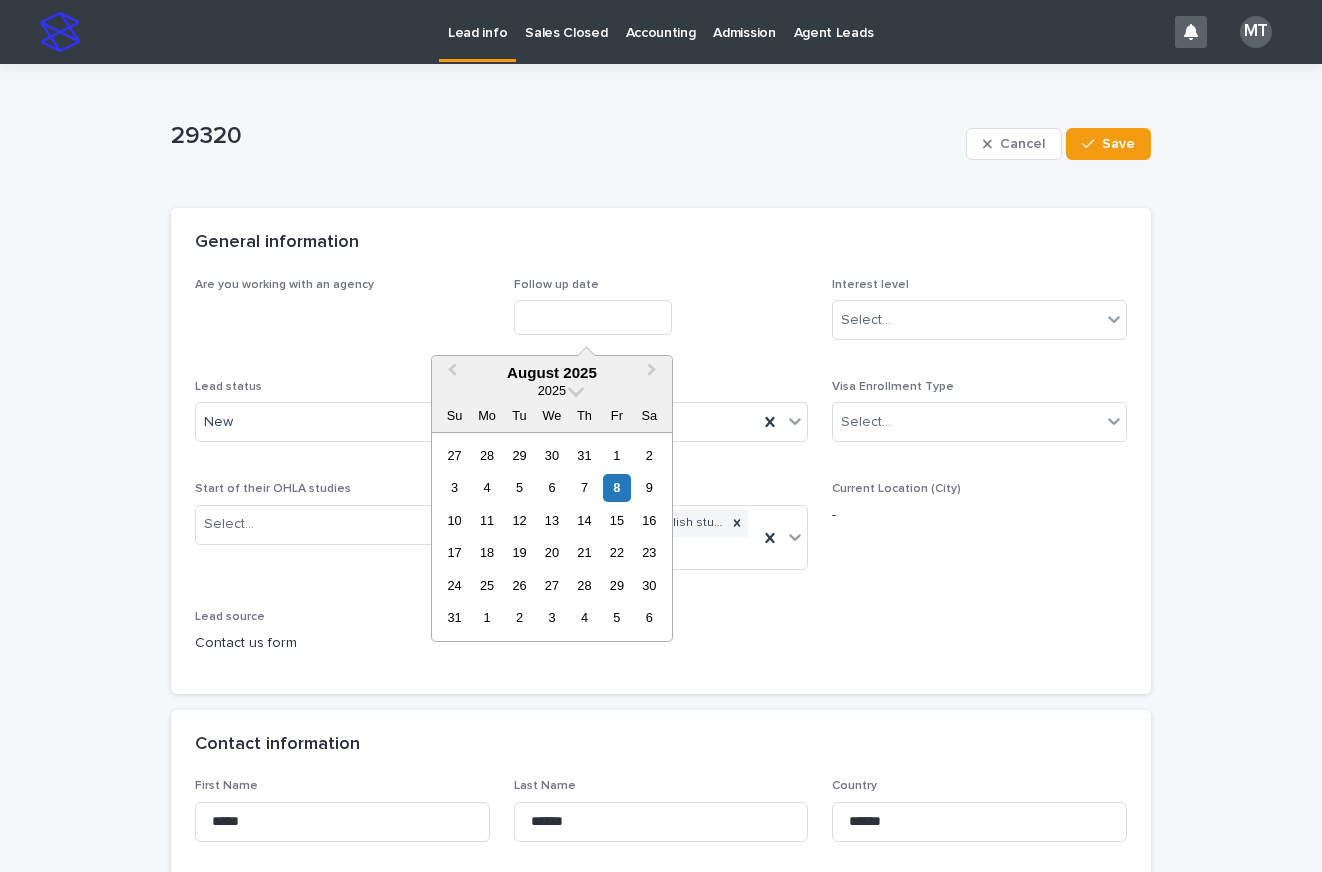 drag, startPoint x: 613, startPoint y: 484, endPoint x: 826, endPoint y: 376, distance: 238.81583 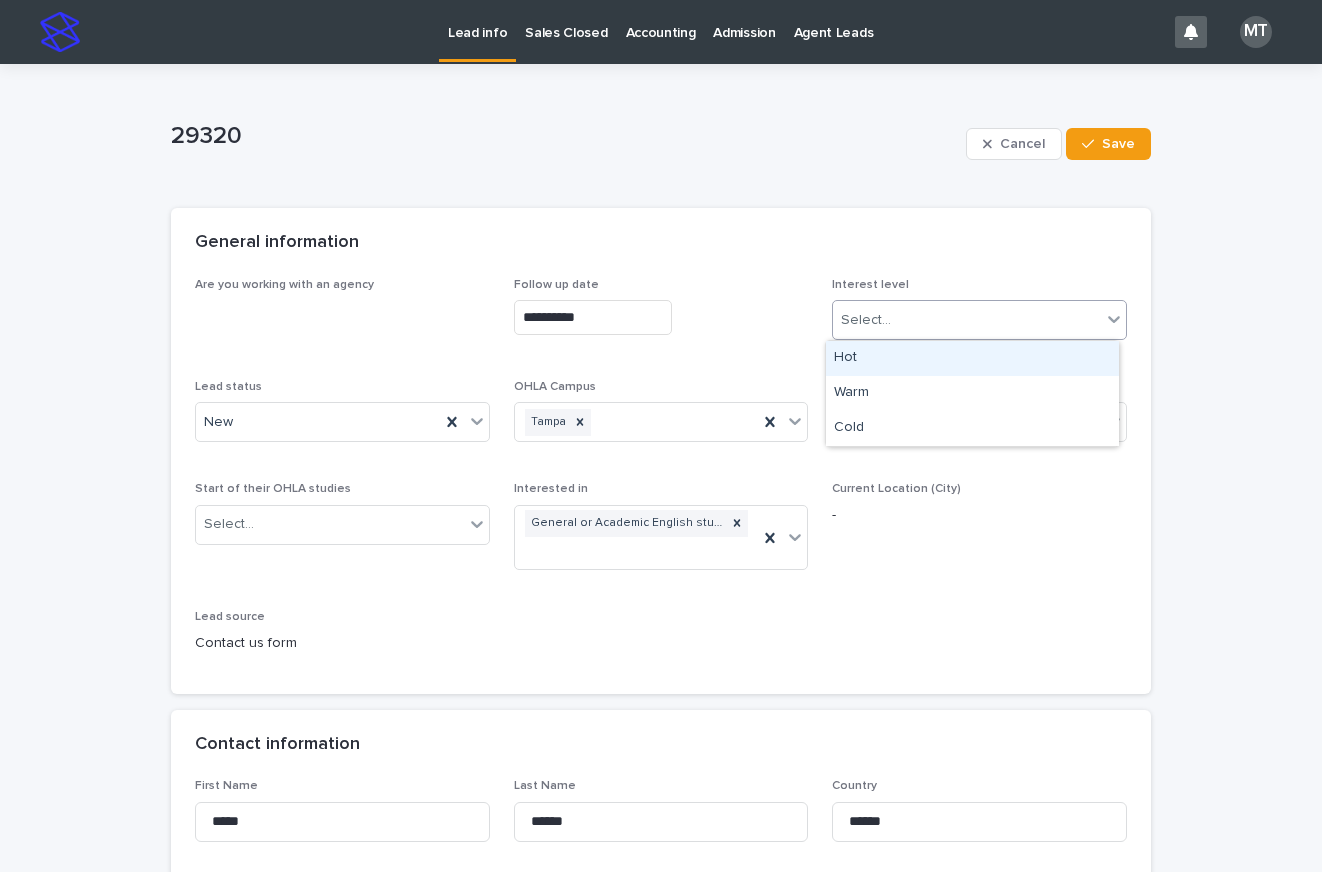 click on "Select..." at bounding box center (866, 320) 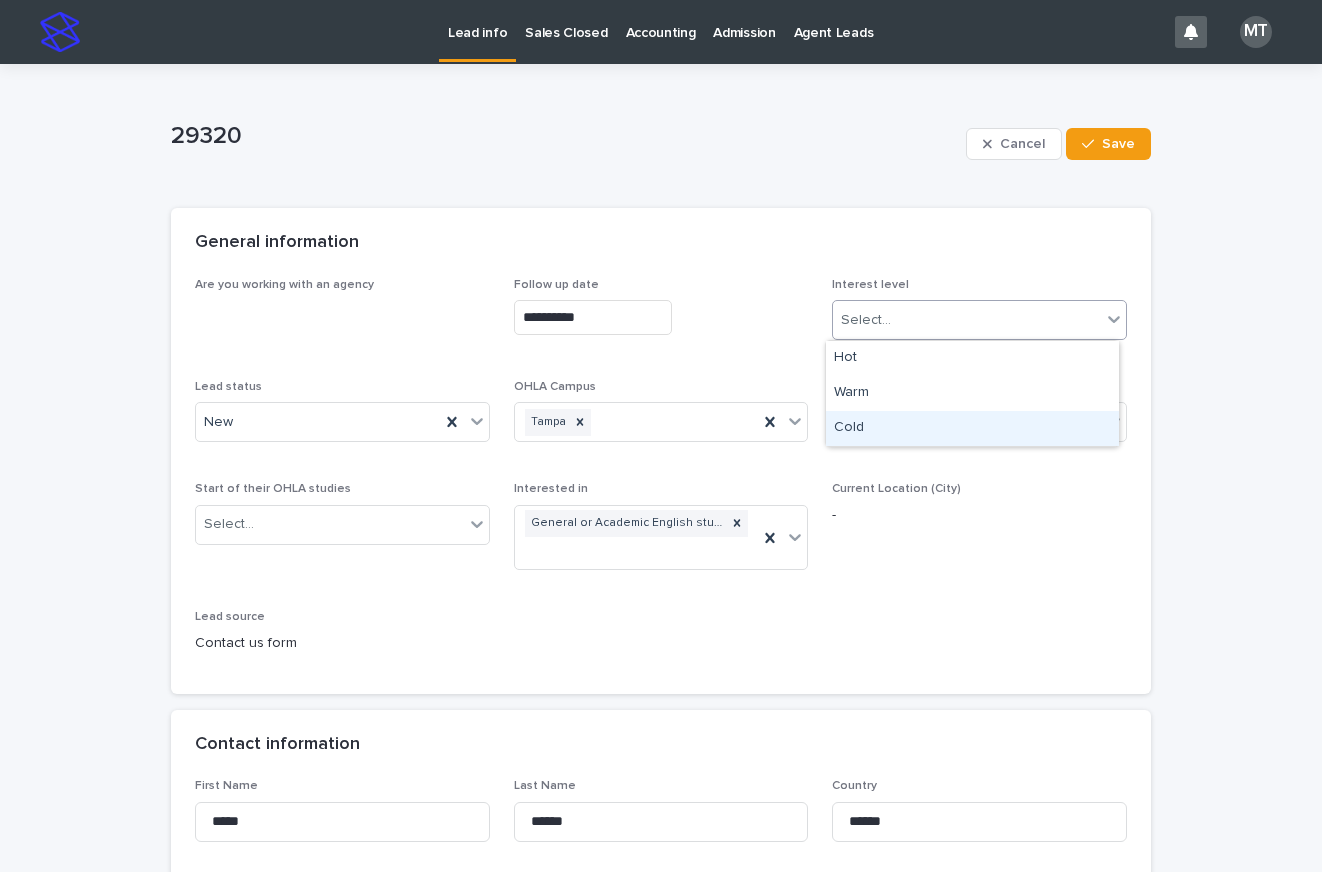 click on "Cold" at bounding box center [972, 428] 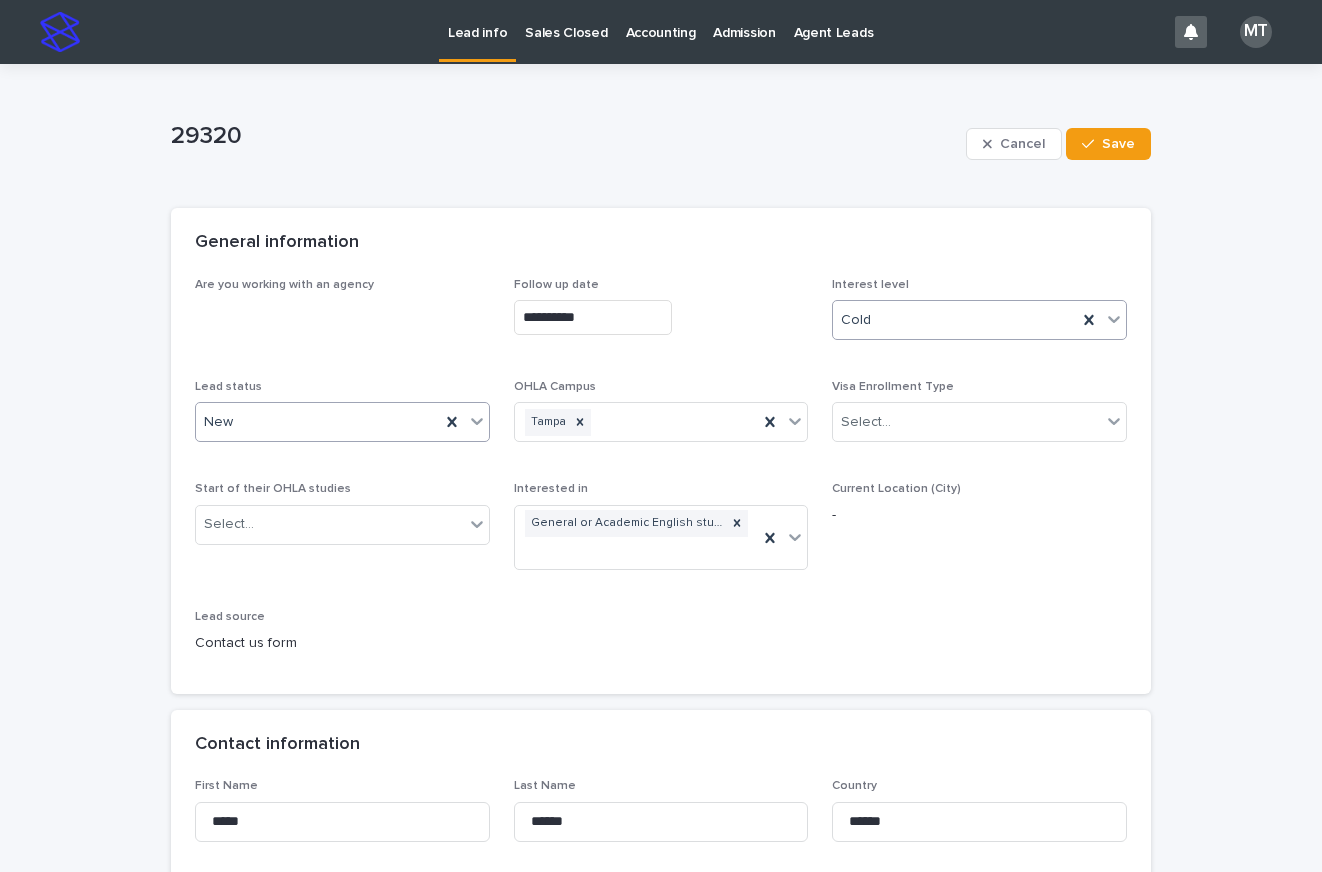 click on "New" at bounding box center [318, 422] 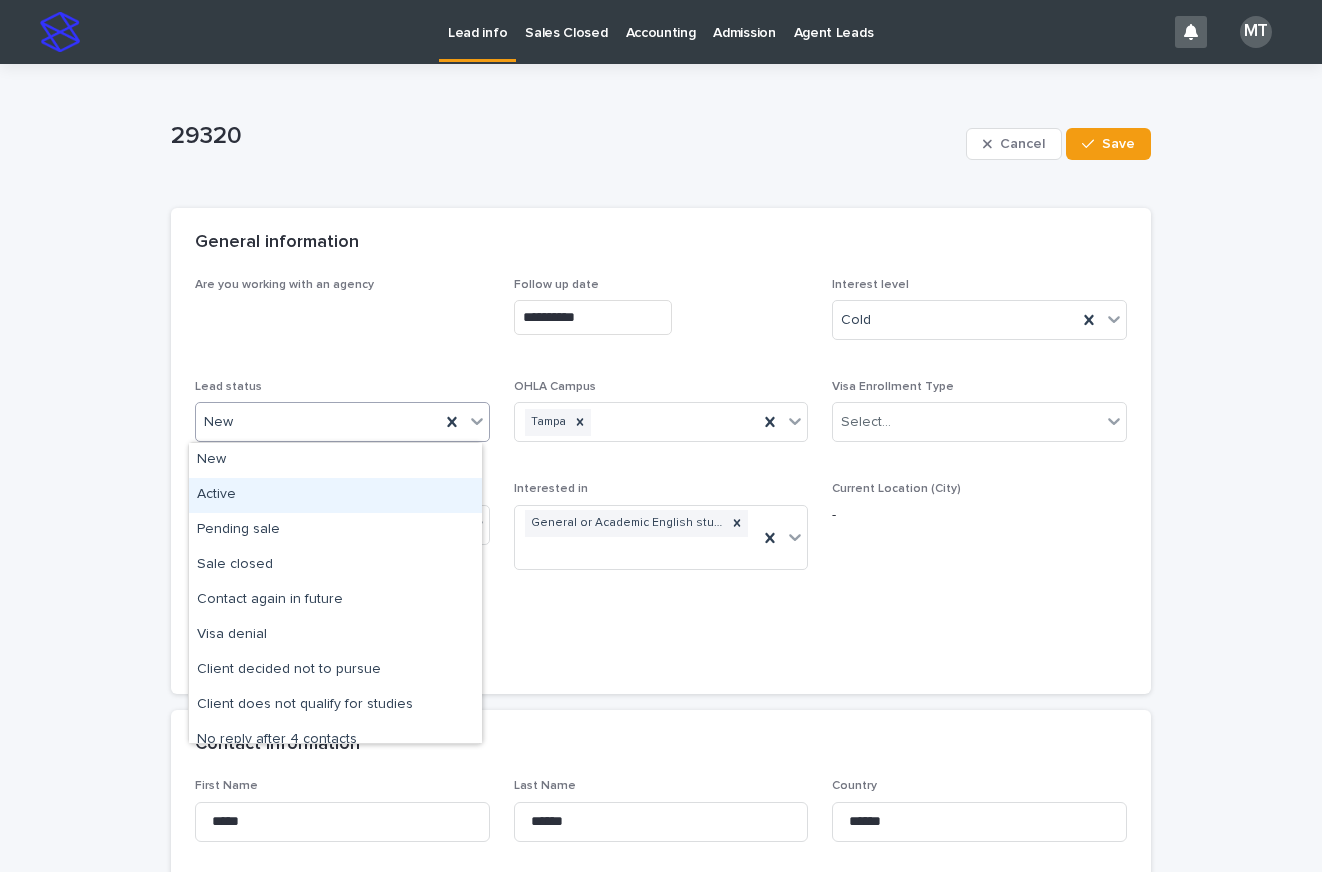 click on "Active" at bounding box center [335, 495] 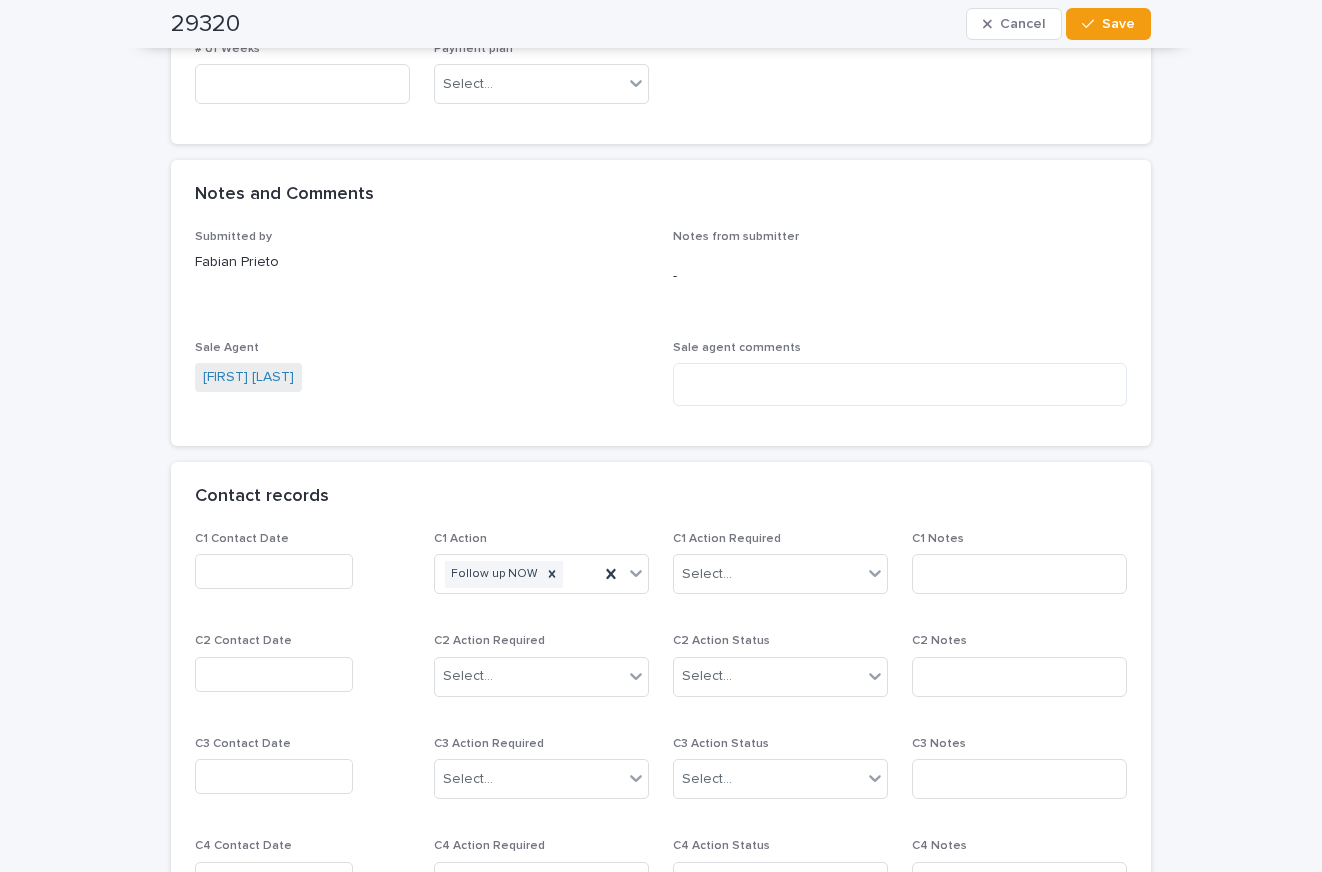 scroll, scrollTop: 1500, scrollLeft: 0, axis: vertical 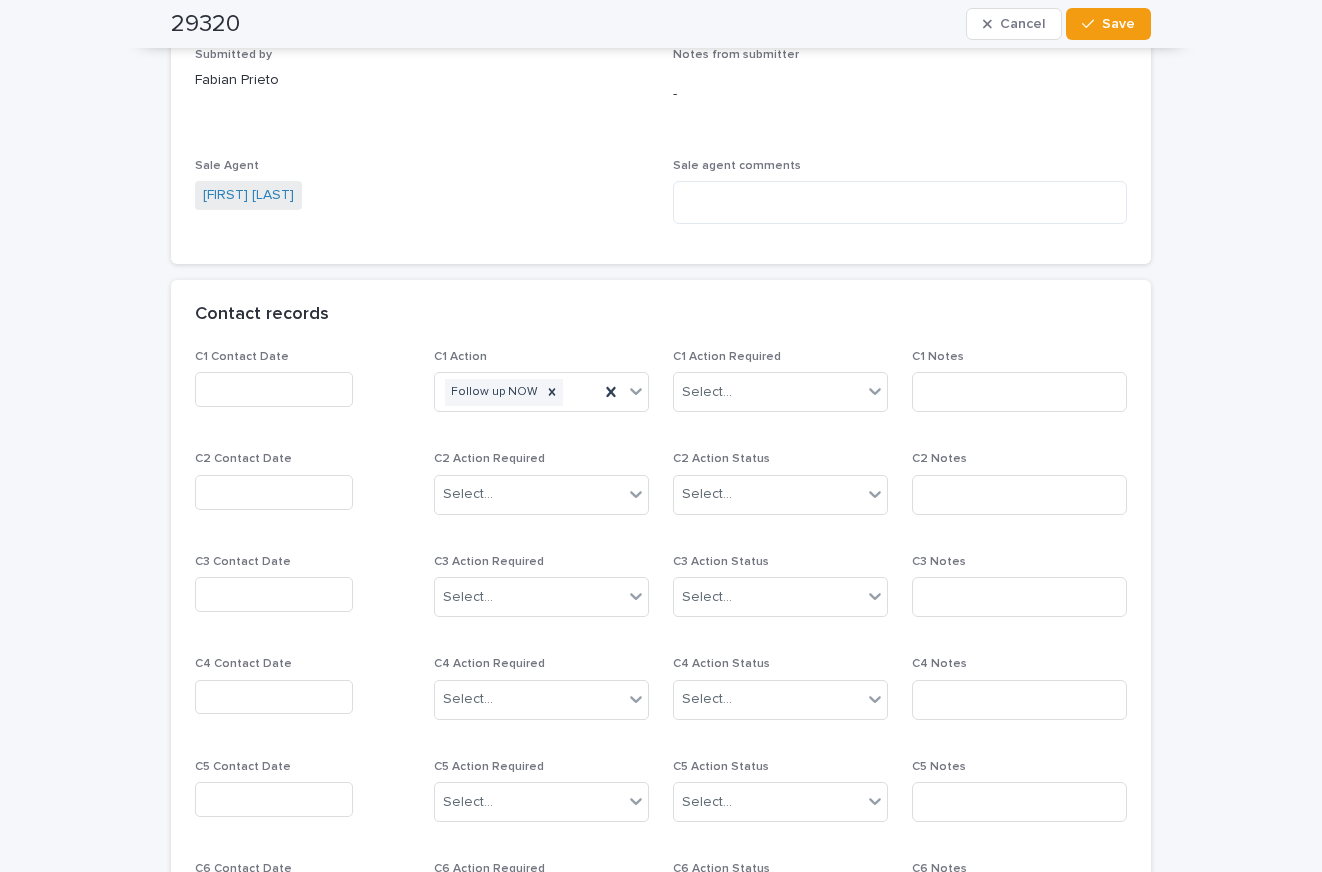 click at bounding box center [274, 389] 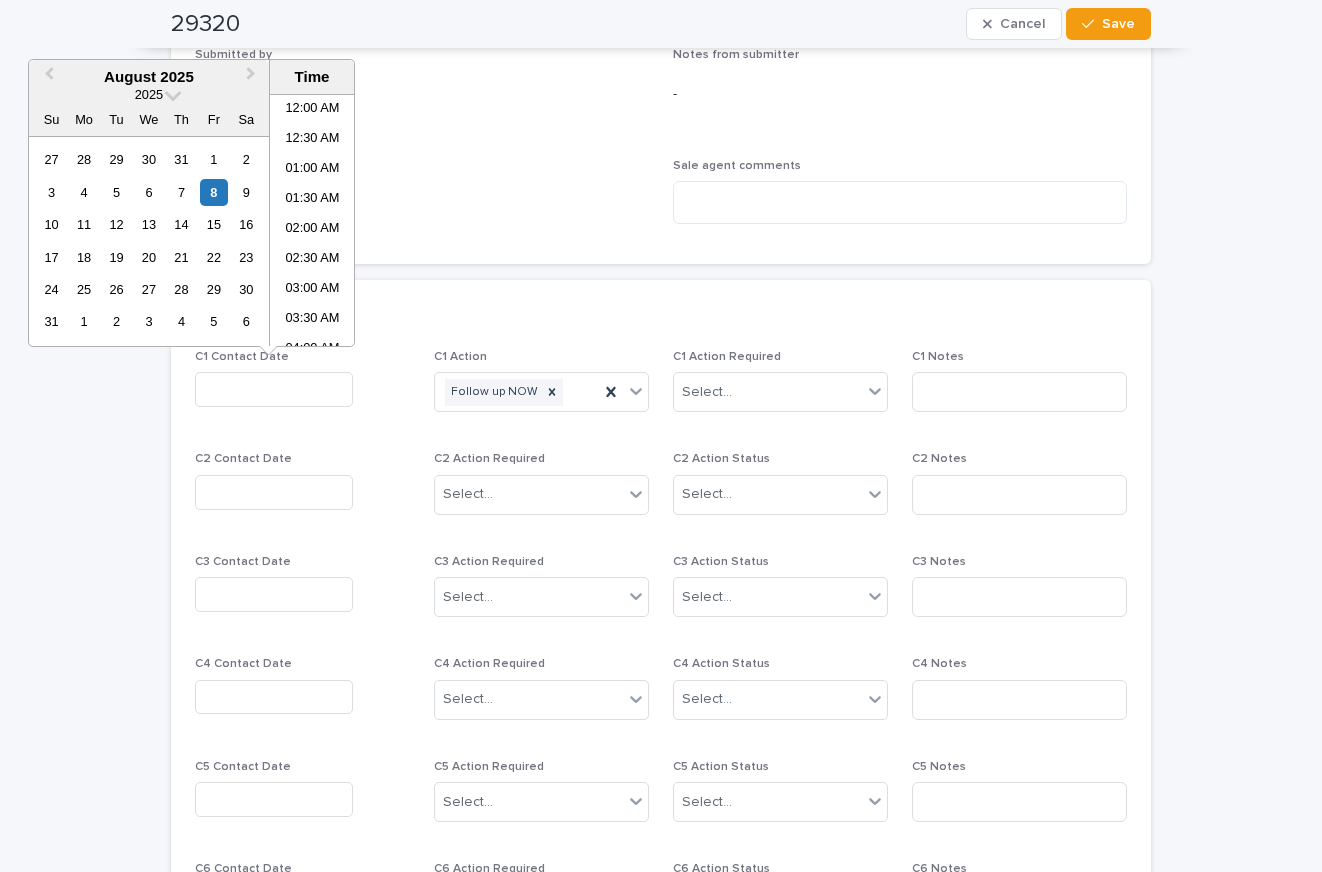 scroll, scrollTop: 430, scrollLeft: 0, axis: vertical 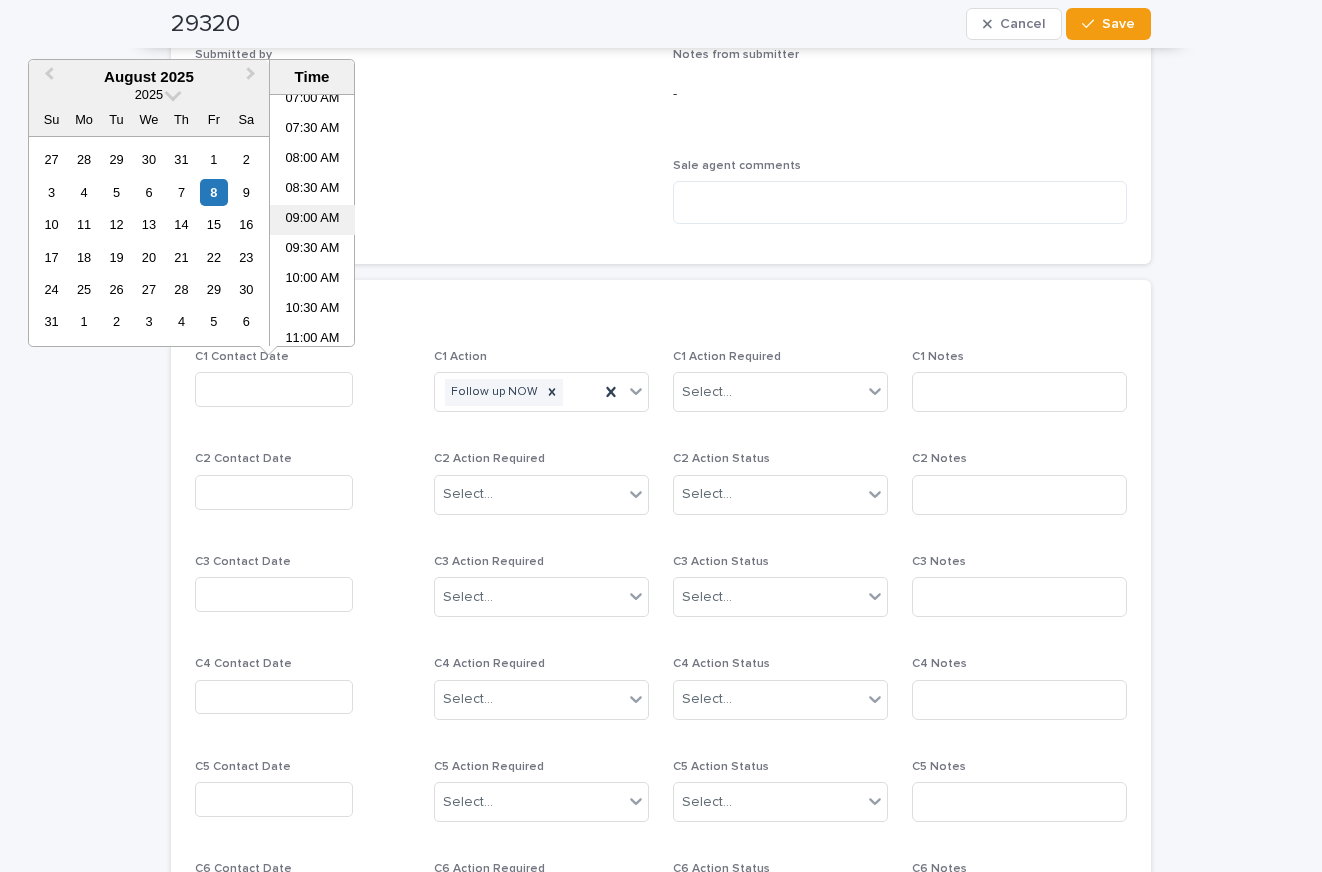 click on "09:00 AM" at bounding box center (312, 220) 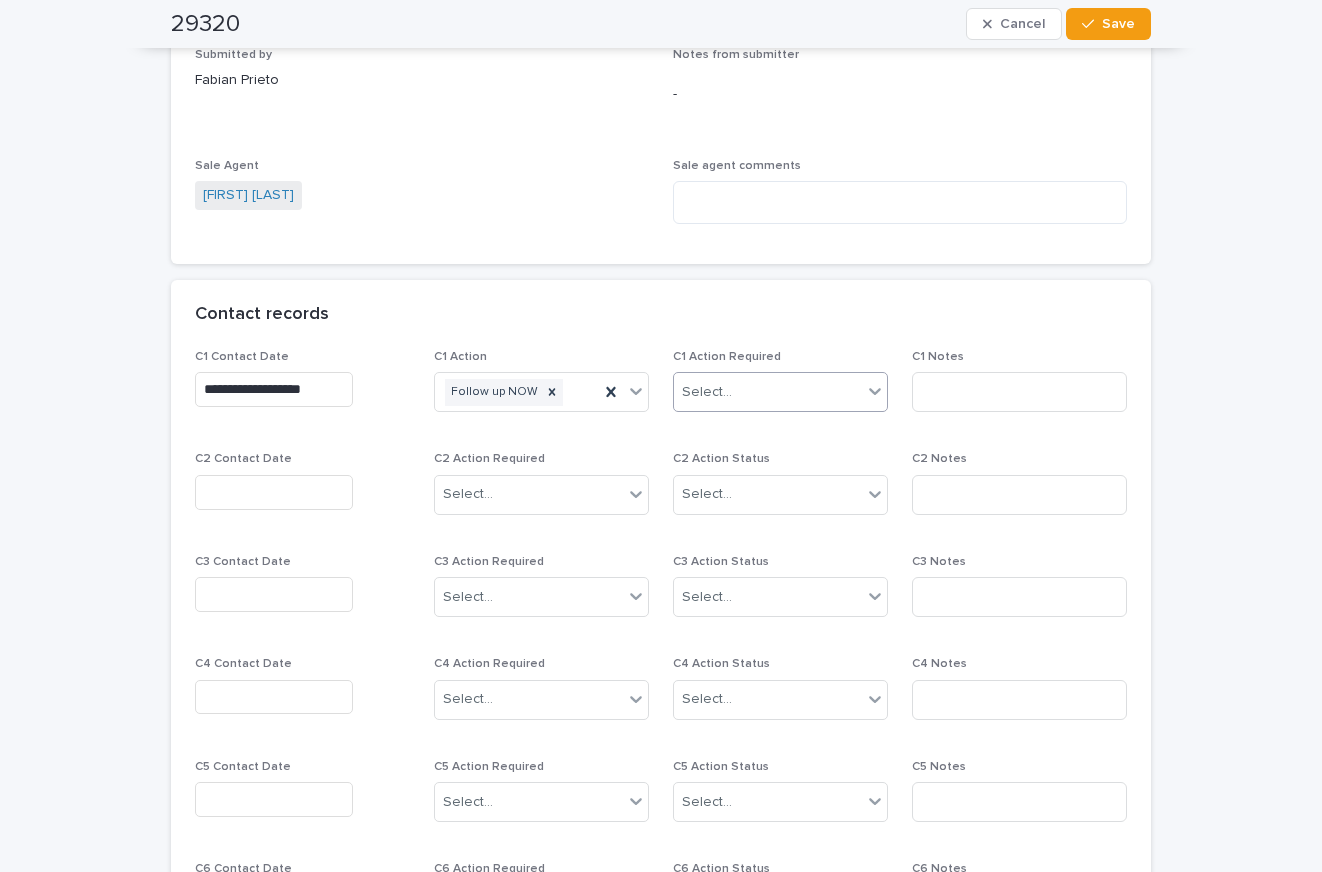 click at bounding box center (735, 392) 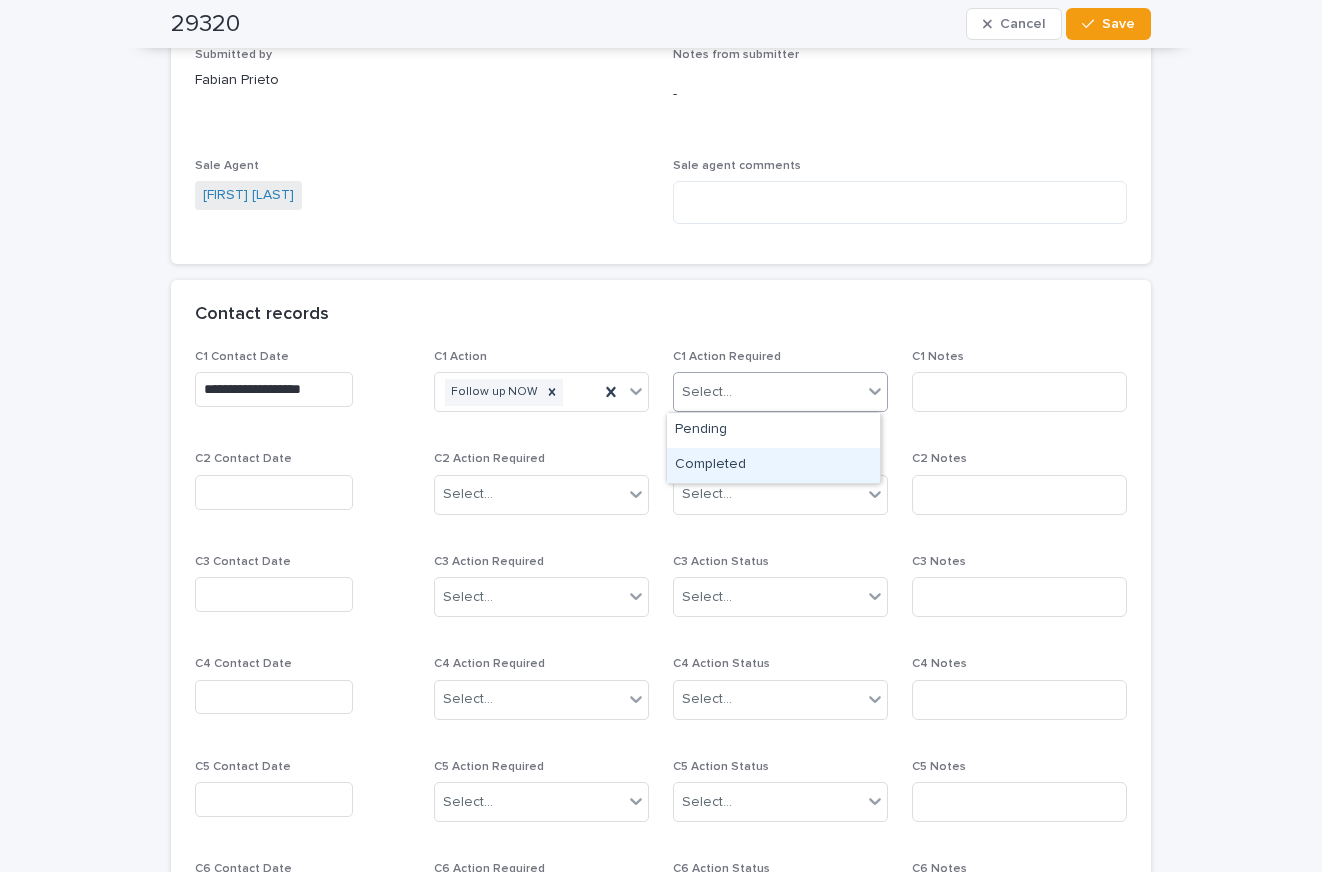 click on "Completed" at bounding box center [773, 465] 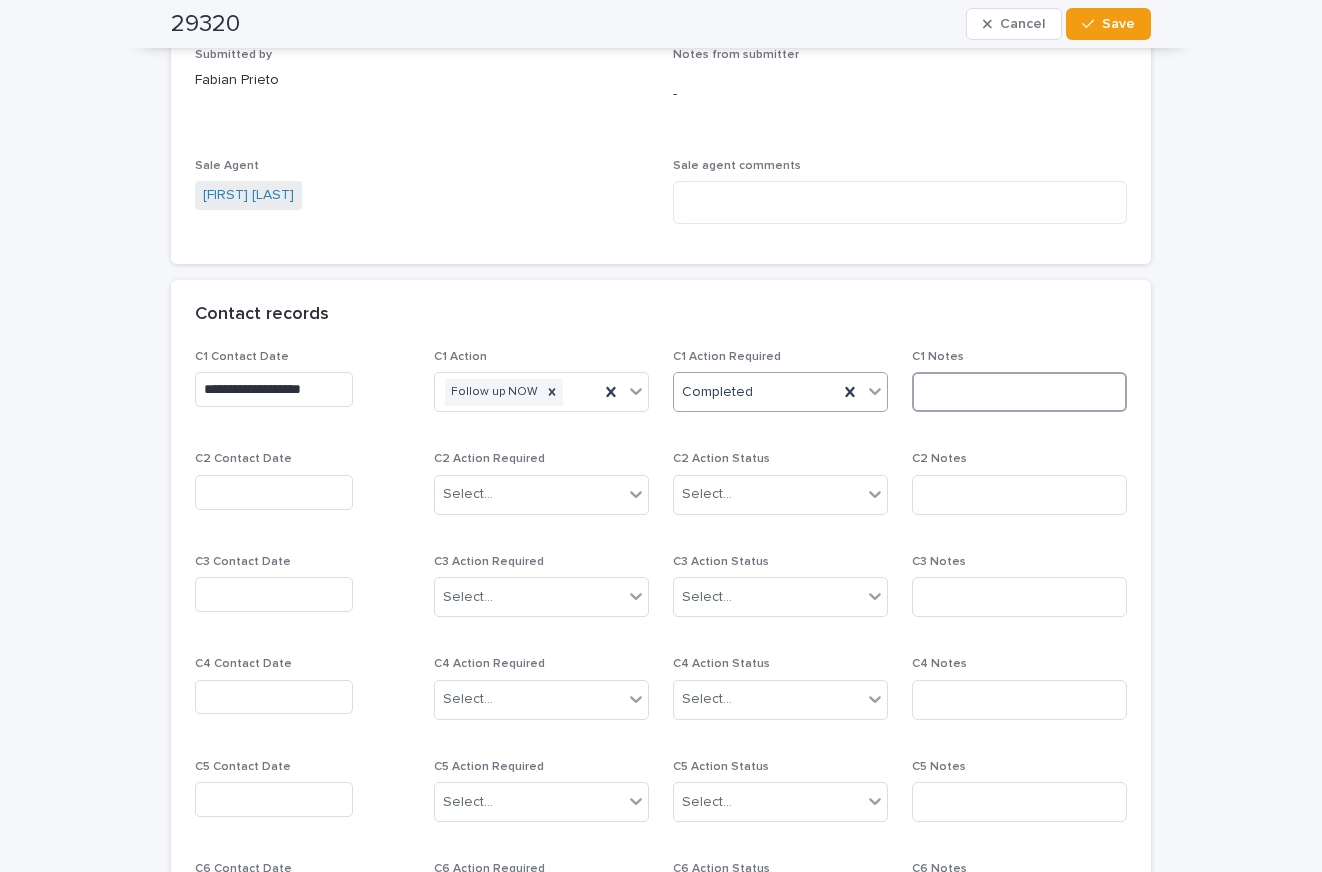 click at bounding box center (1019, 392) 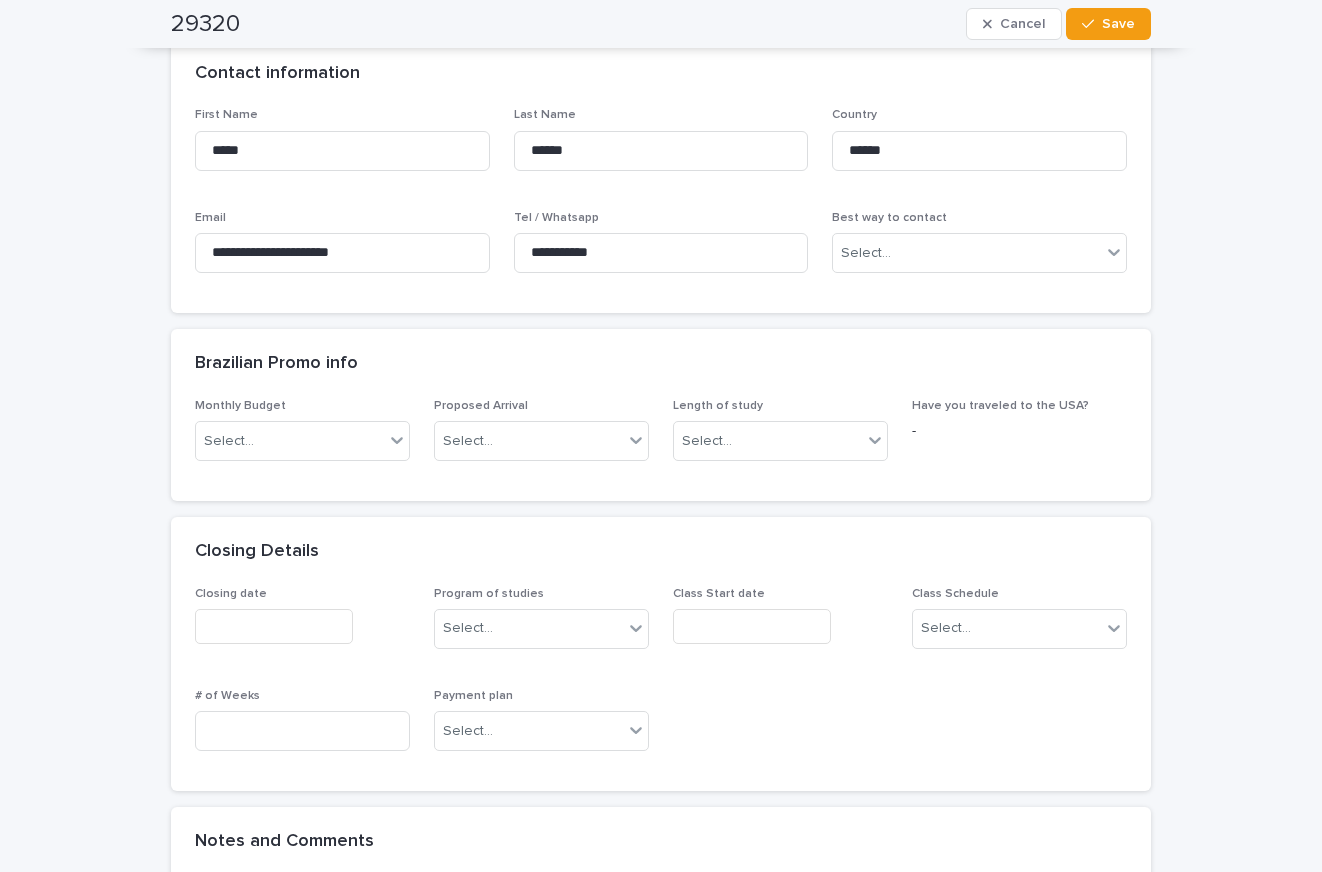 scroll, scrollTop: 600, scrollLeft: 0, axis: vertical 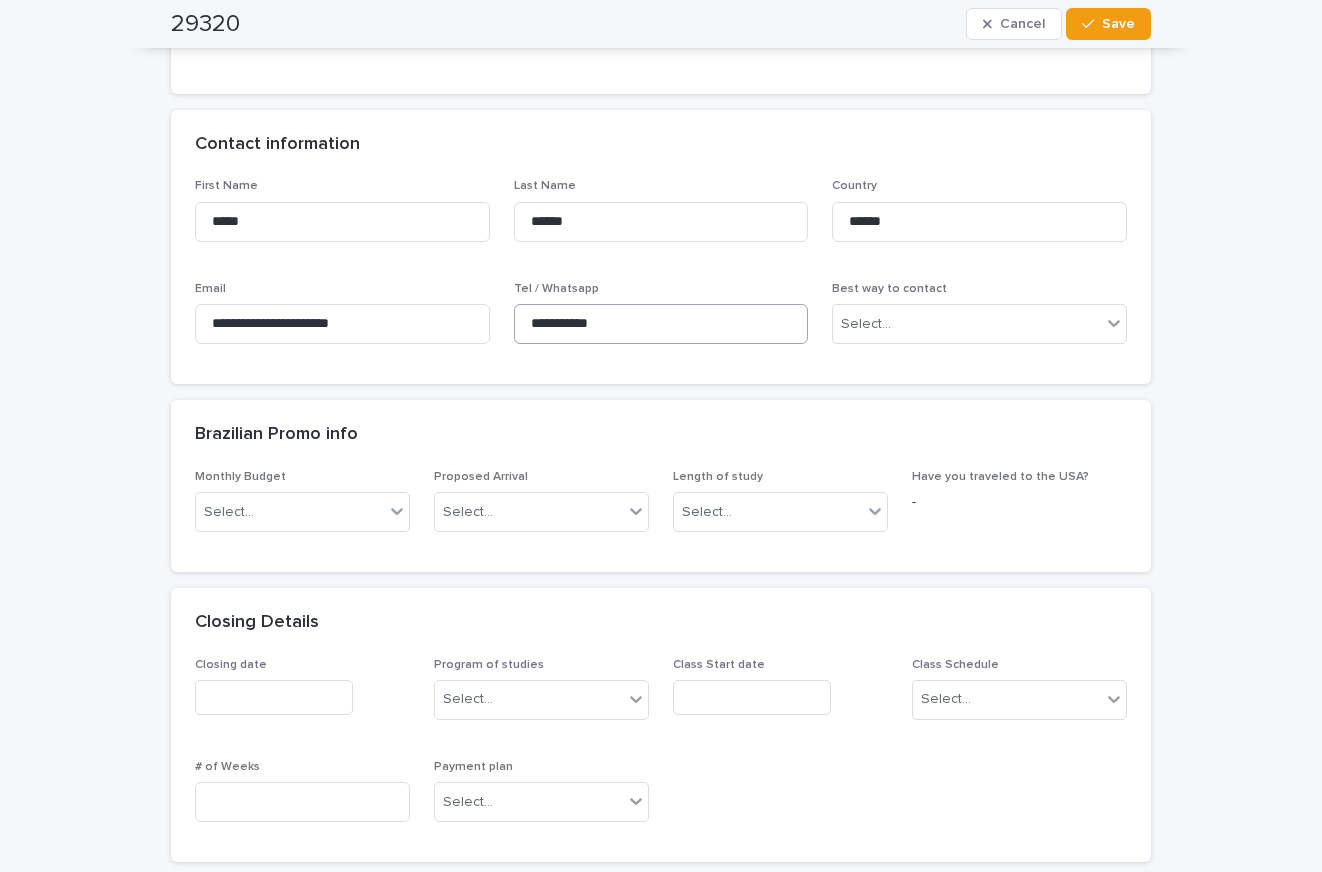 type on "*****" 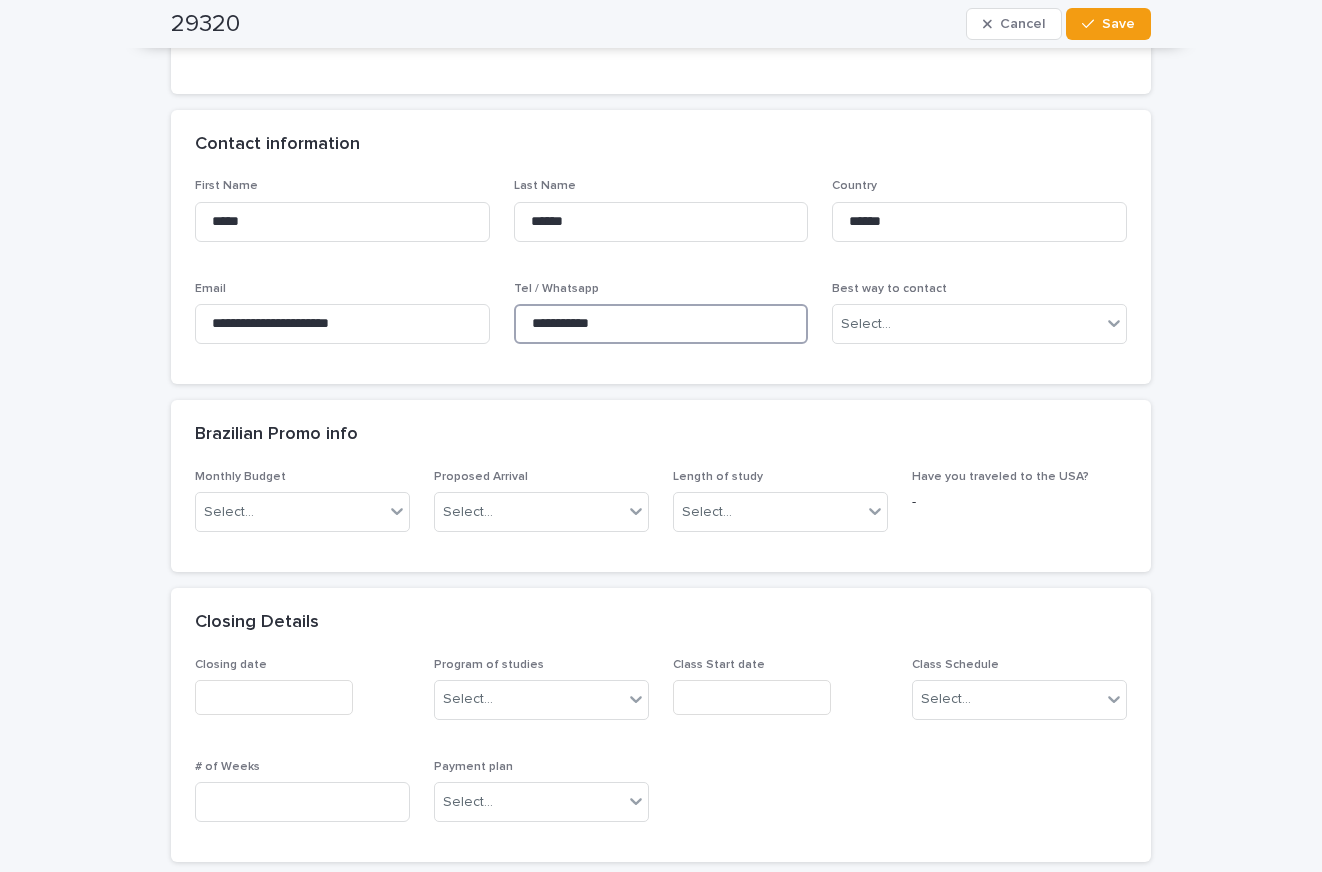 drag, startPoint x: 631, startPoint y: 317, endPoint x: 491, endPoint y: 322, distance: 140.08926 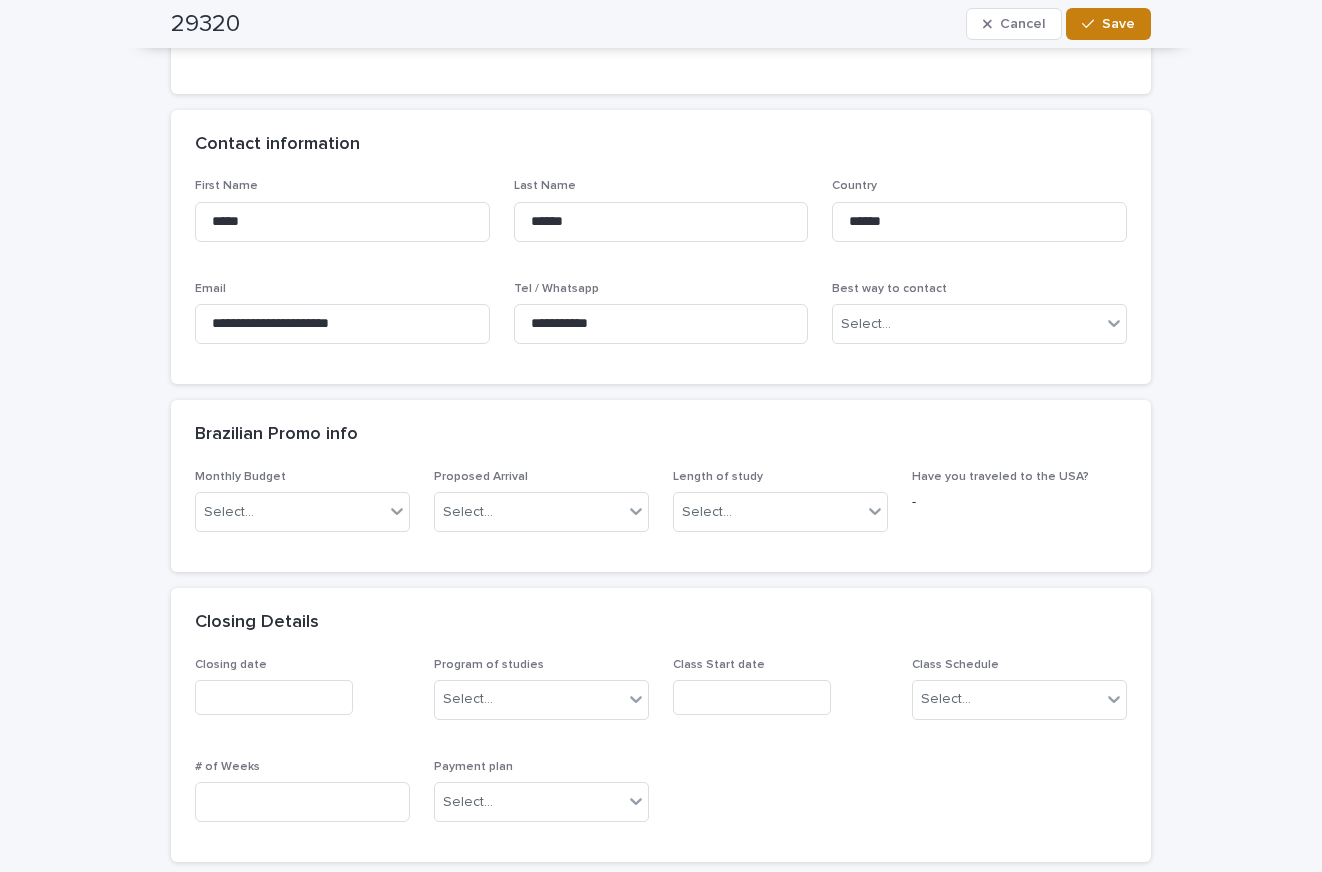 click on "Save" at bounding box center (1118, 24) 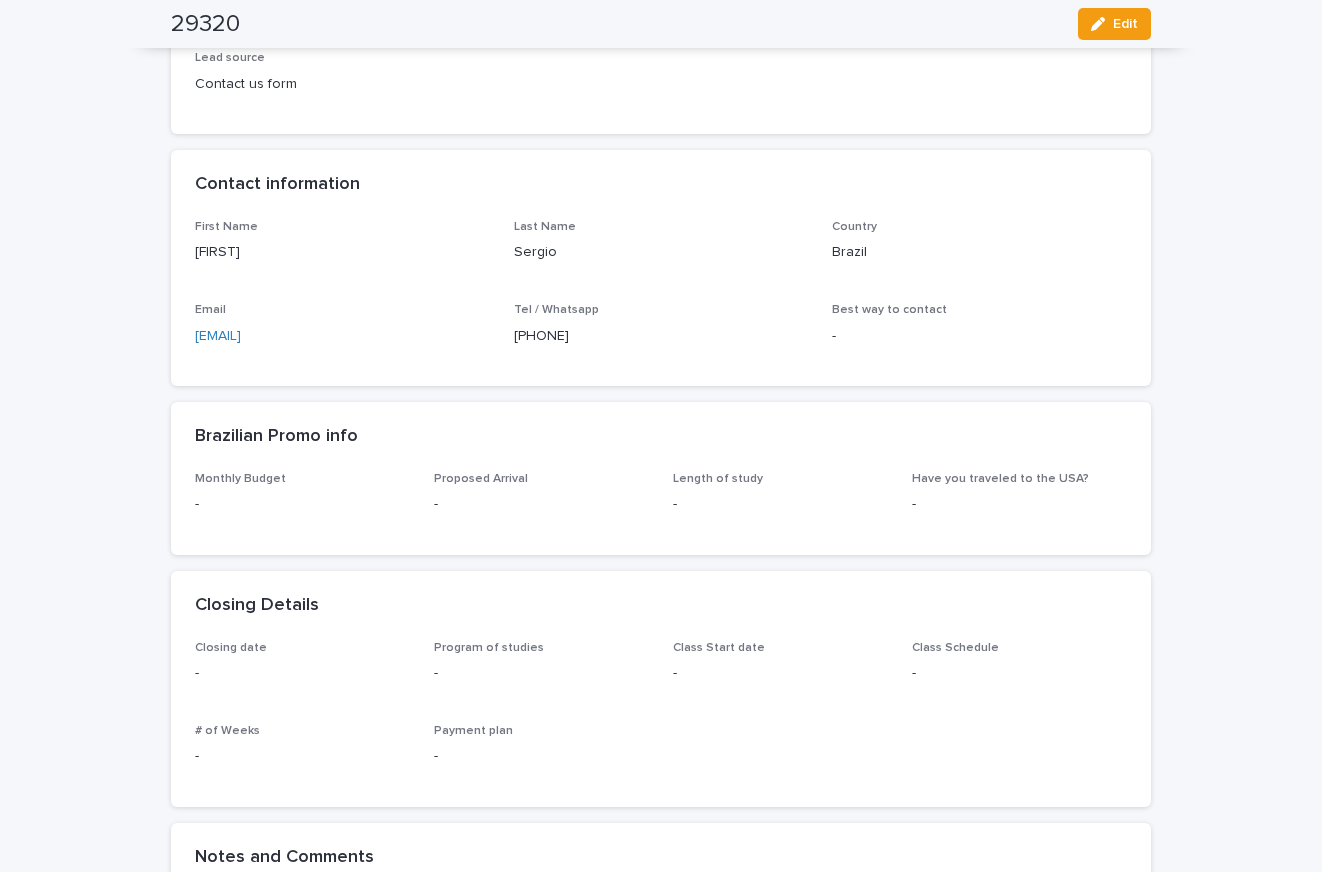 scroll, scrollTop: 0, scrollLeft: 0, axis: both 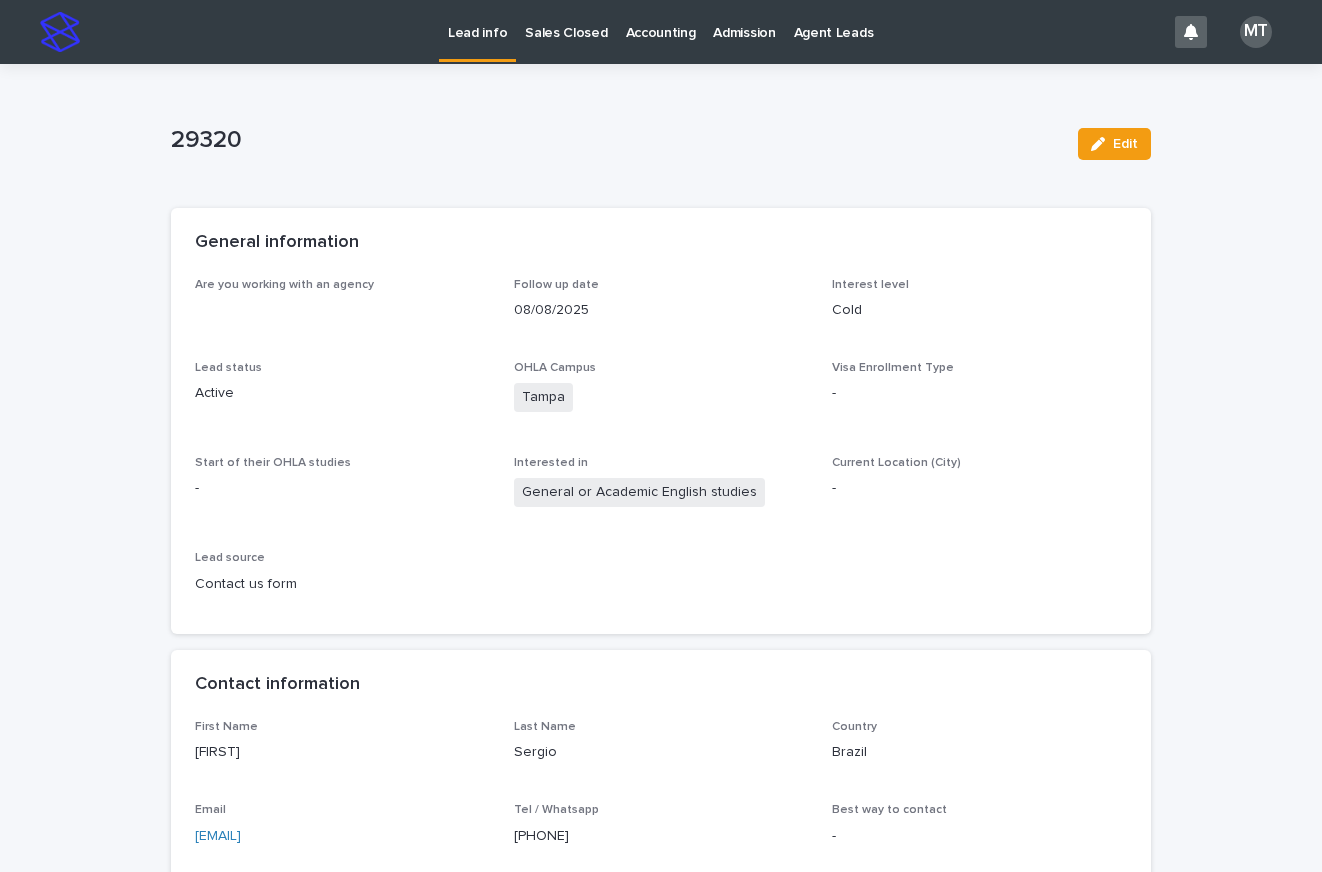 click on "Lead info" at bounding box center (477, 21) 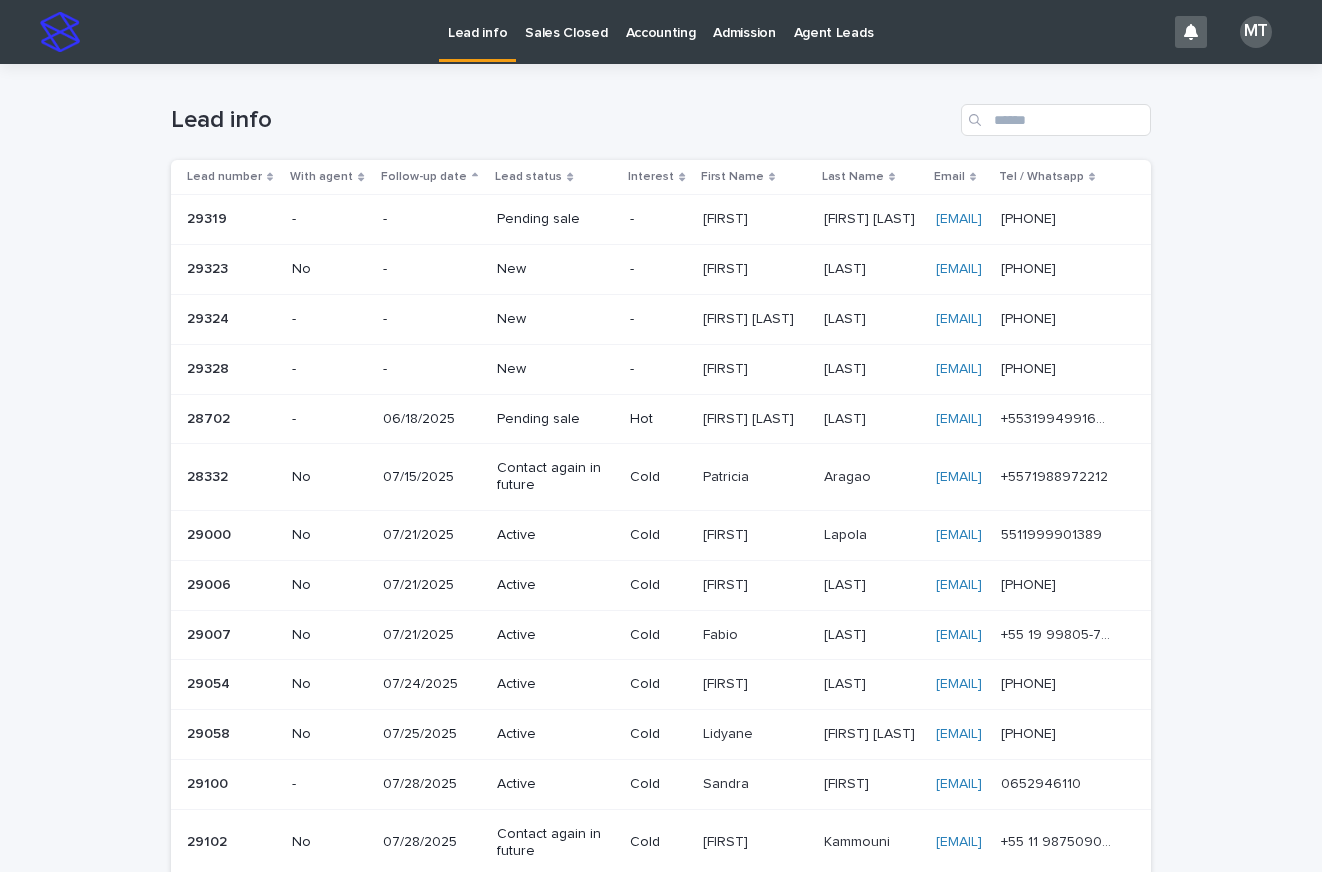 click on "[FIRST]" at bounding box center (727, 267) 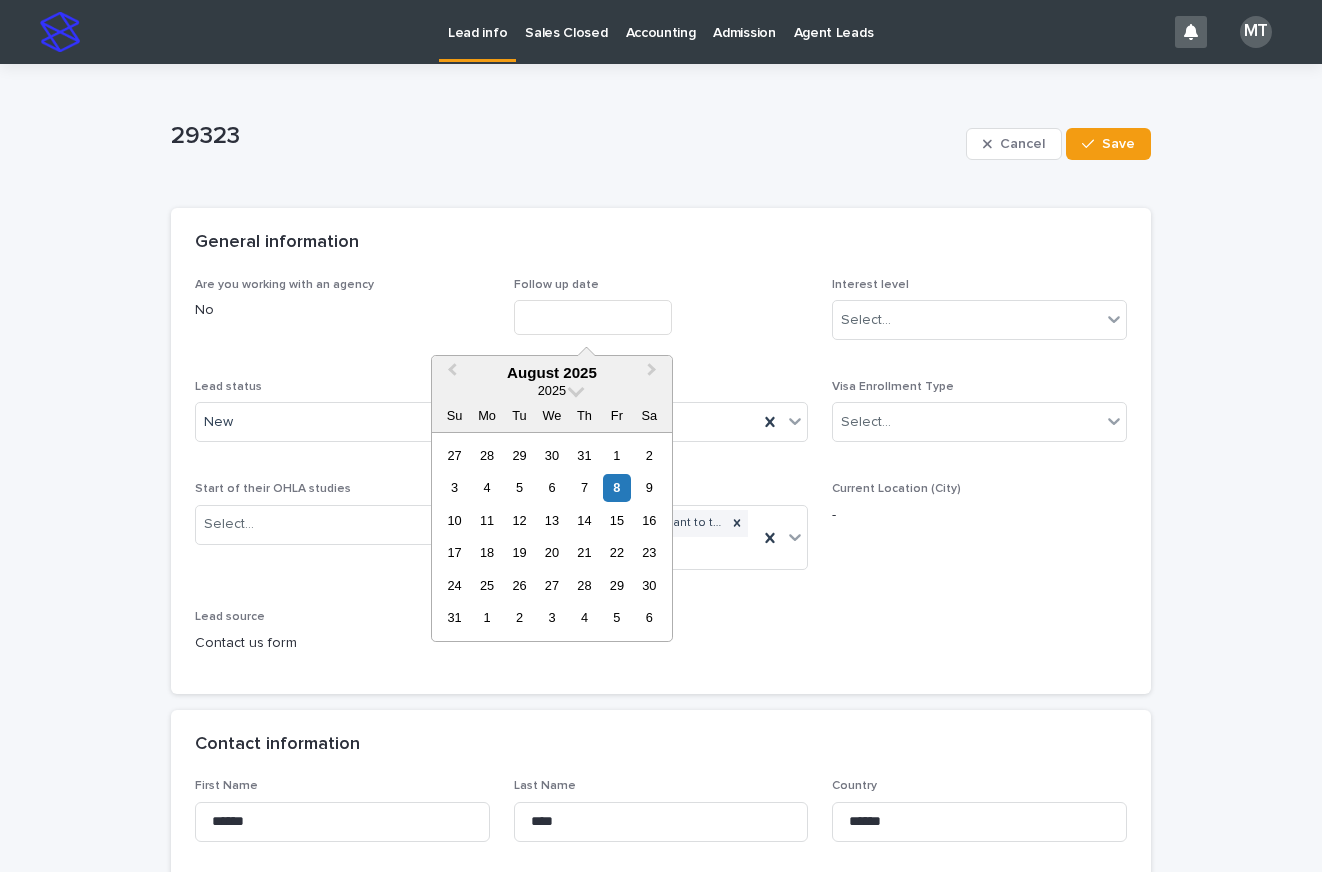 click at bounding box center [593, 317] 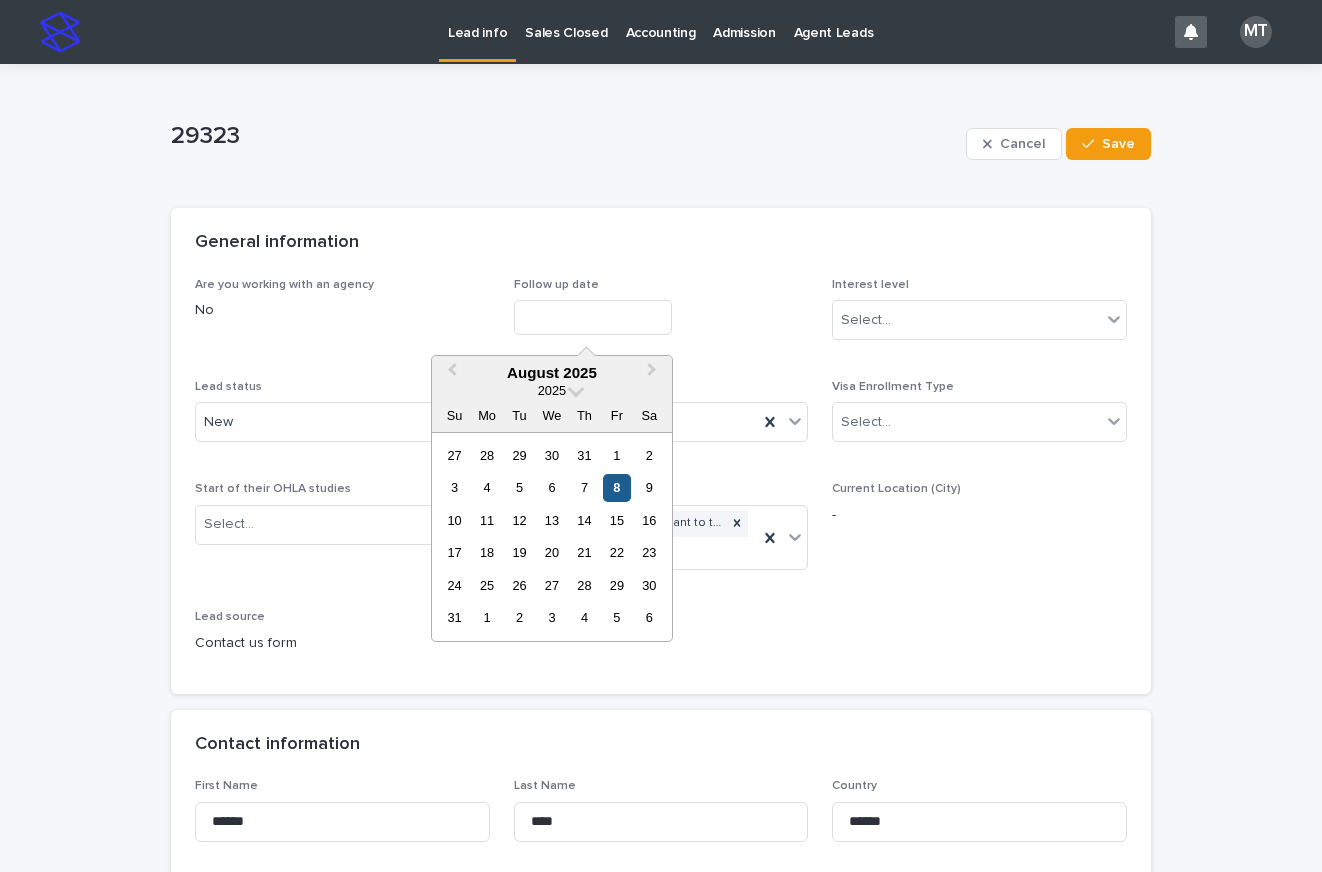 click on "8" at bounding box center (616, 487) 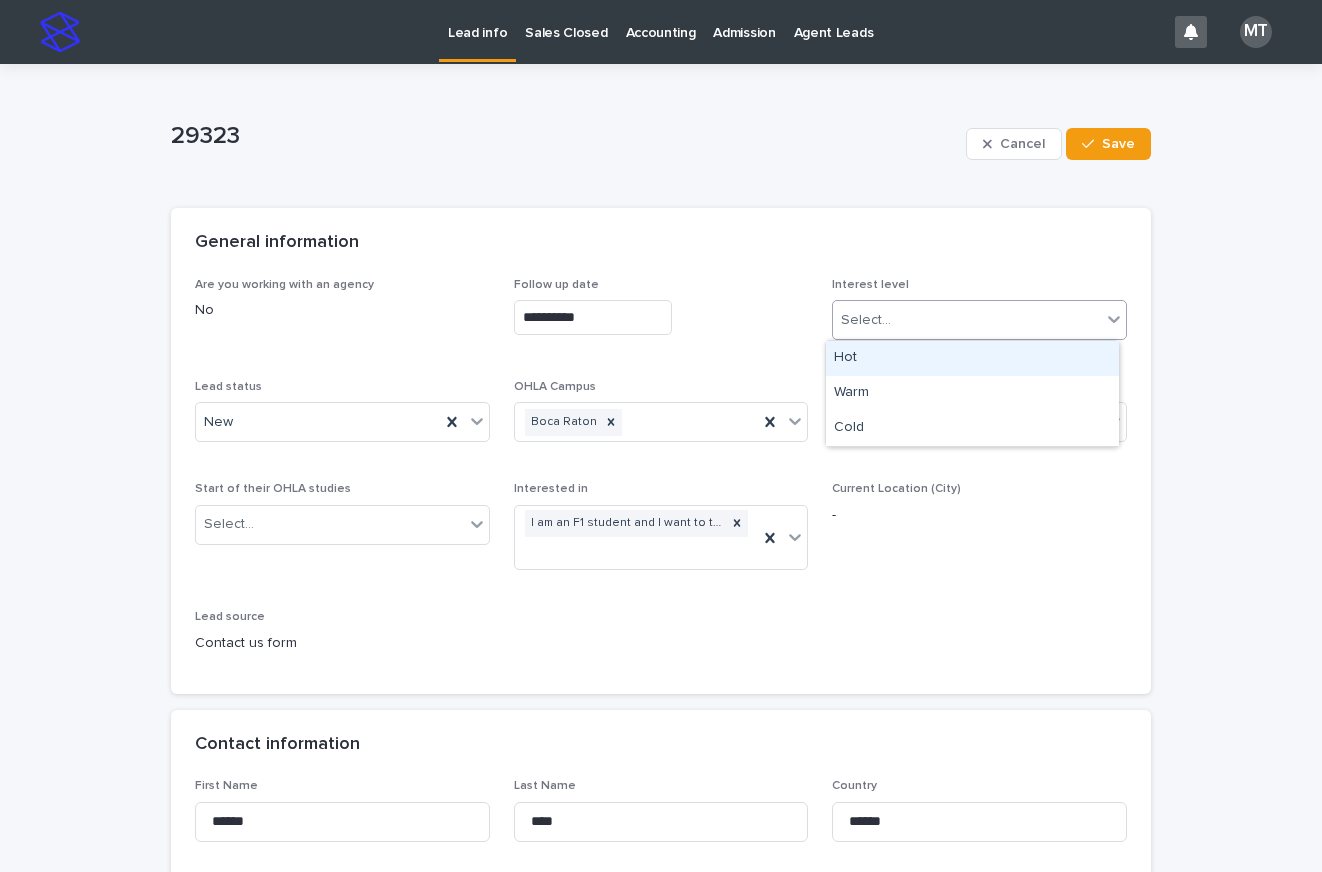 click on "Select..." at bounding box center (866, 320) 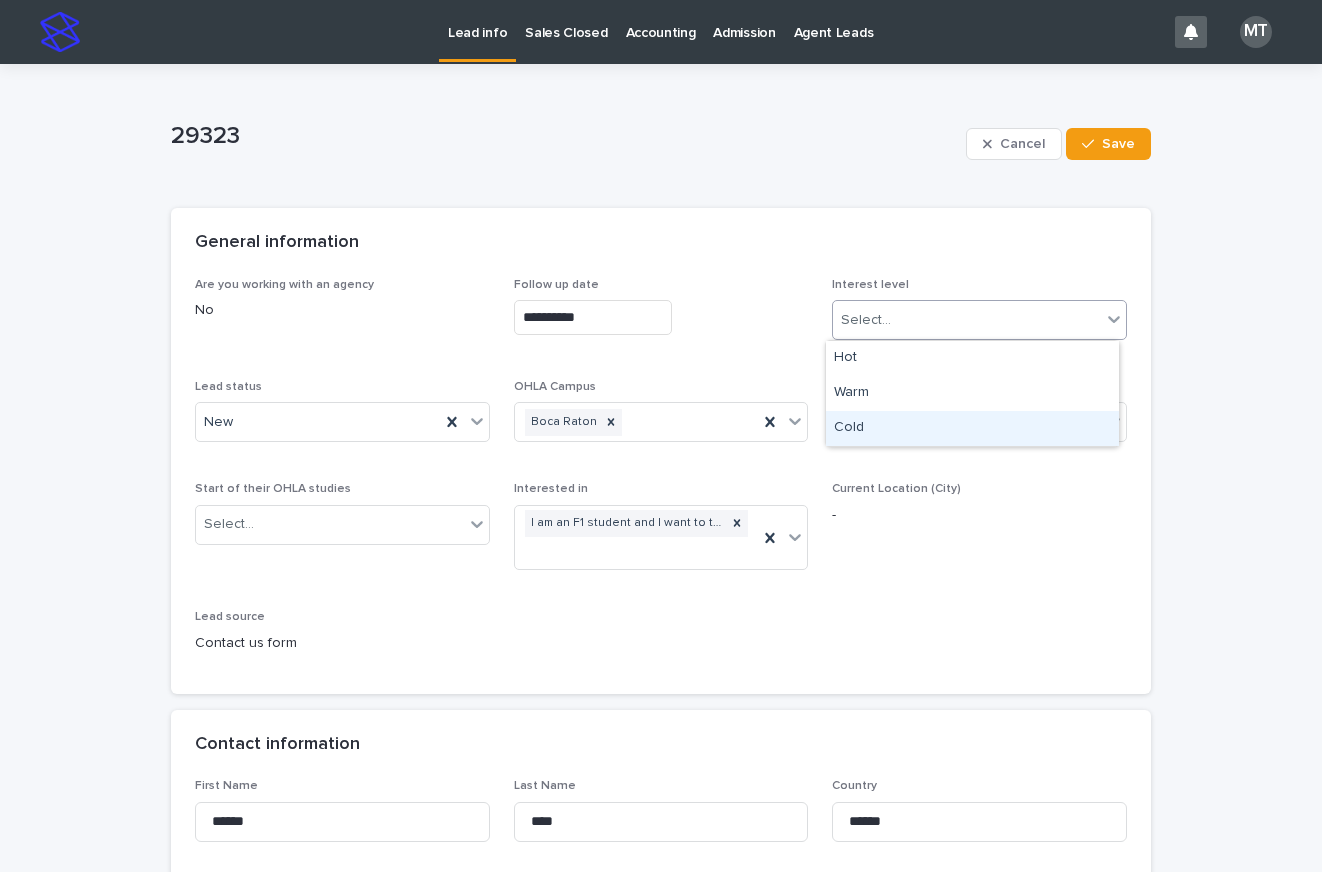 click on "Cold" at bounding box center [972, 428] 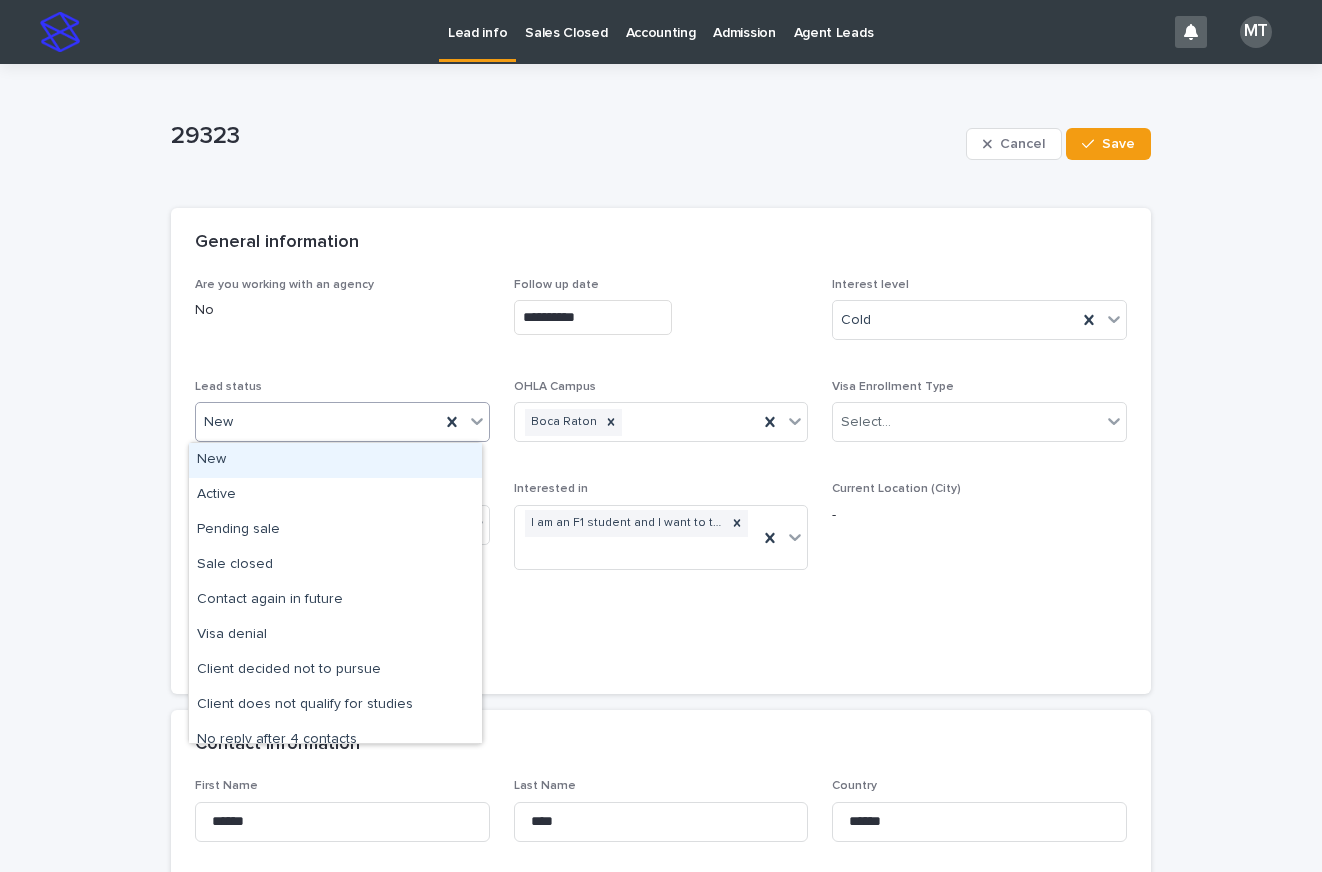 click on "New" at bounding box center [318, 422] 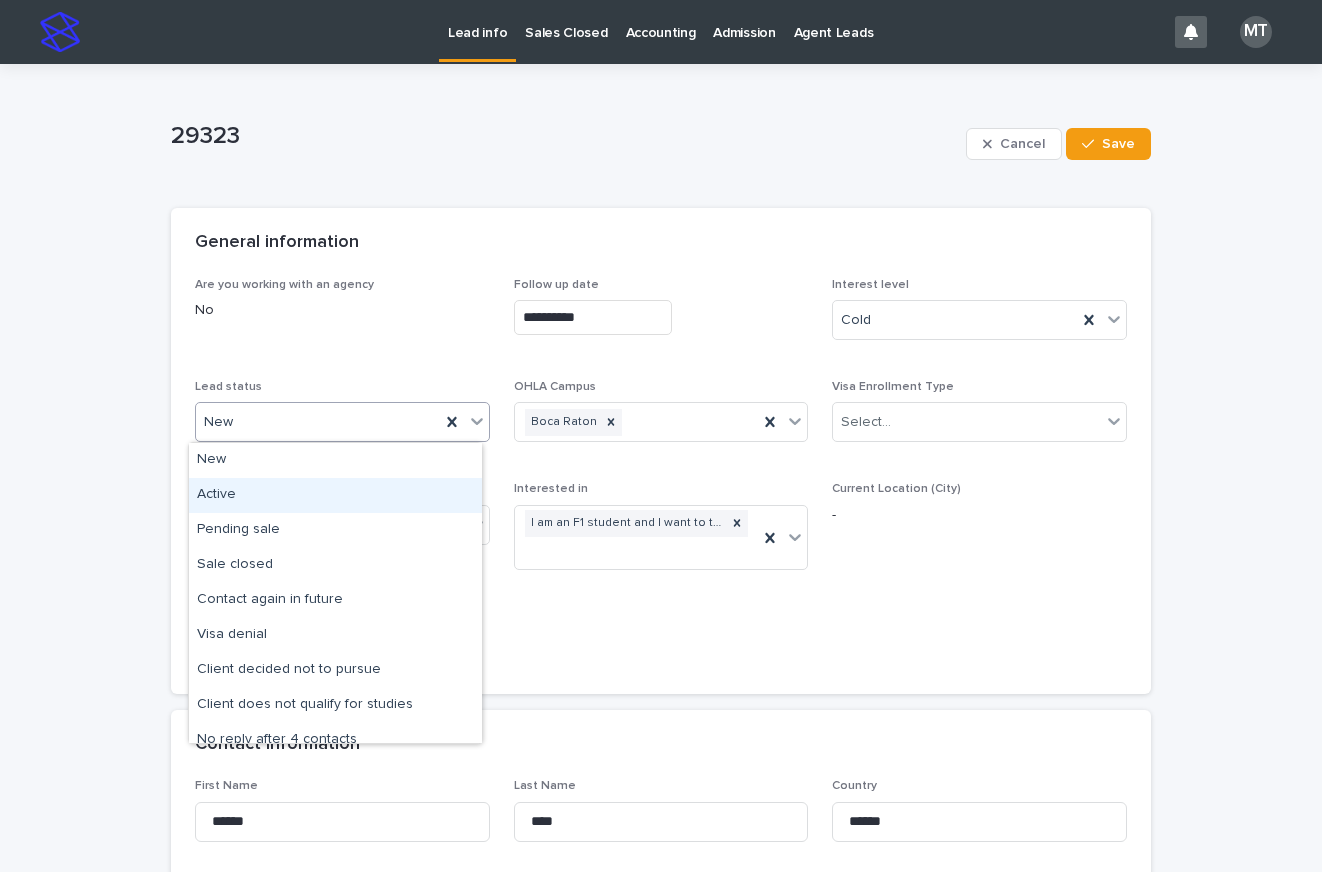 click on "Active" at bounding box center (335, 495) 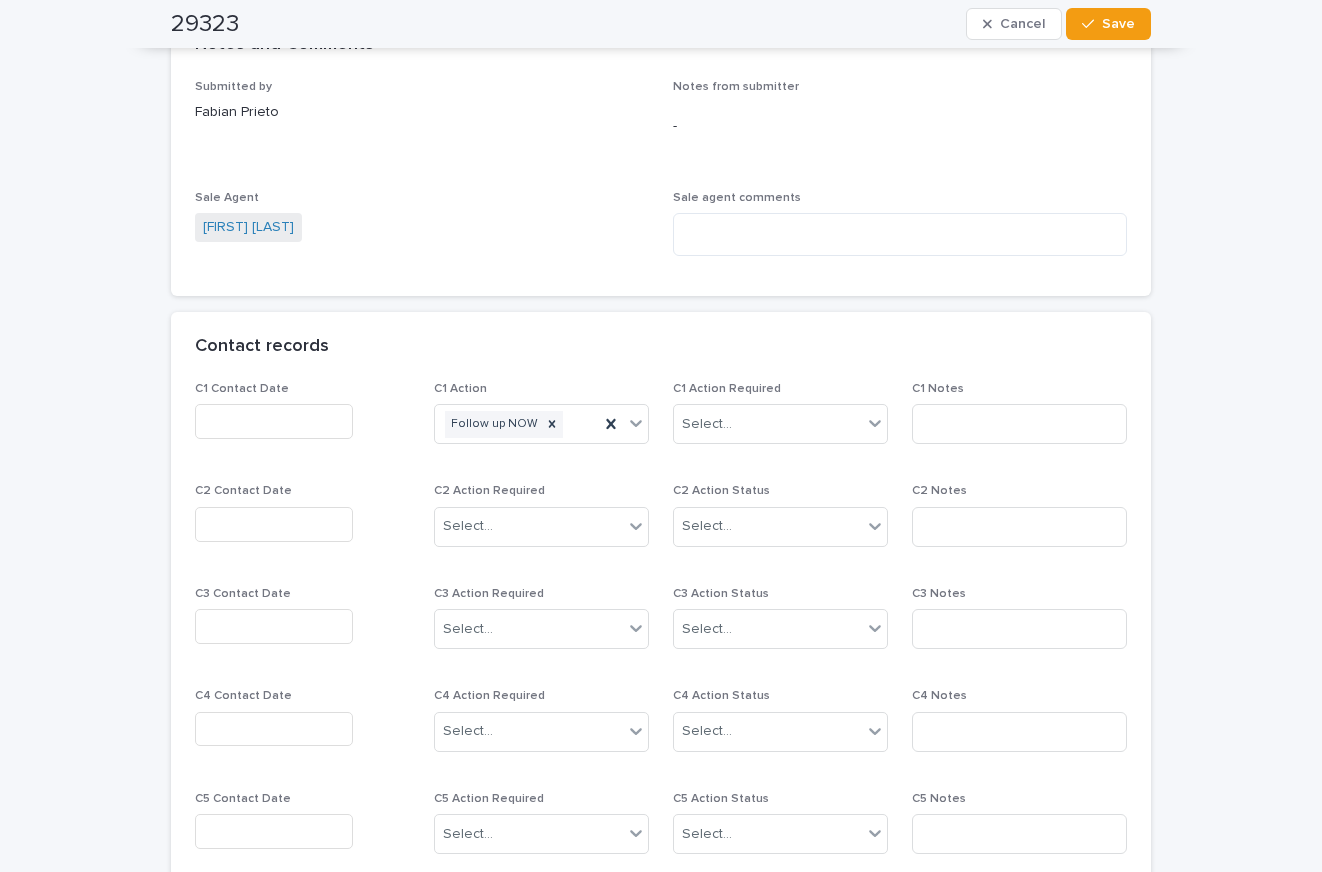 scroll, scrollTop: 1500, scrollLeft: 0, axis: vertical 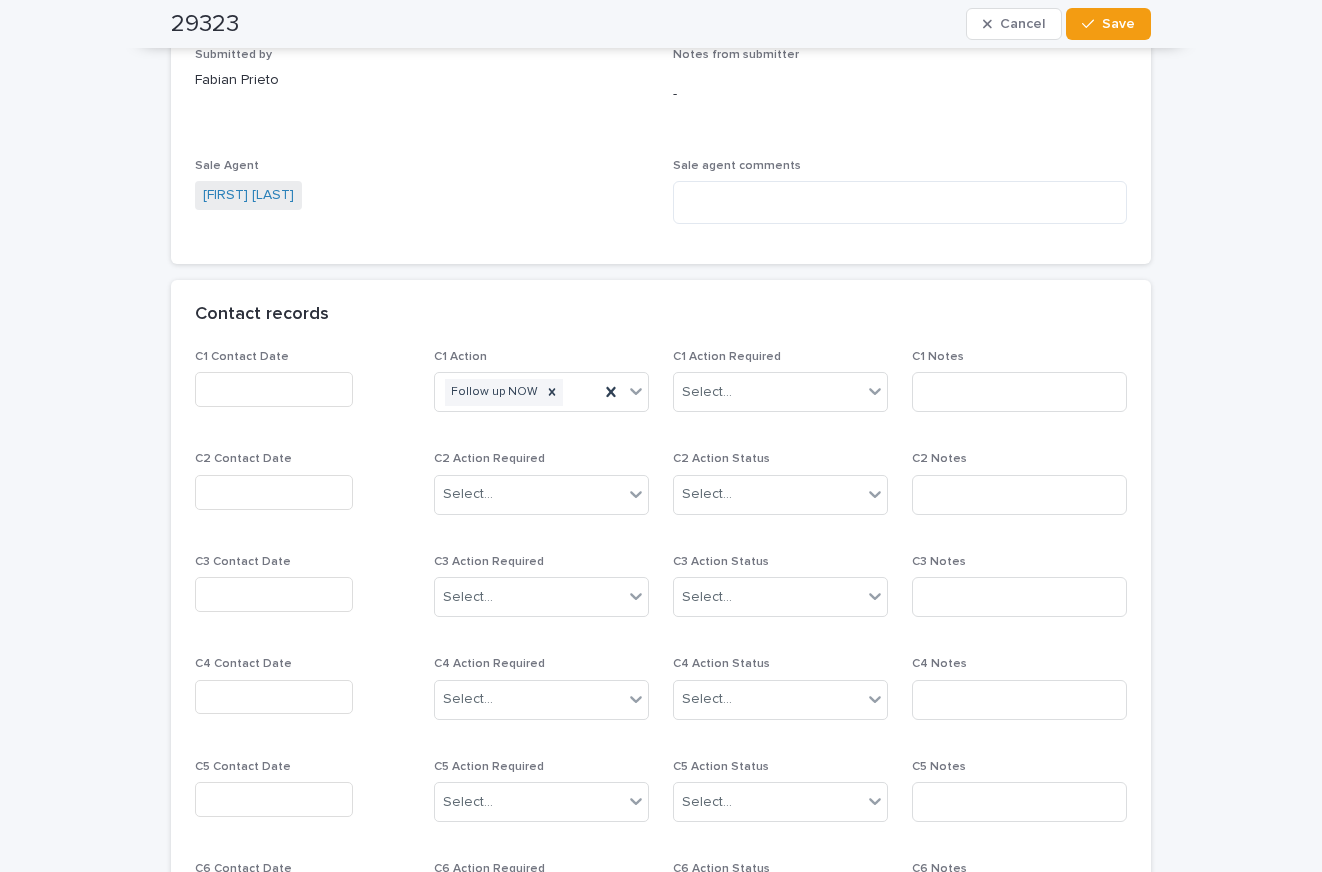 click at bounding box center [274, 389] 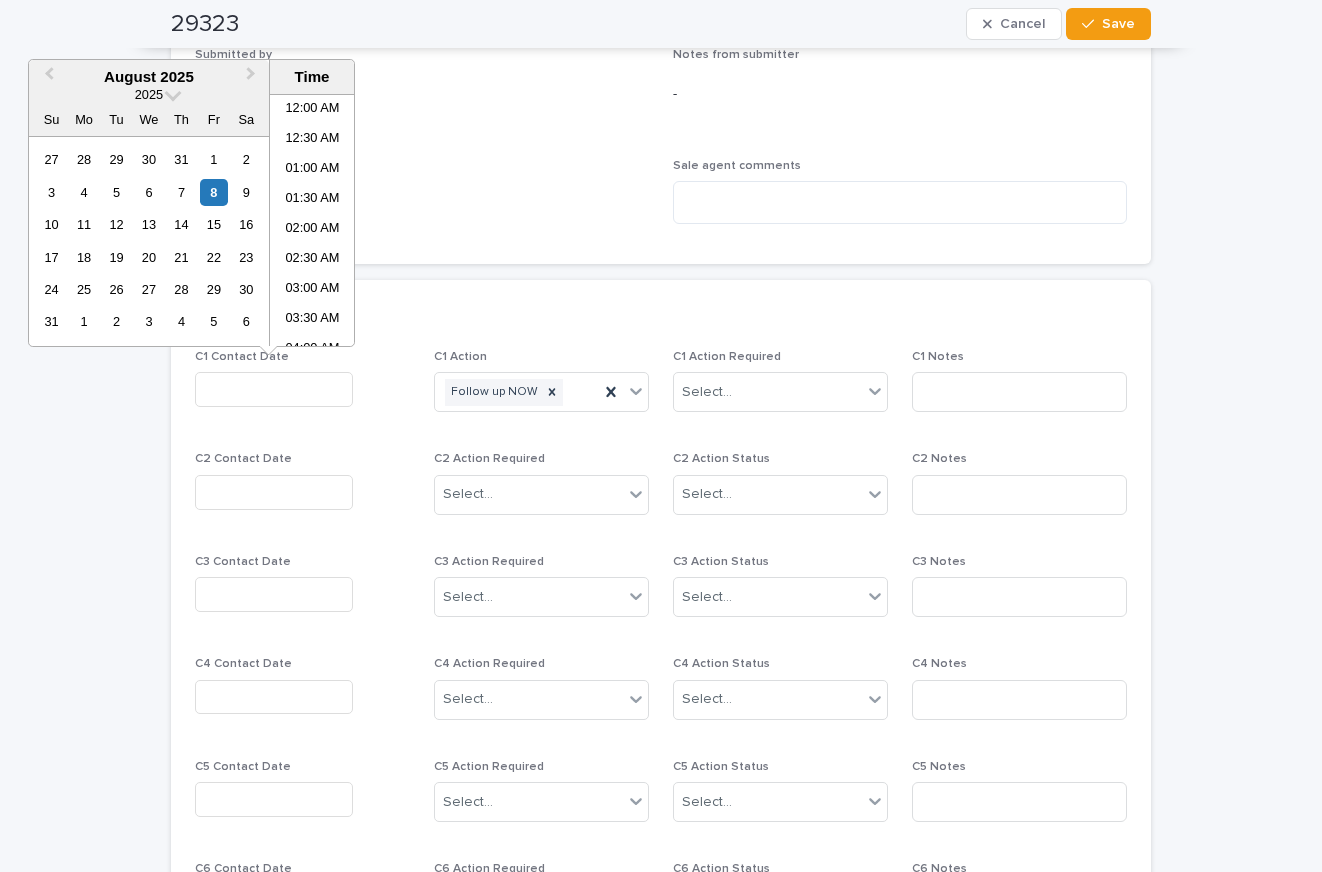 scroll, scrollTop: 430, scrollLeft: 0, axis: vertical 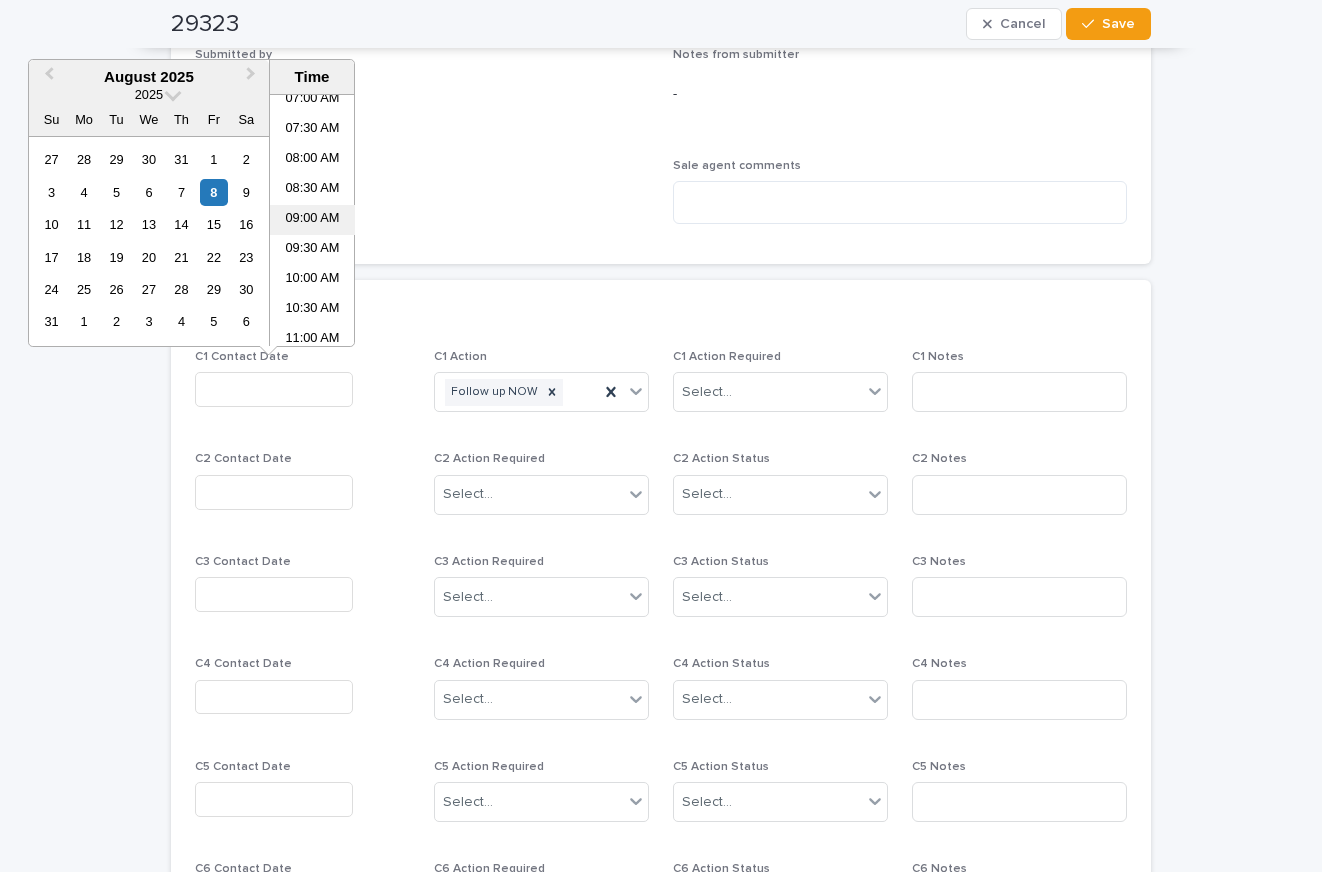 click on "09:00 AM" at bounding box center (312, 220) 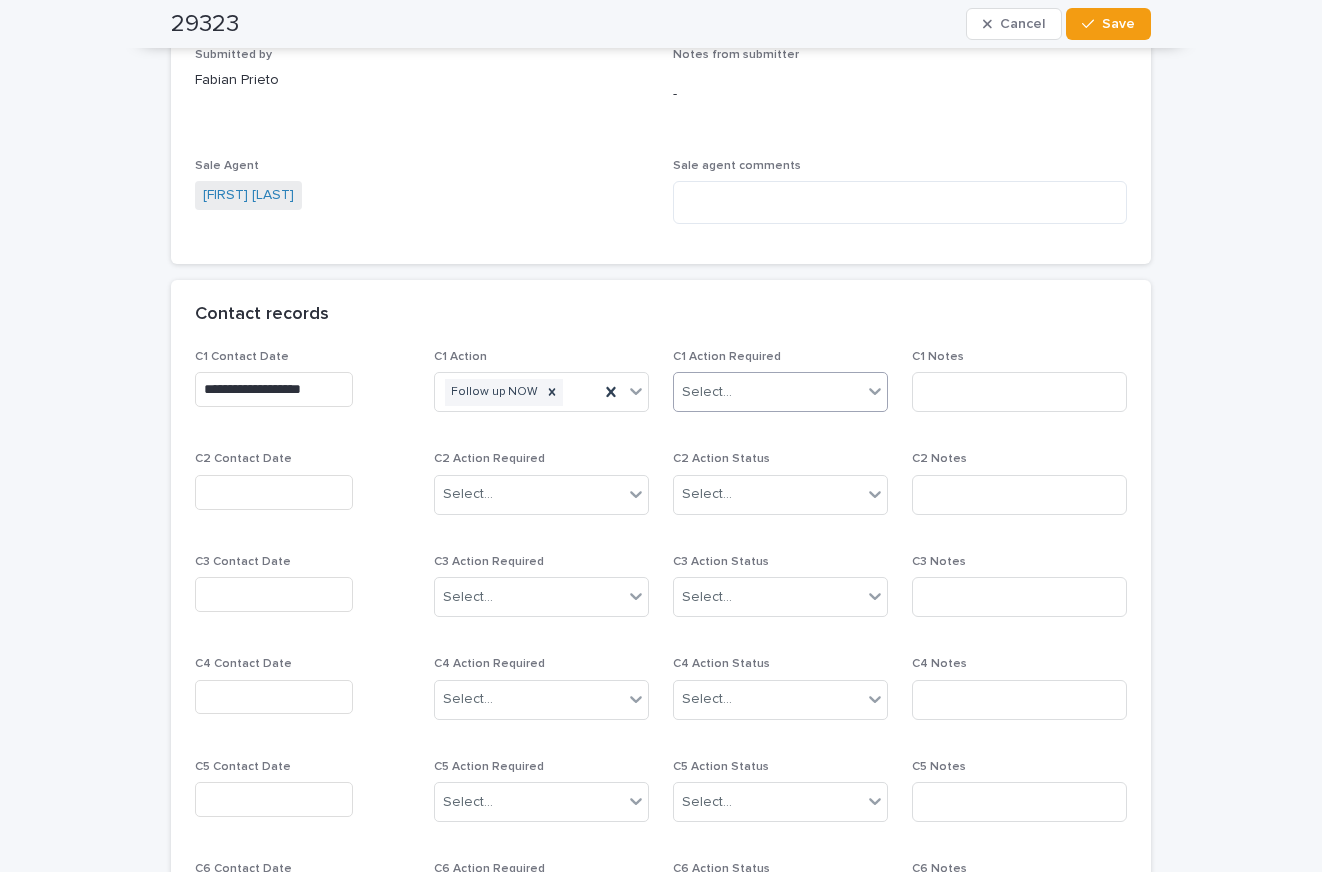 click at bounding box center [735, 392] 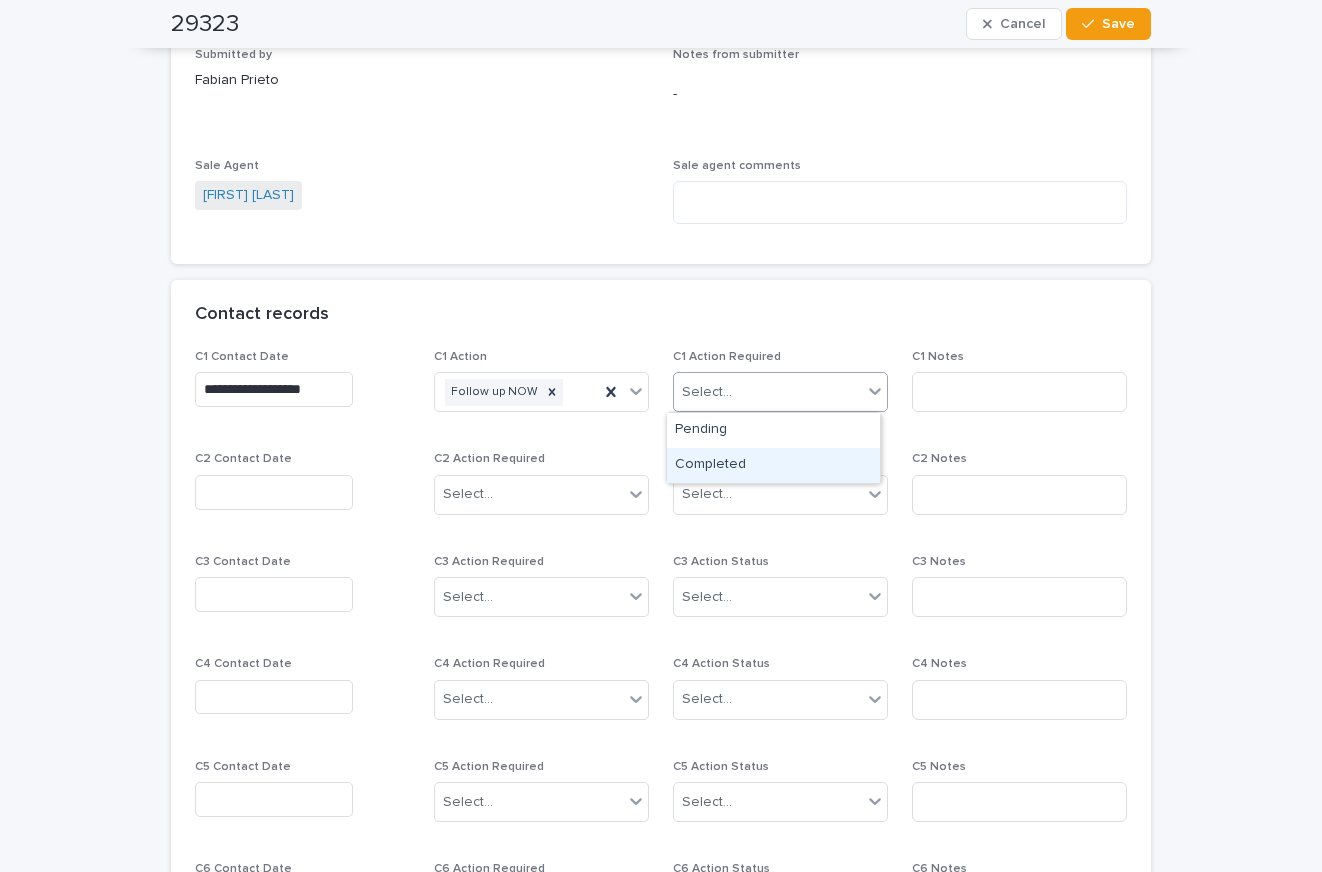 drag, startPoint x: 722, startPoint y: 467, endPoint x: 797, endPoint y: 464, distance: 75.059975 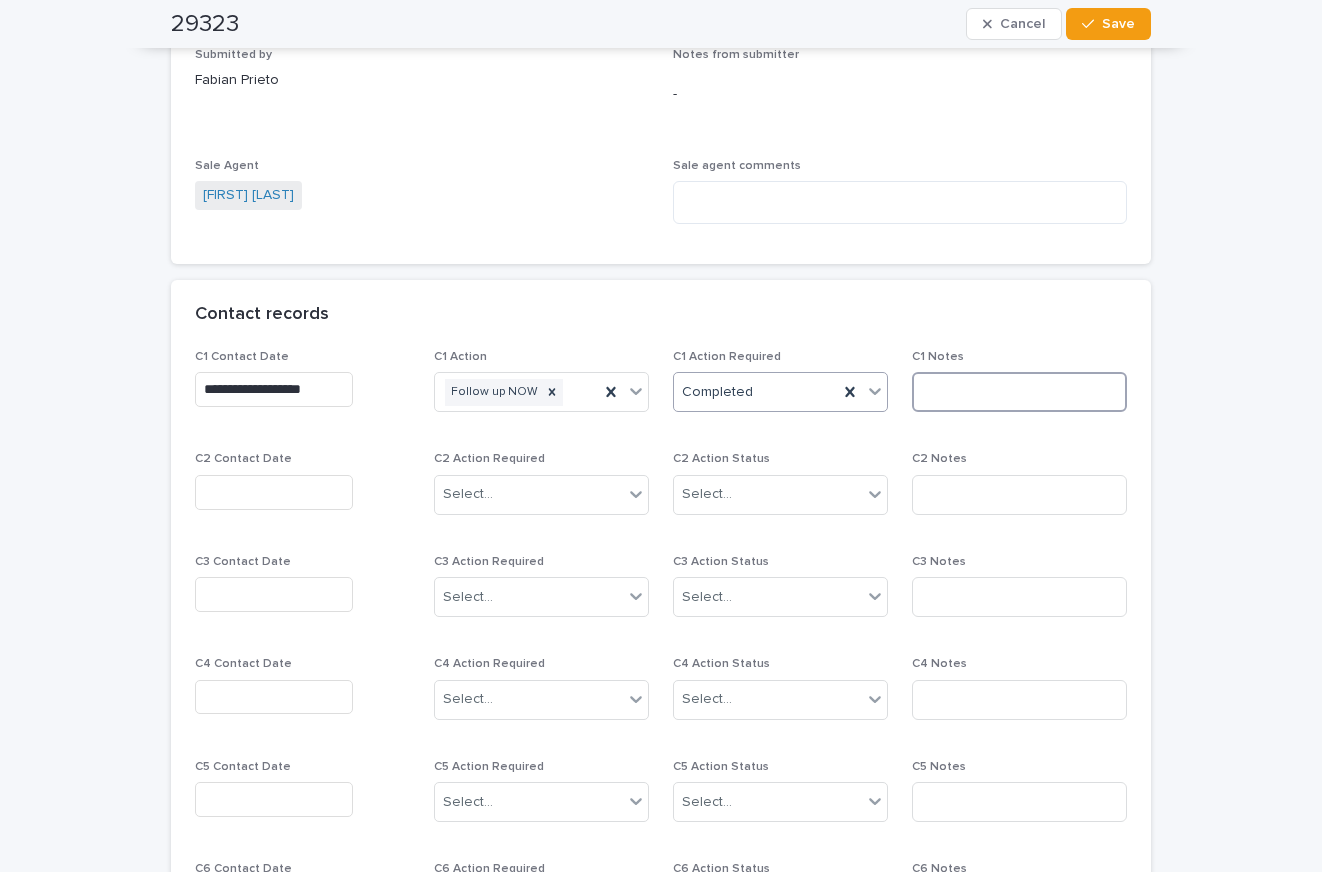 click at bounding box center [1019, 392] 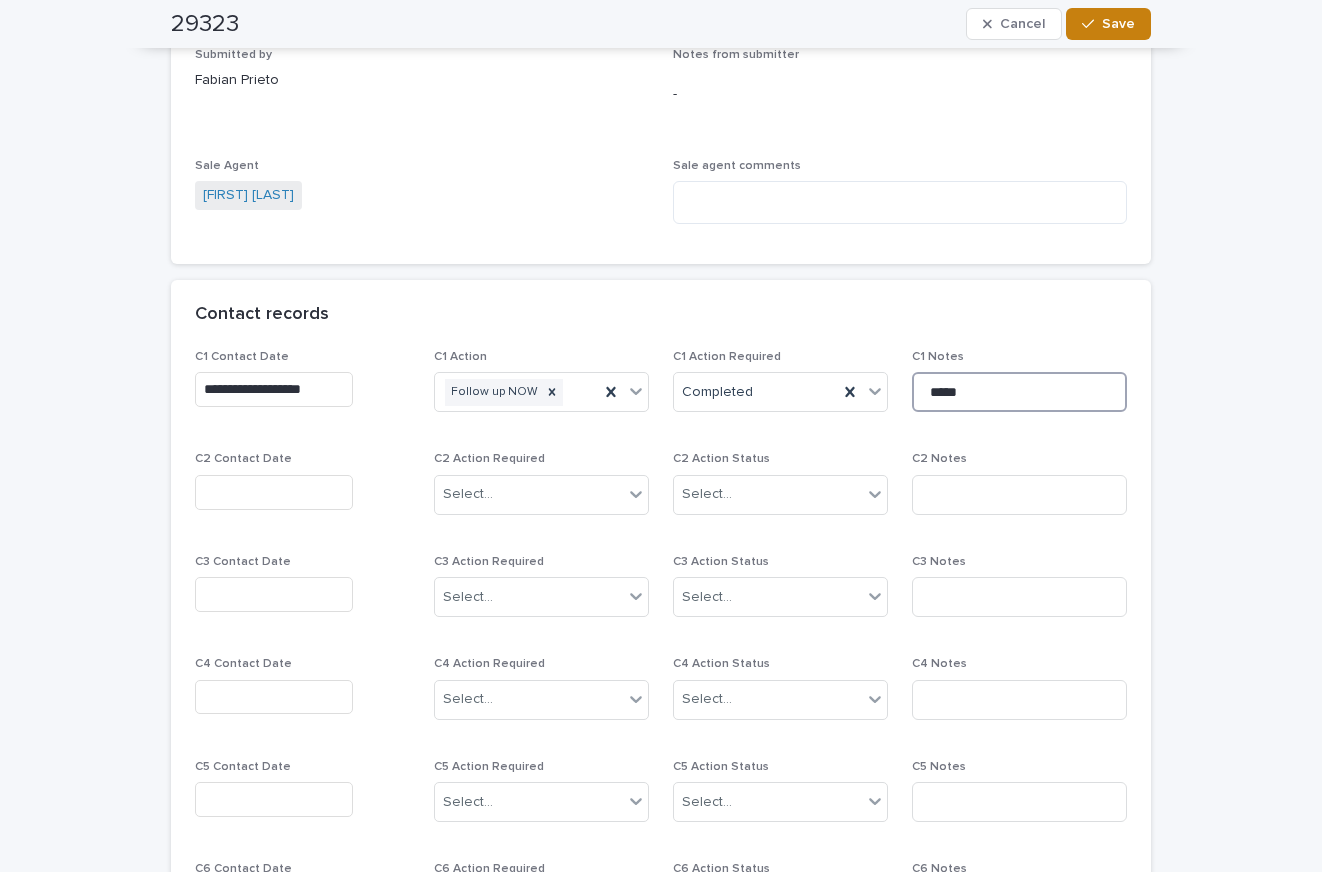 type on "*****" 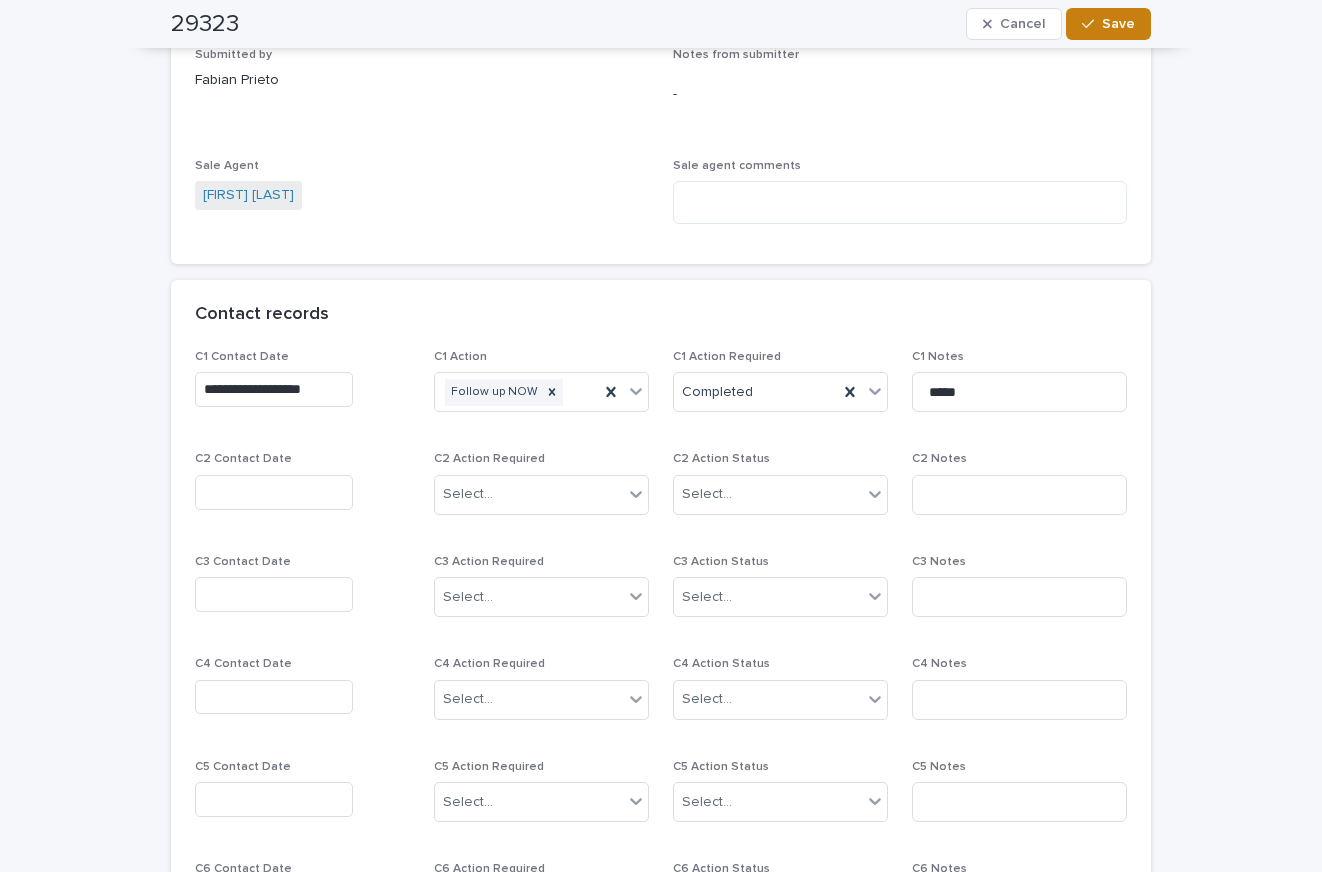click on "Save" at bounding box center (1118, 24) 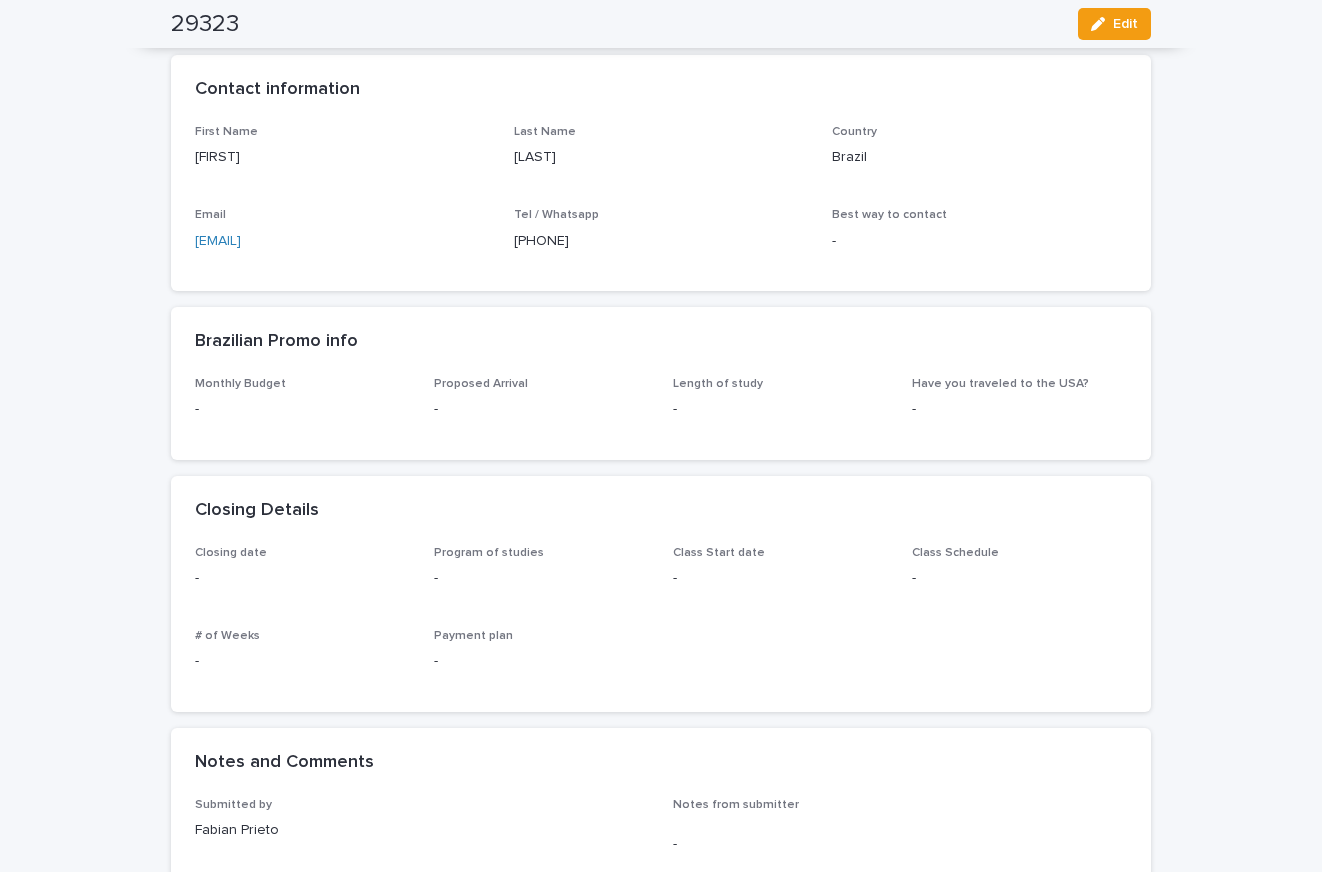 scroll, scrollTop: 564, scrollLeft: 0, axis: vertical 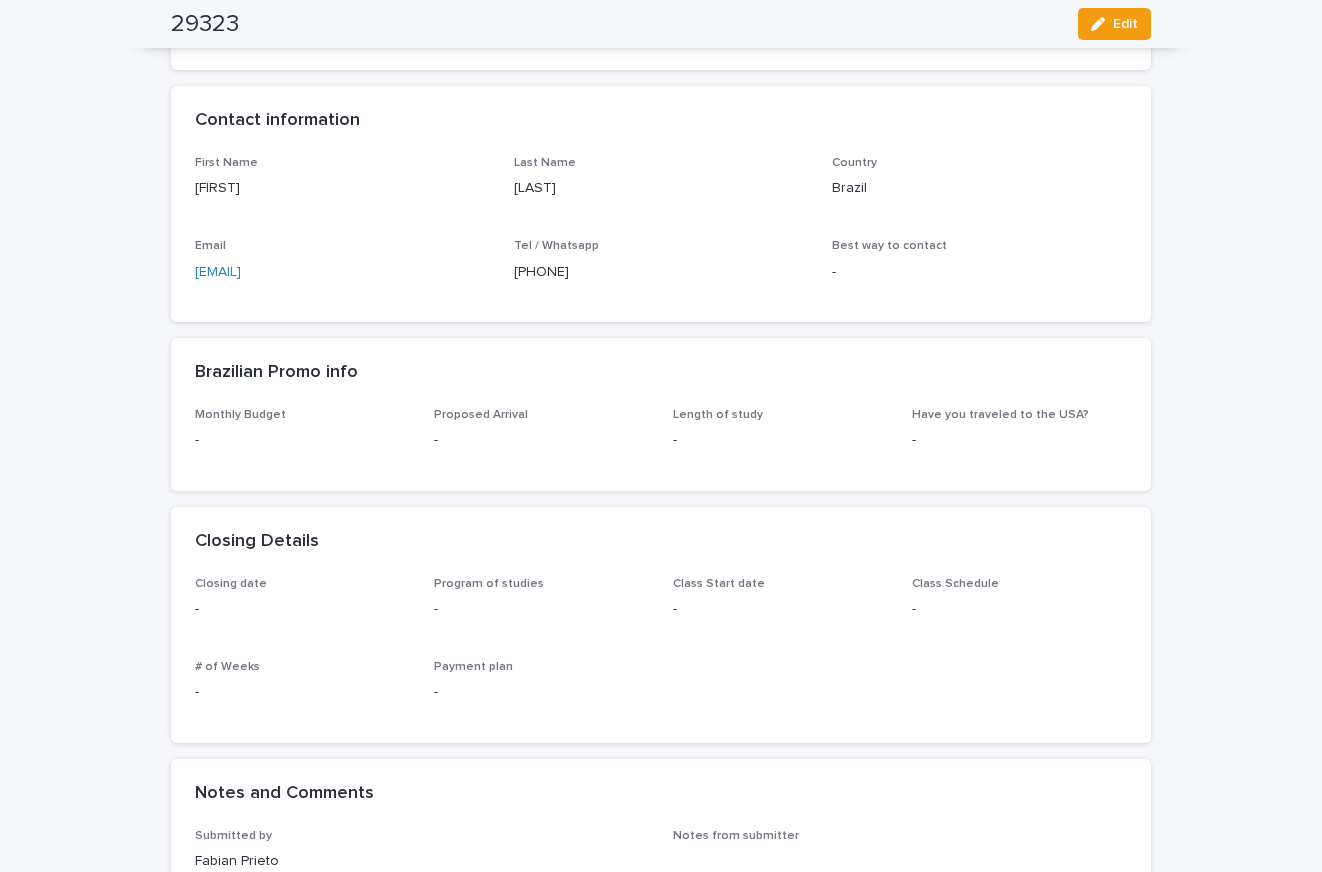 drag, startPoint x: 595, startPoint y: 274, endPoint x: 477, endPoint y: 271, distance: 118.03813 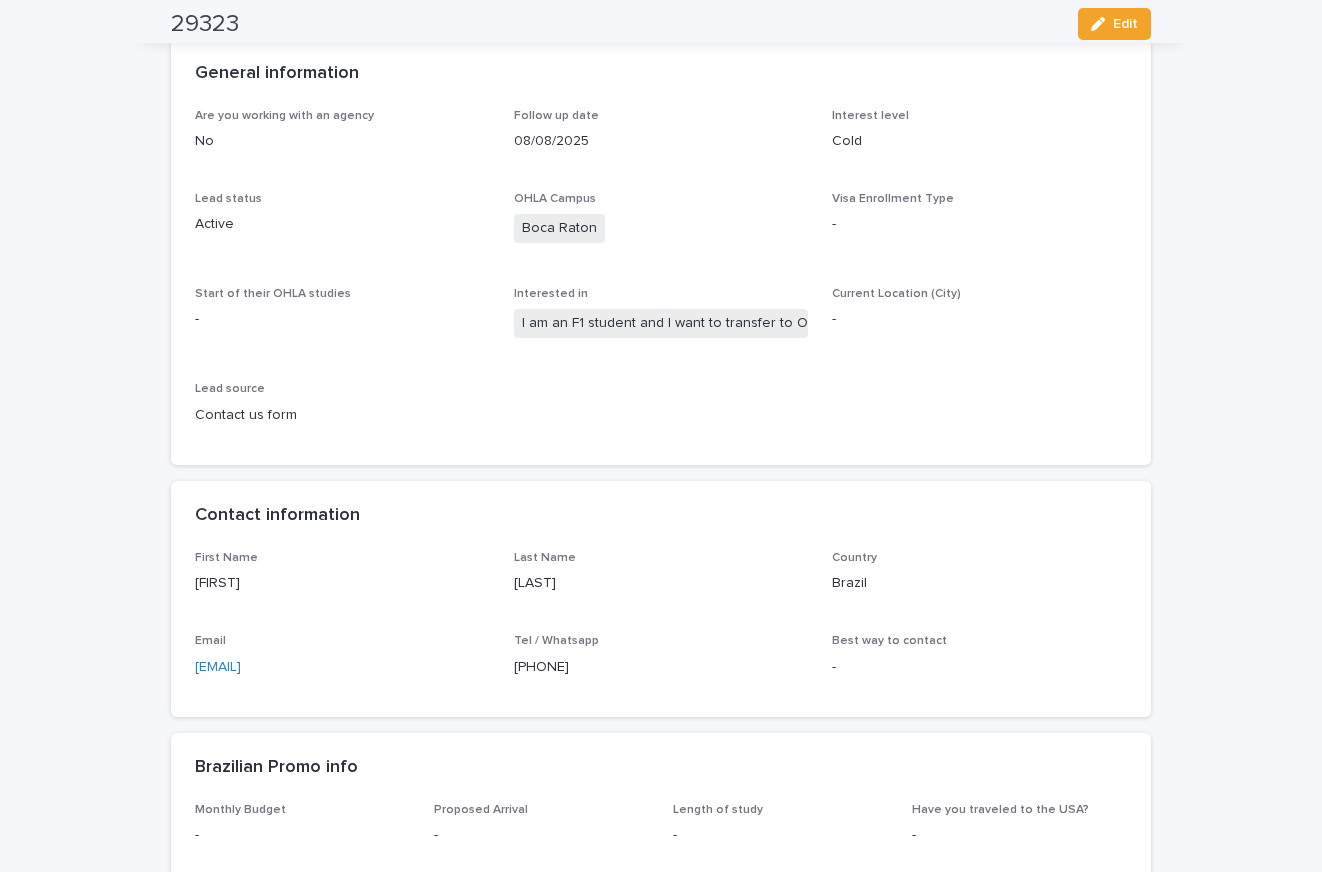scroll, scrollTop: 0, scrollLeft: 0, axis: both 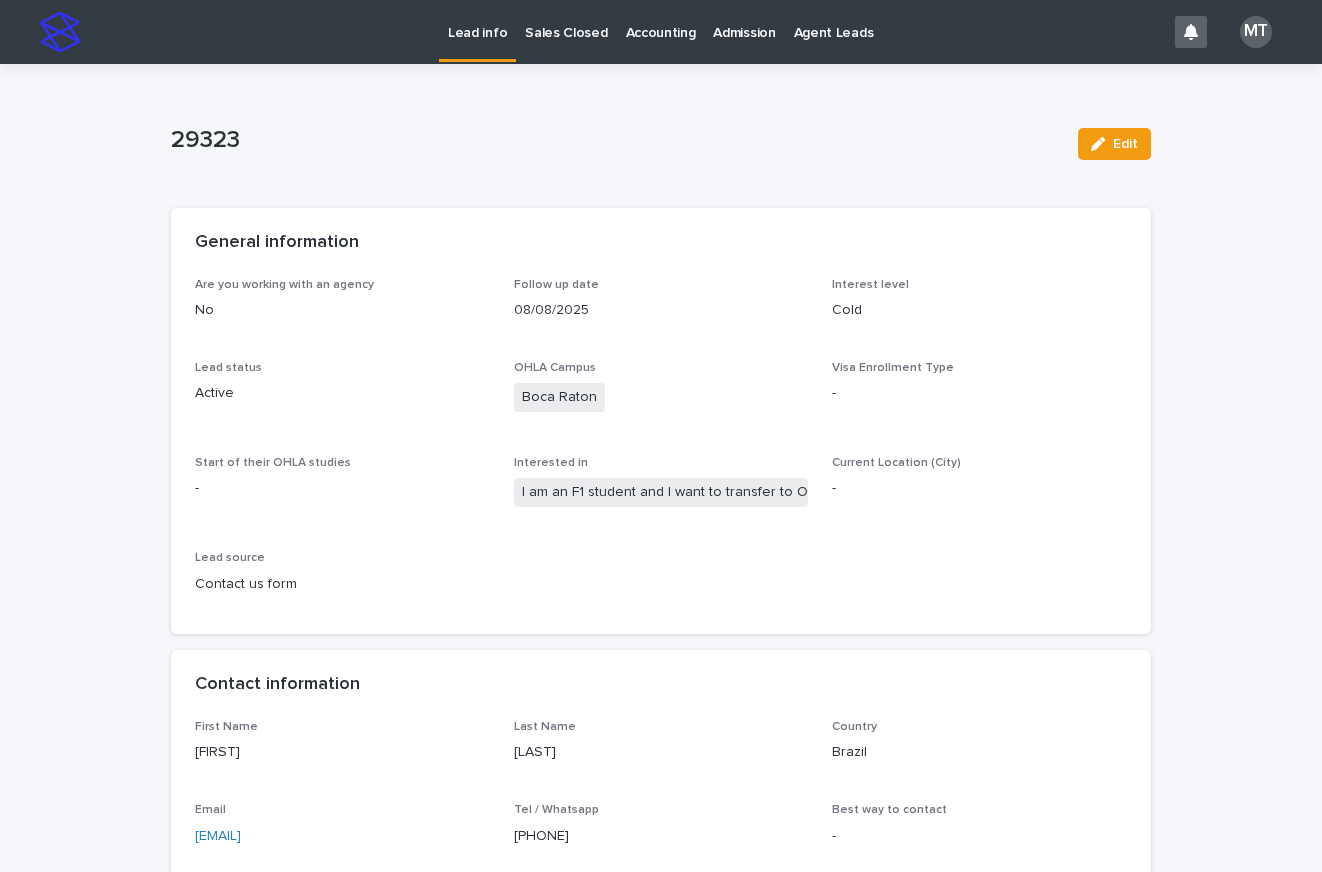 click on "Lead info" at bounding box center [477, 21] 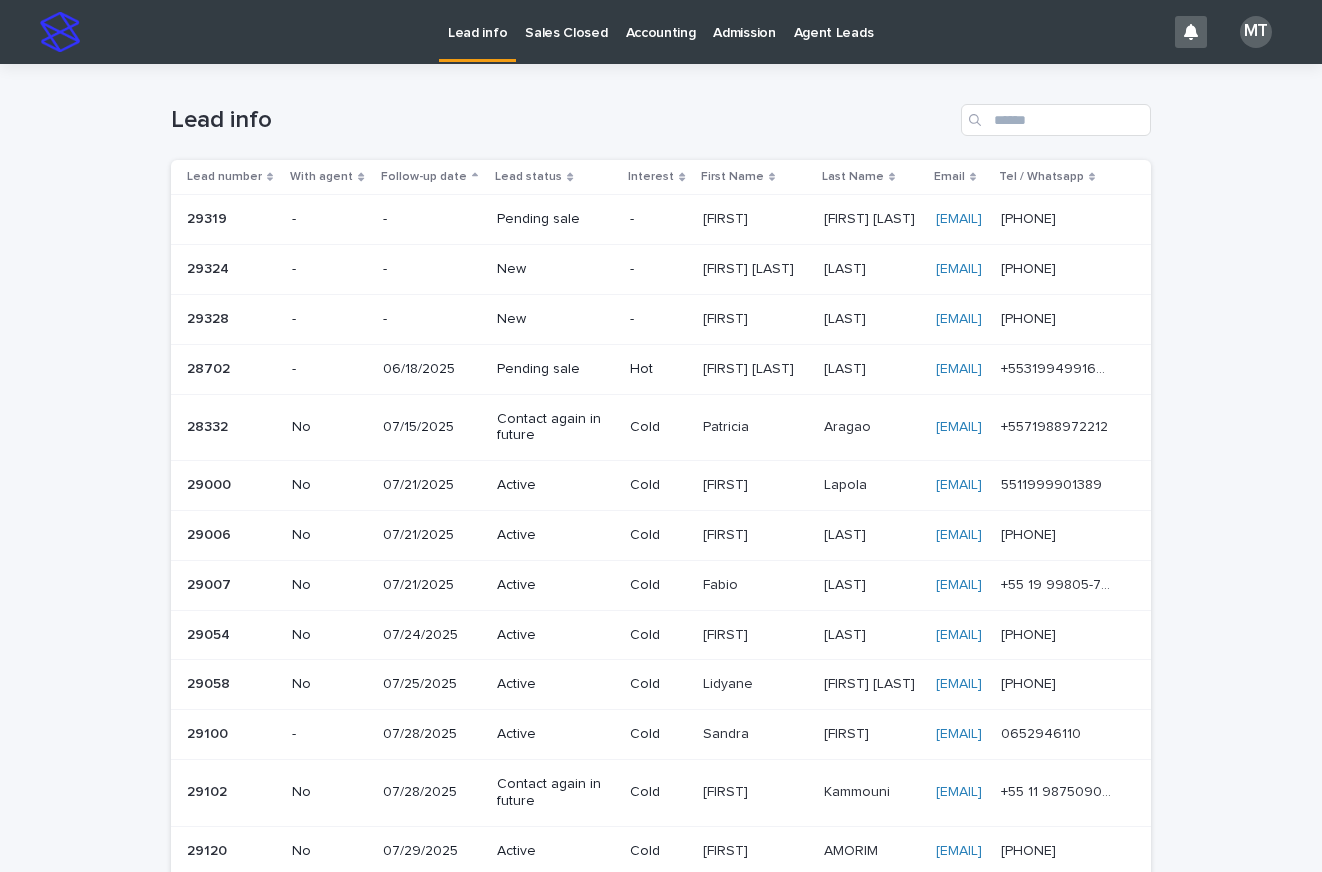 click on "[FIRST]" at bounding box center (727, 317) 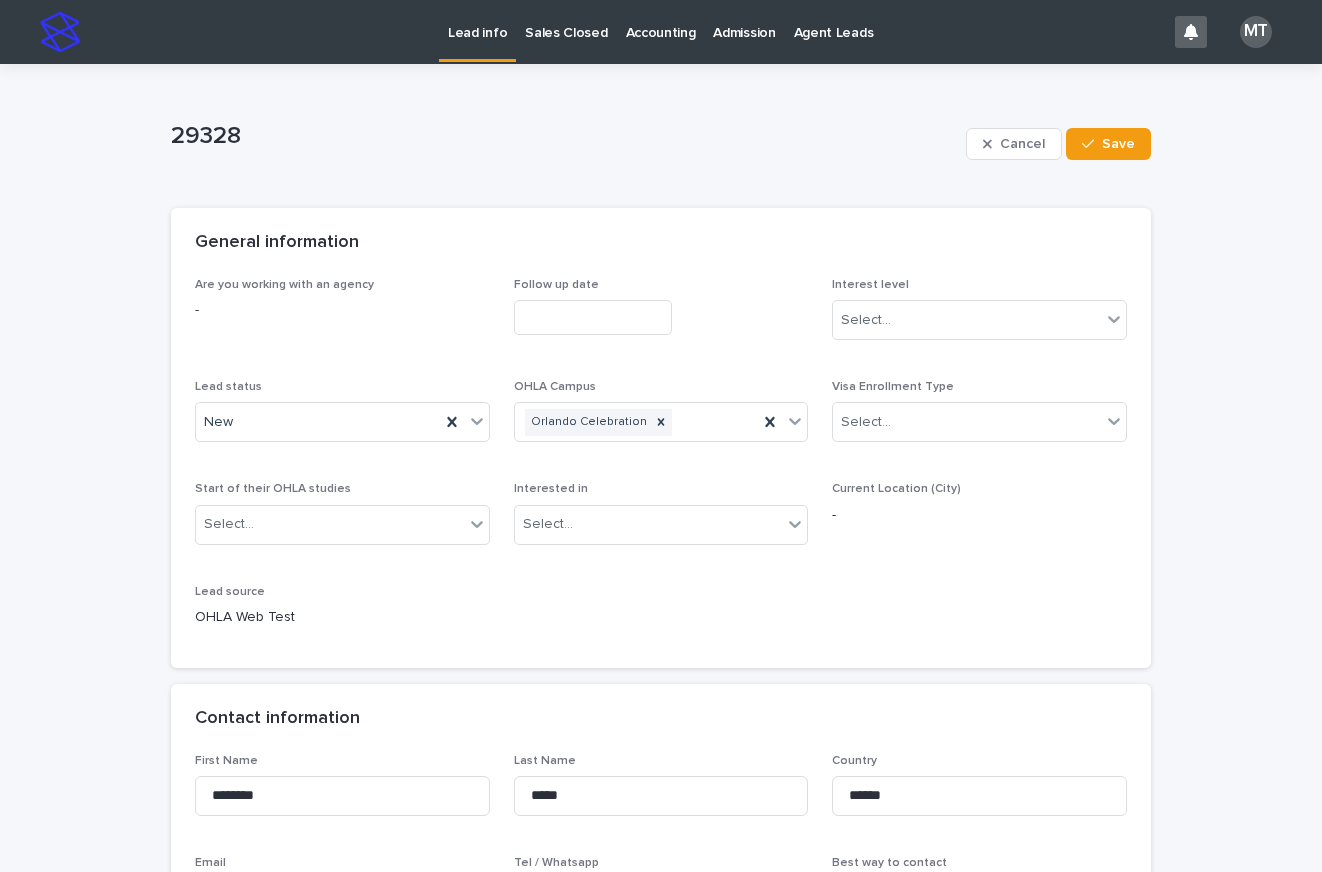 click at bounding box center (593, 317) 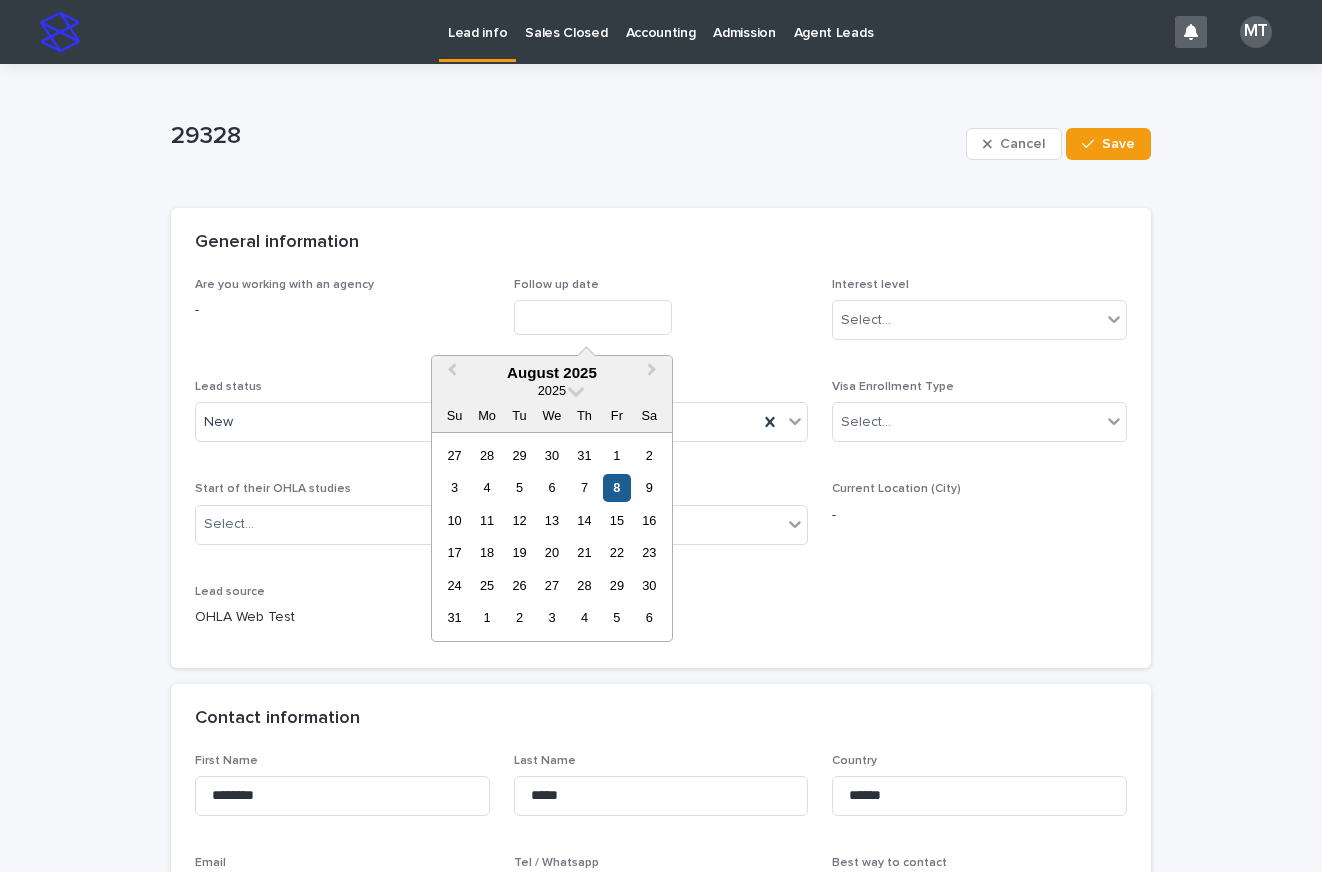click on "8" at bounding box center [616, 487] 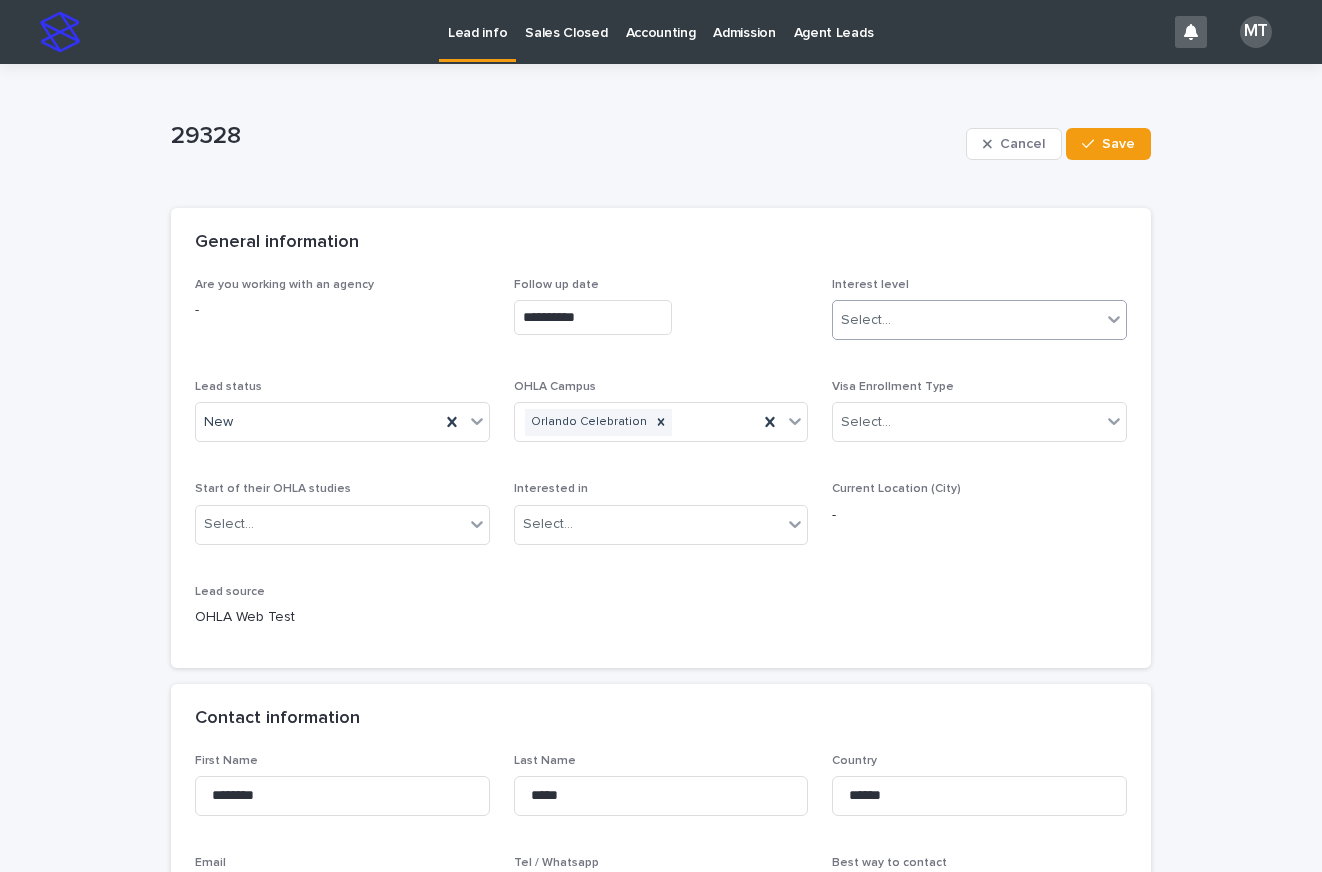 click on "Select..." at bounding box center (967, 320) 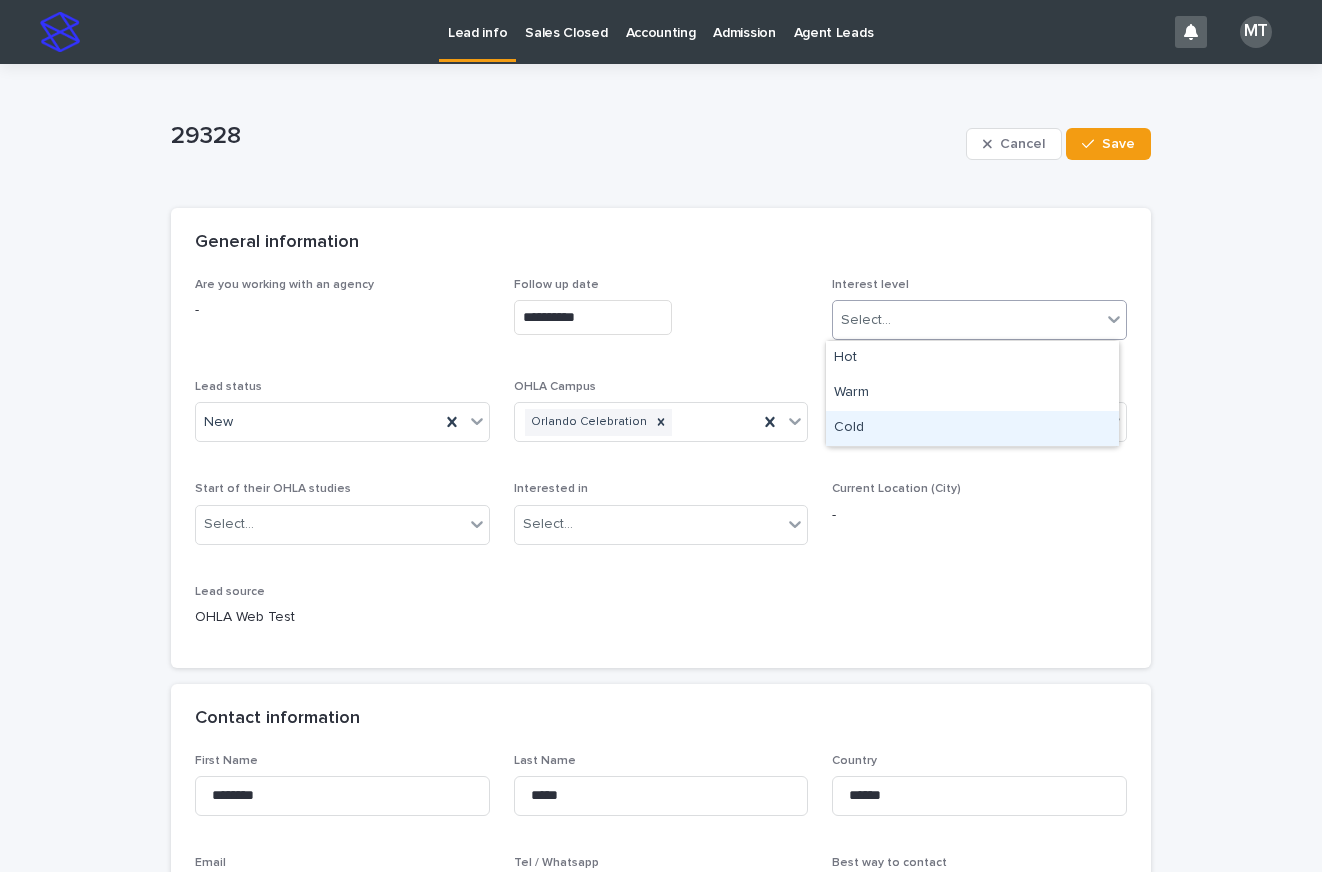 click on "Cold" at bounding box center (972, 428) 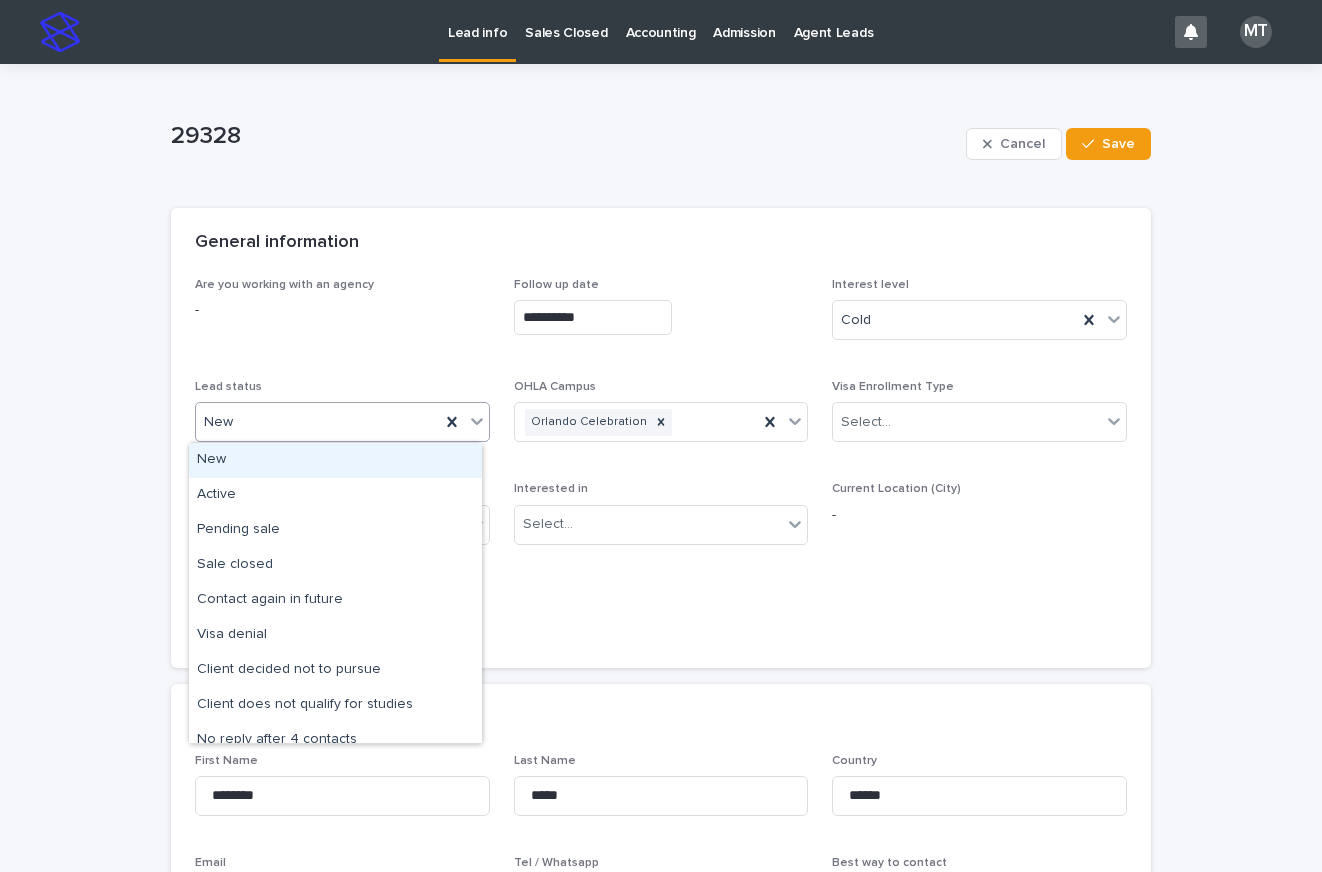 click on "New" at bounding box center [318, 422] 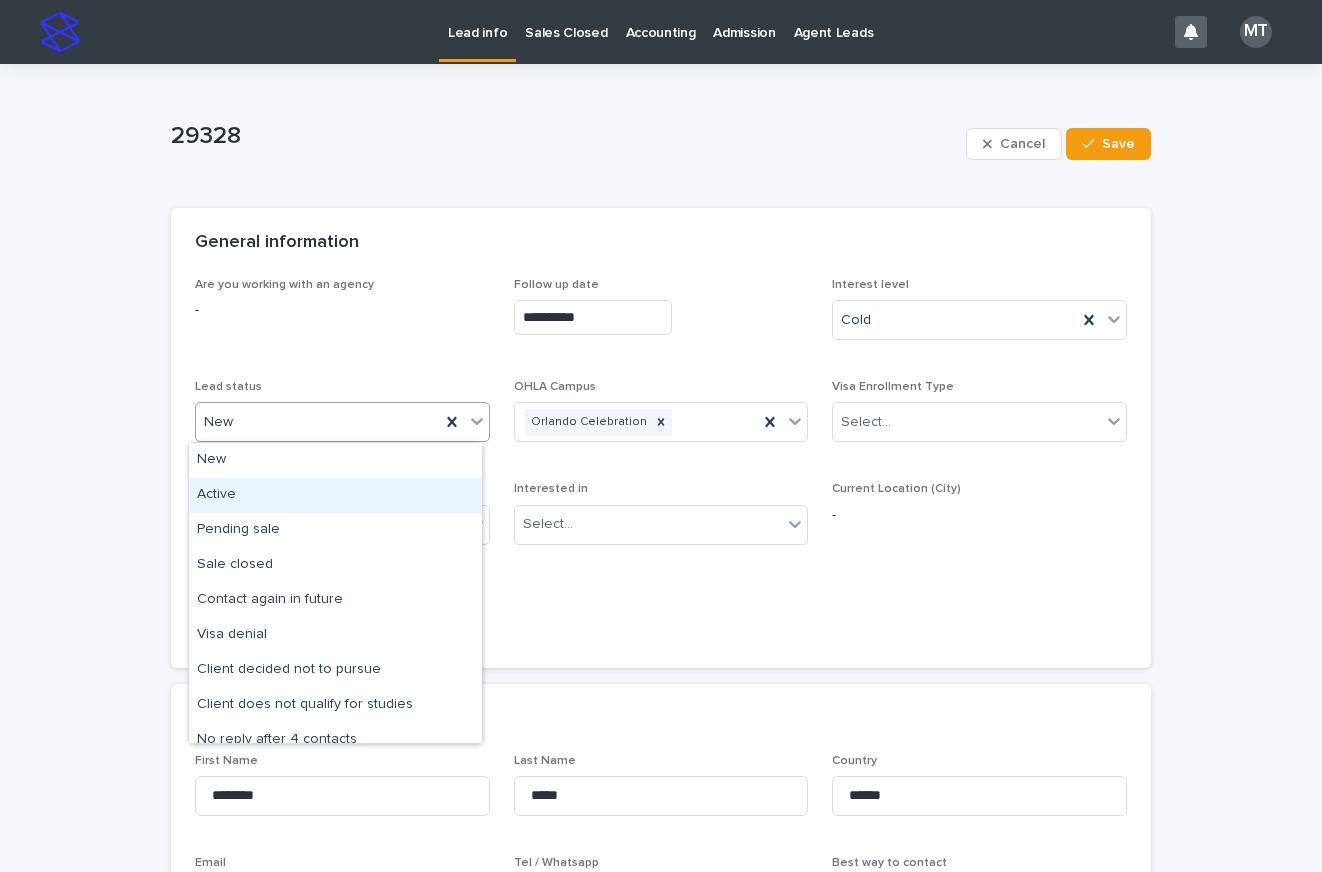 click on "Active" at bounding box center (335, 495) 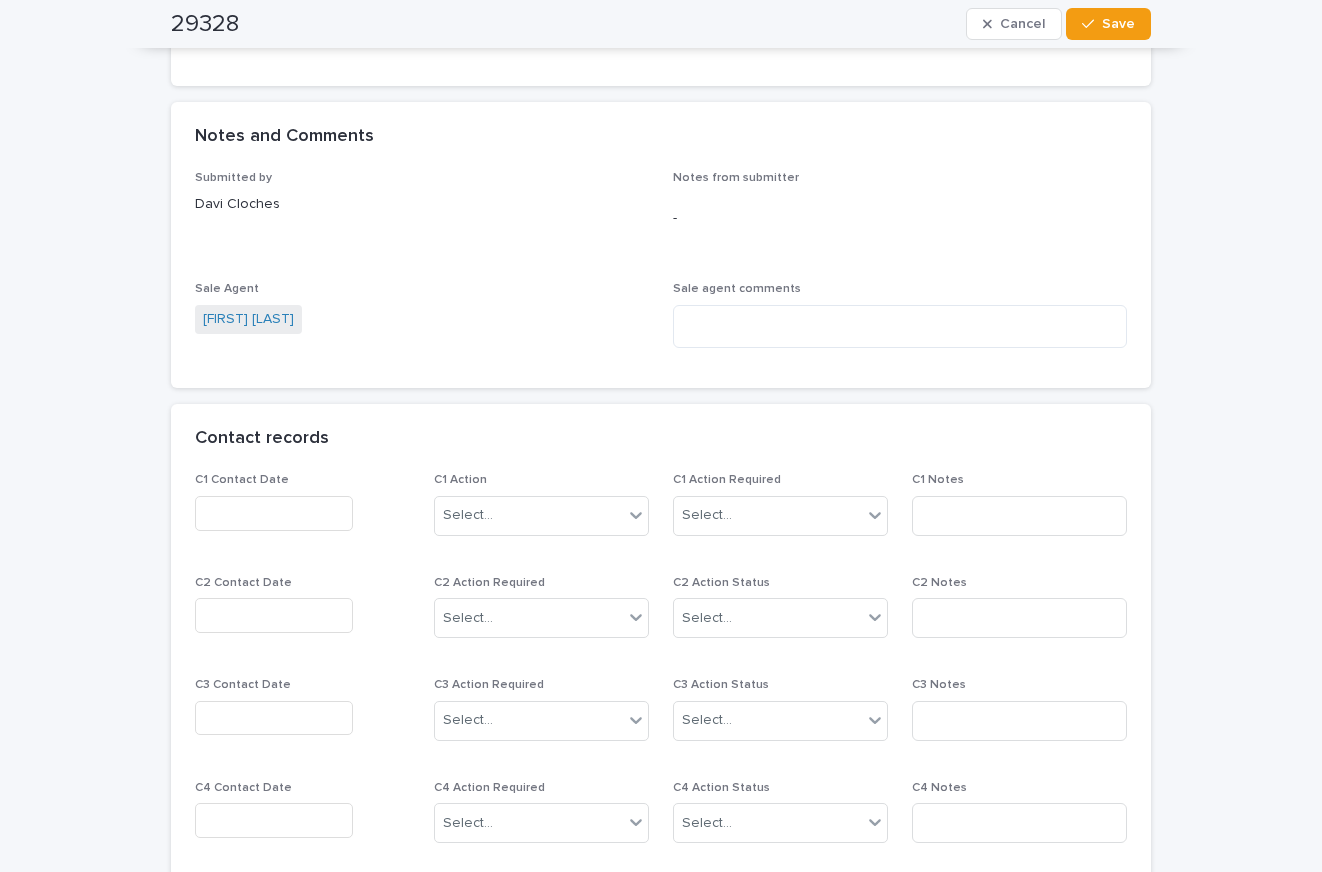 scroll, scrollTop: 1600, scrollLeft: 0, axis: vertical 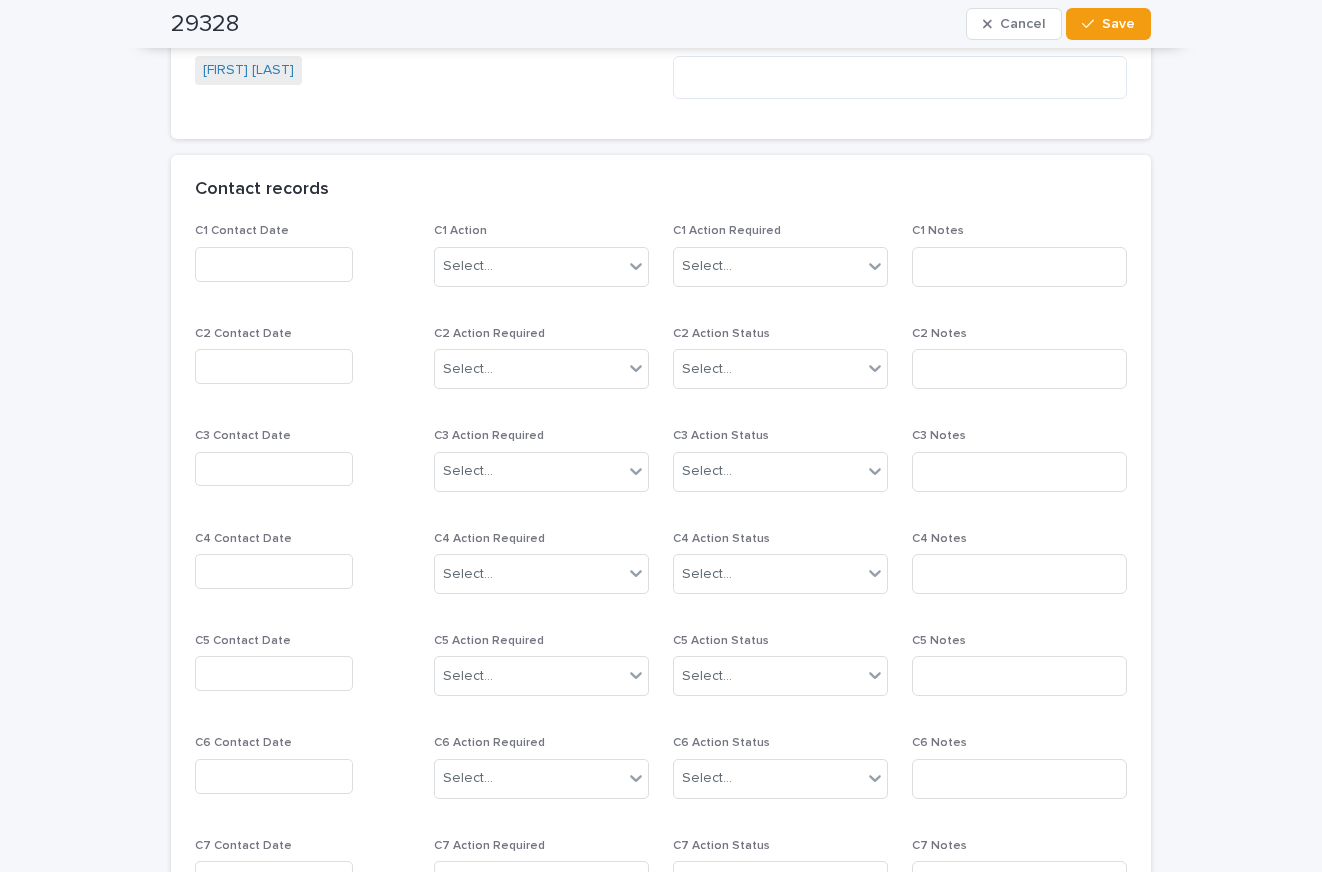 click at bounding box center (274, 264) 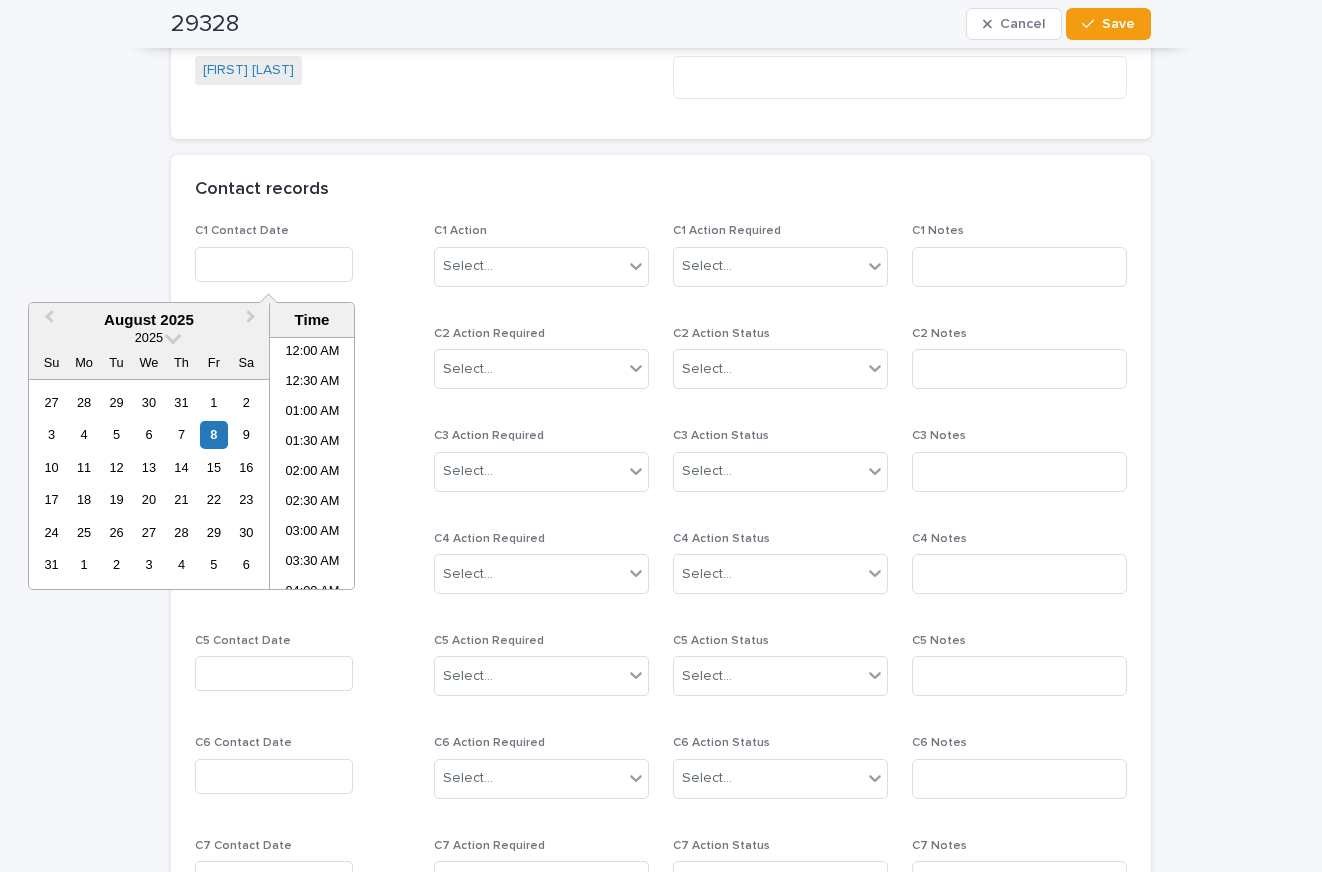 scroll, scrollTop: 430, scrollLeft: 0, axis: vertical 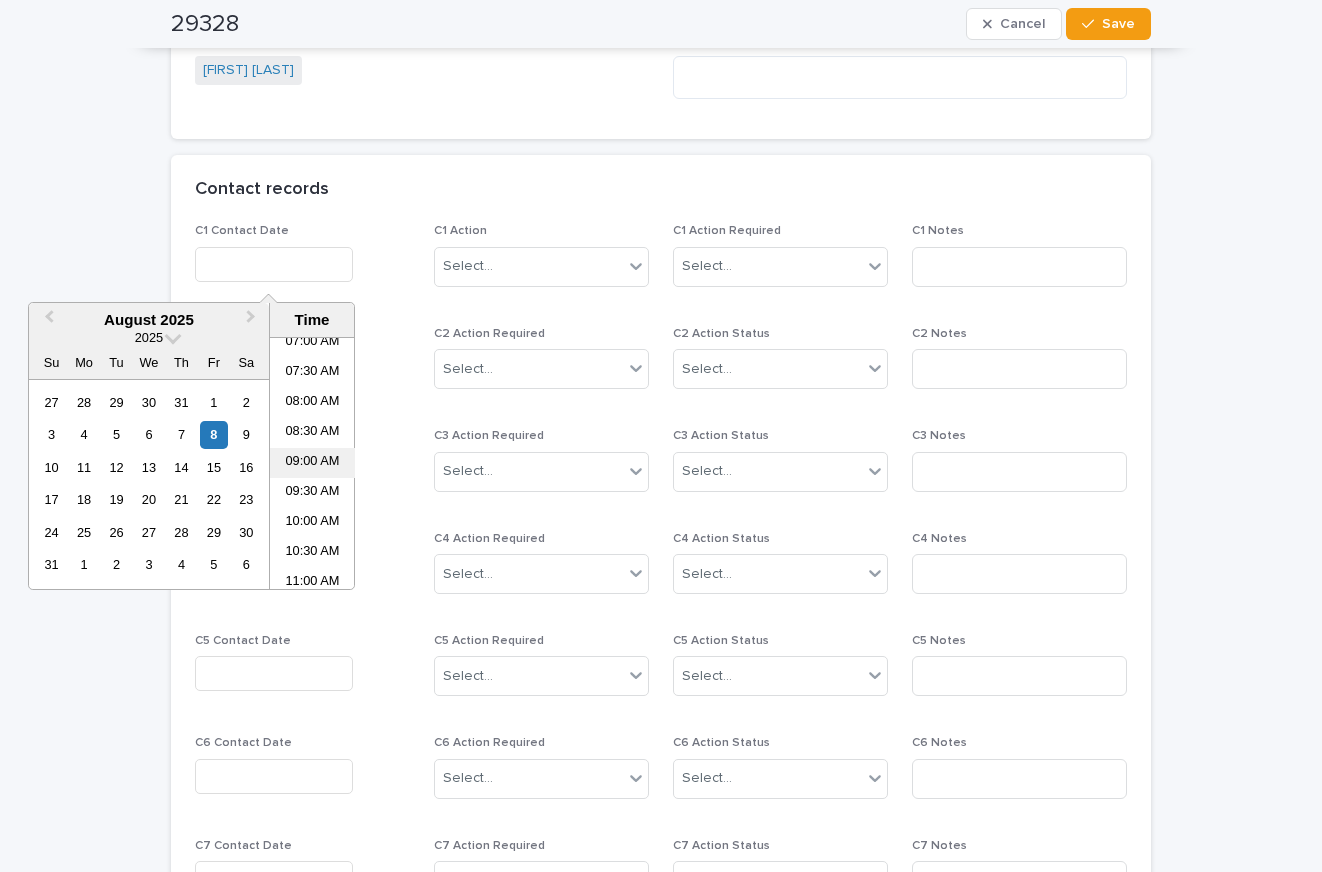 drag, startPoint x: 309, startPoint y: 462, endPoint x: 516, endPoint y: 348, distance: 236.31546 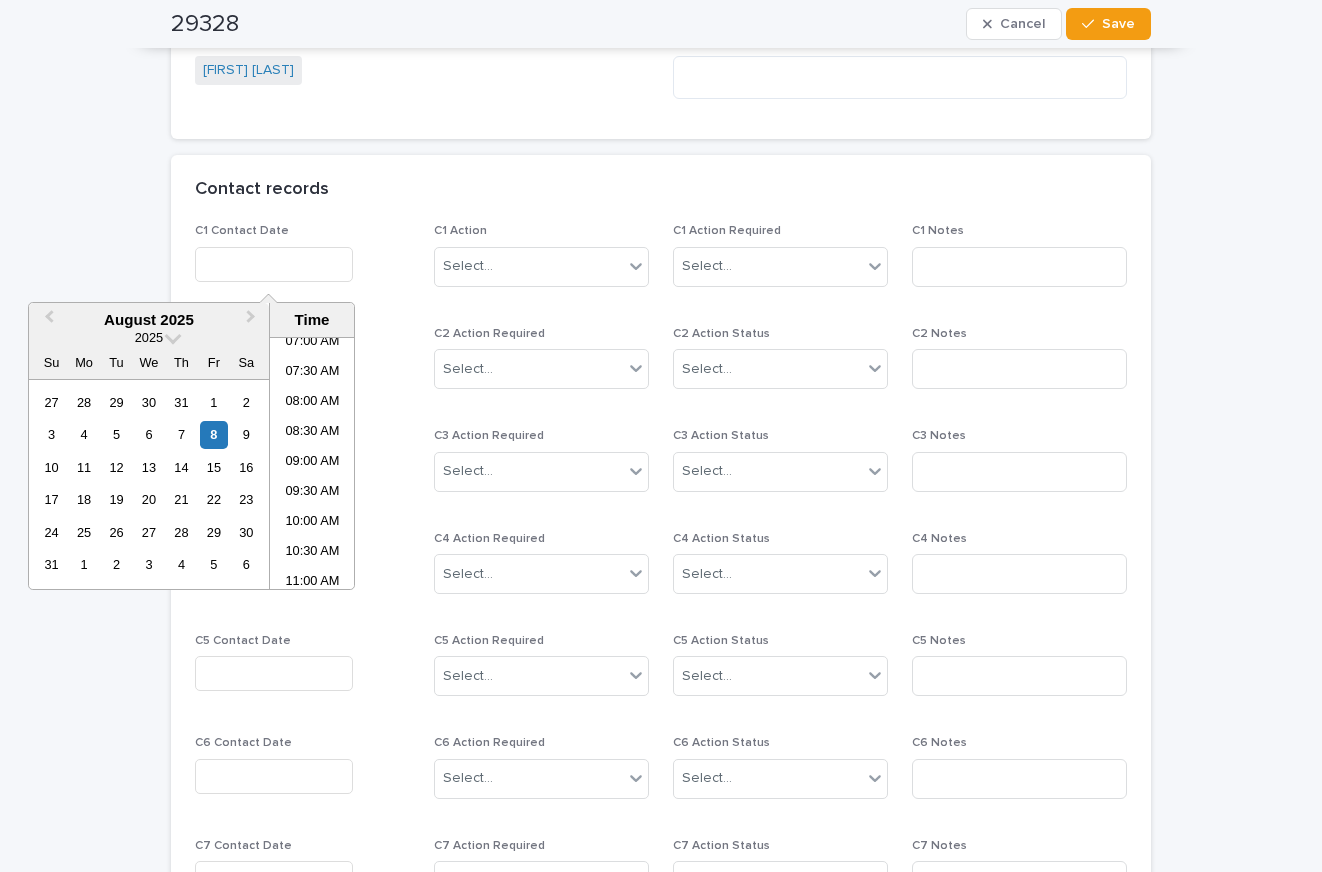 click on "09:00 AM" at bounding box center (312, 463) 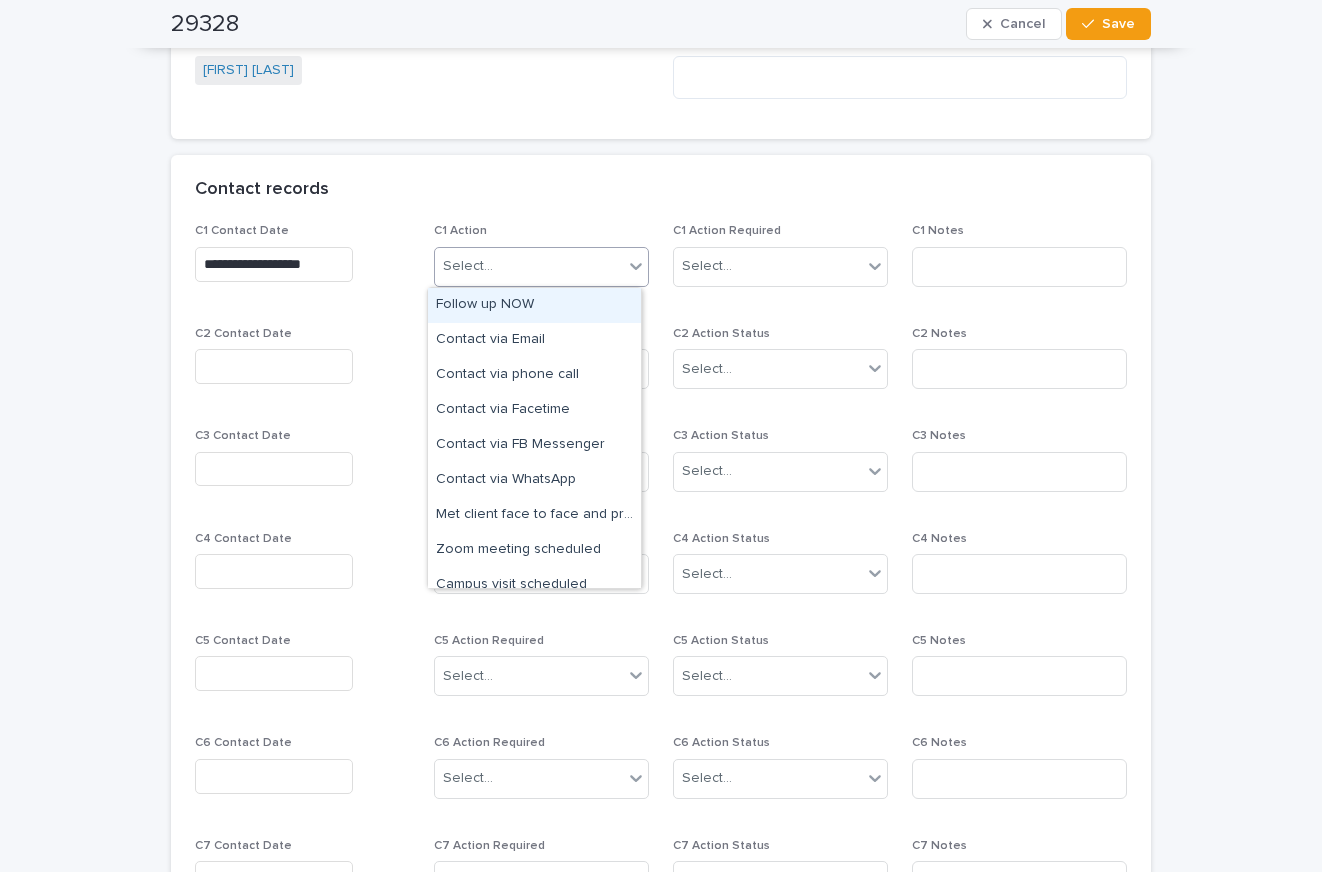click on "Select..." at bounding box center [529, 266] 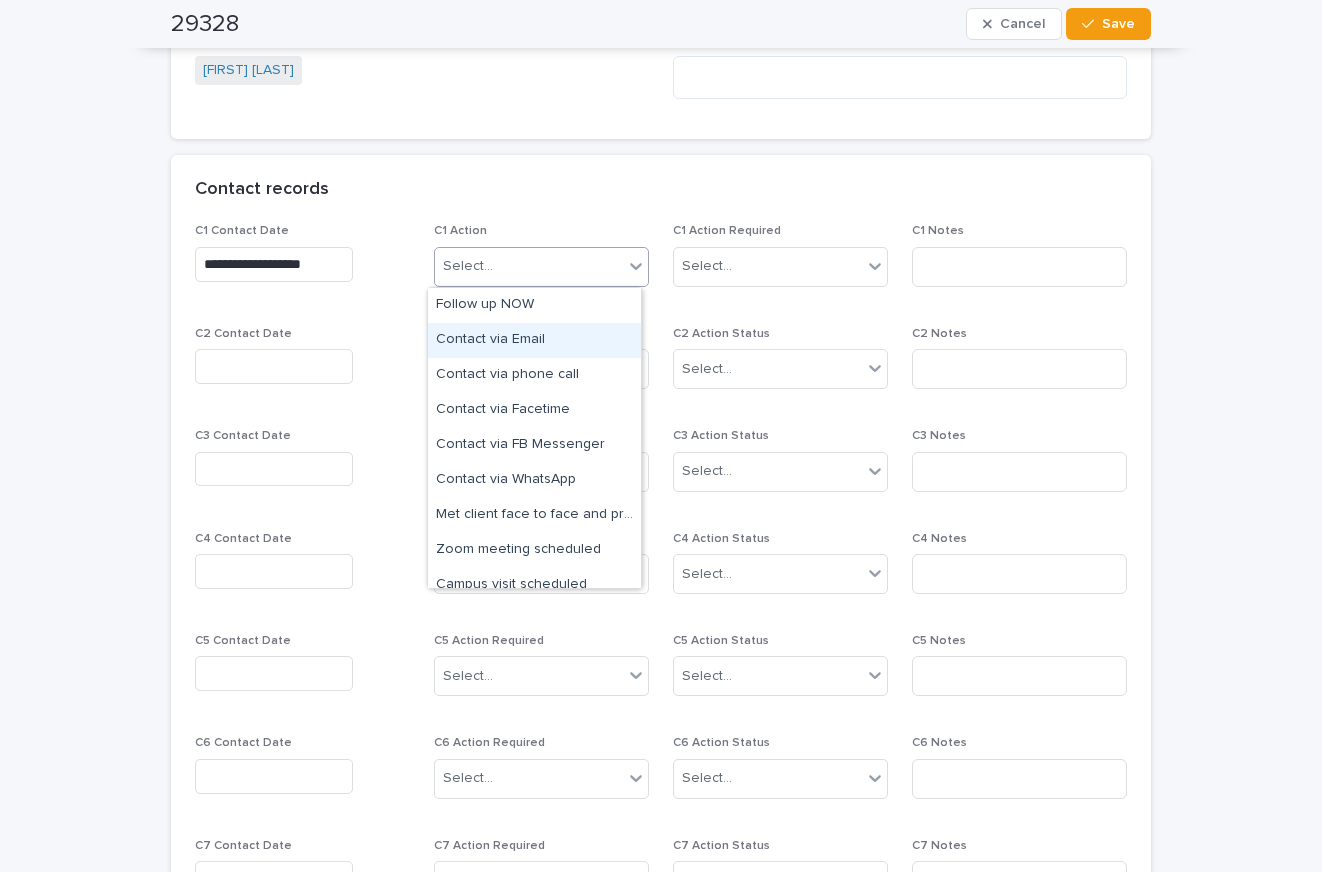 click on "Contact via Email" at bounding box center [534, 340] 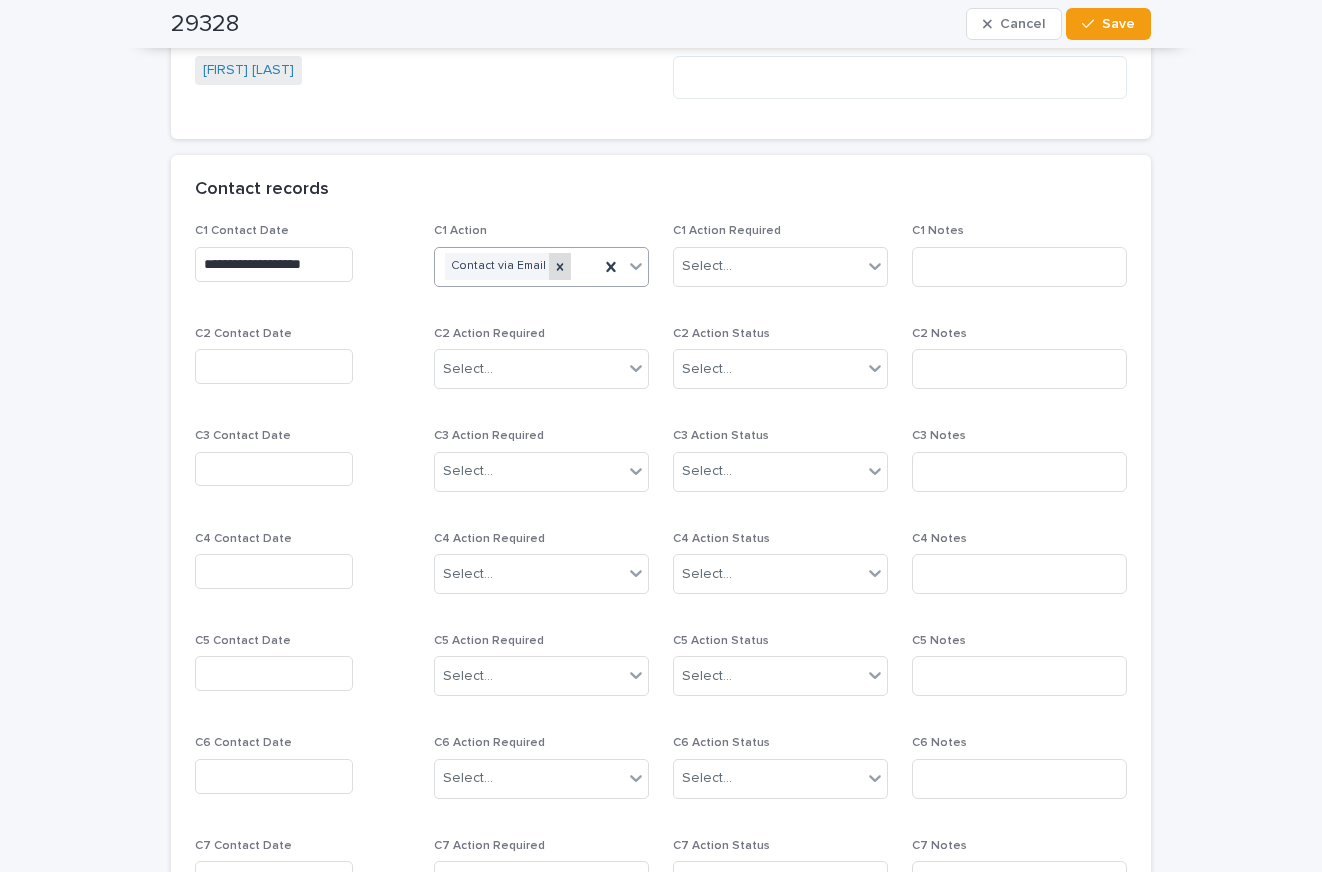 click 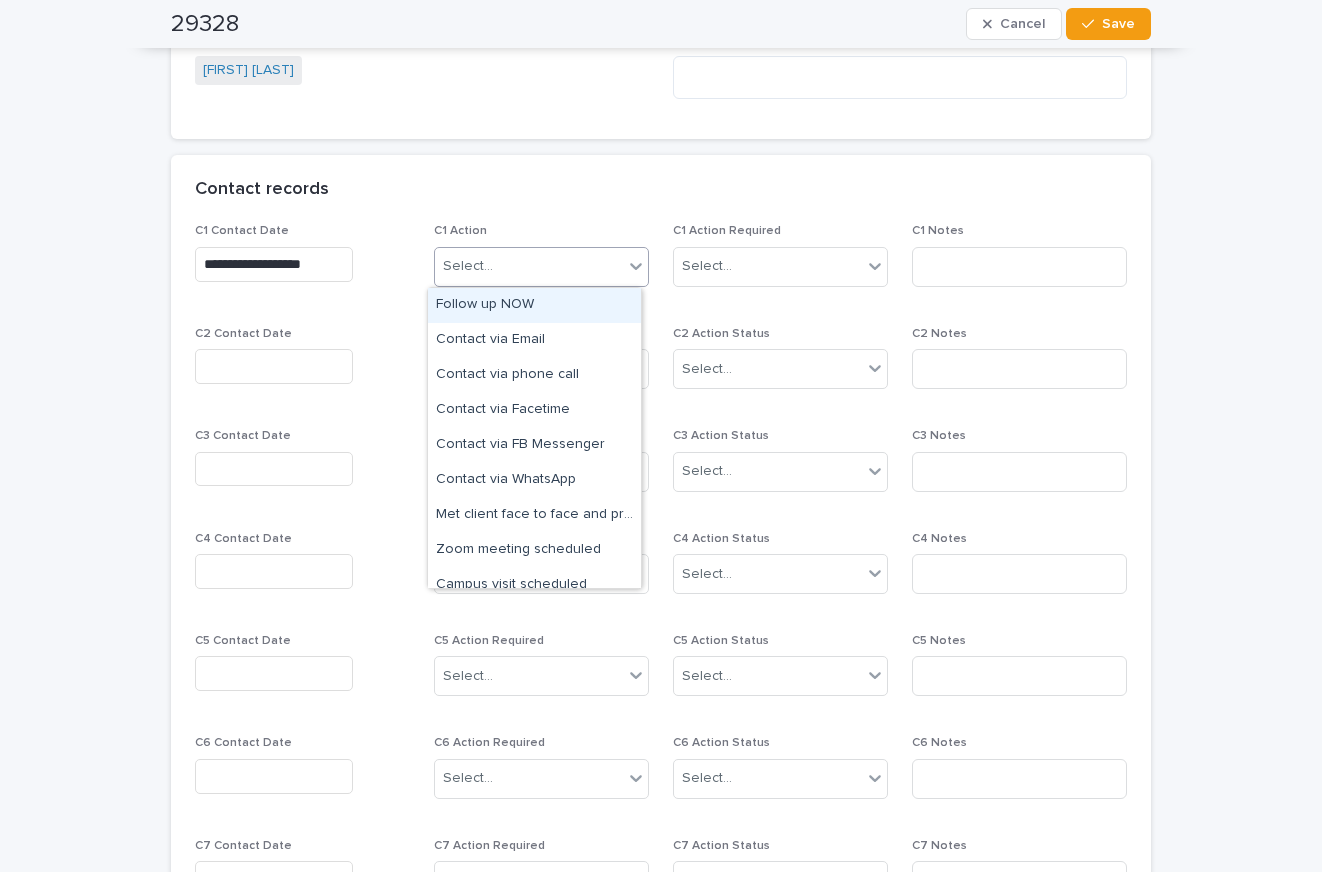 click on "Select..." at bounding box center [468, 266] 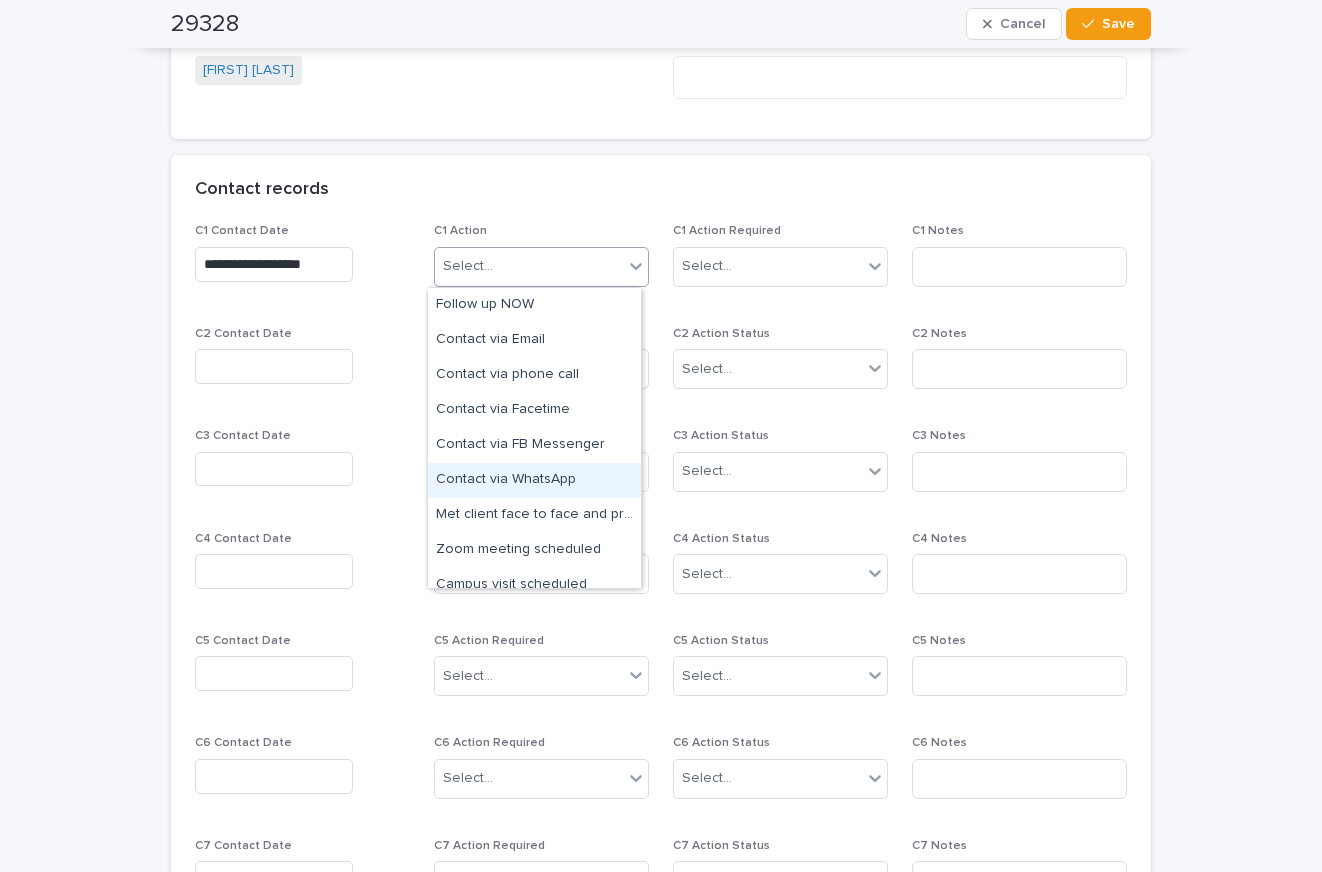click on "Contact via WhatsApp" at bounding box center [534, 480] 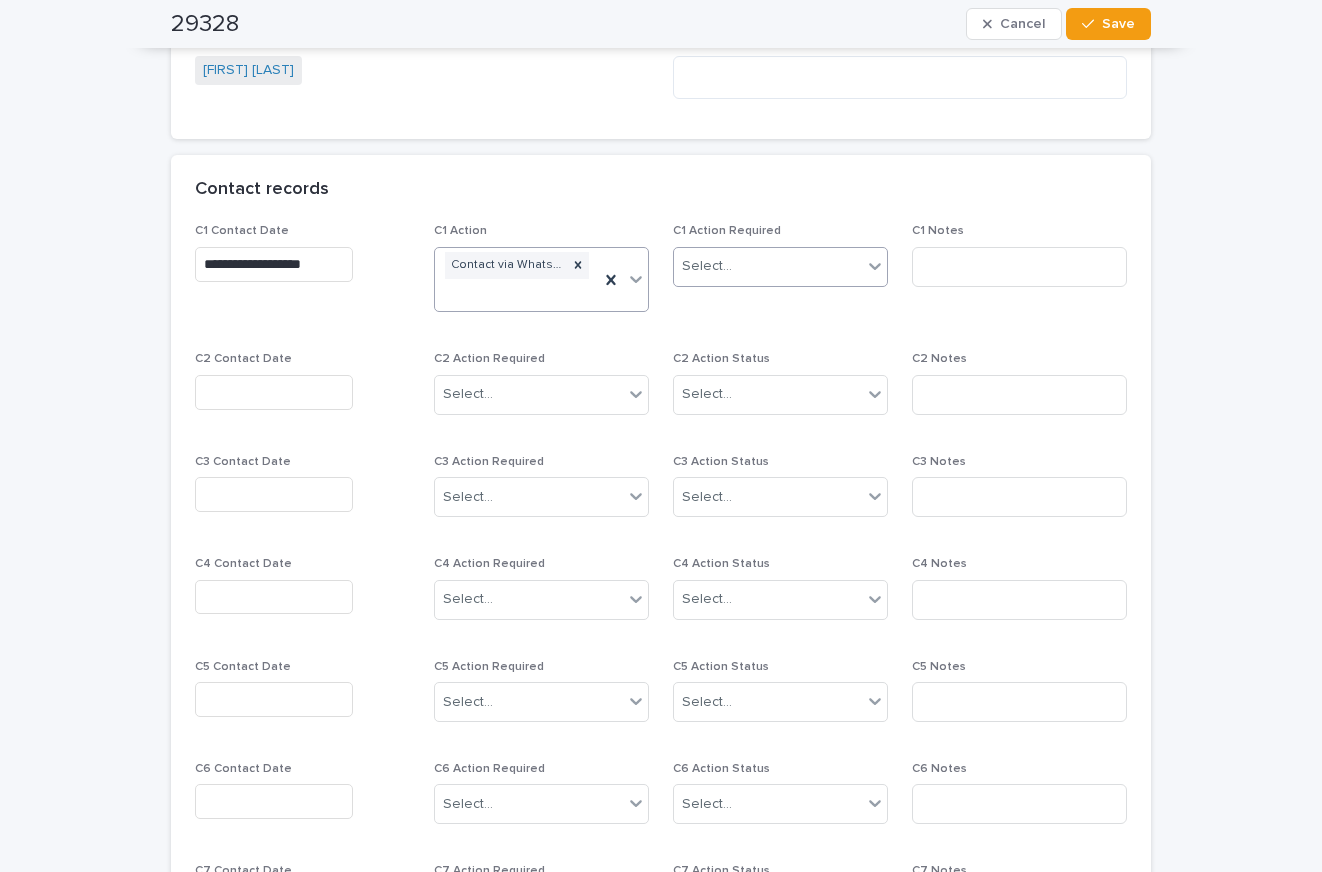 click on "Select..." at bounding box center [707, 266] 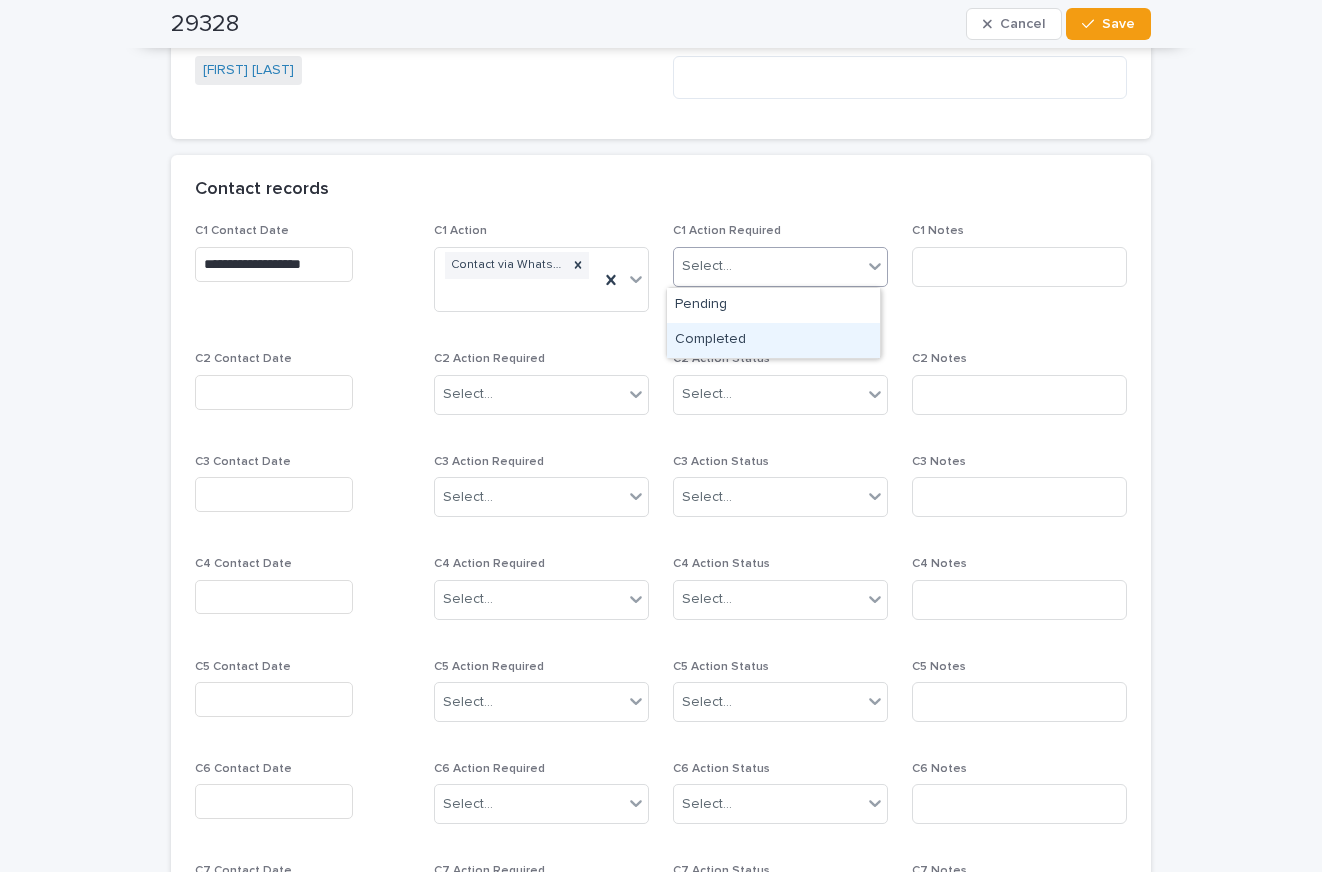 drag, startPoint x: 721, startPoint y: 346, endPoint x: 847, endPoint y: 318, distance: 129.07362 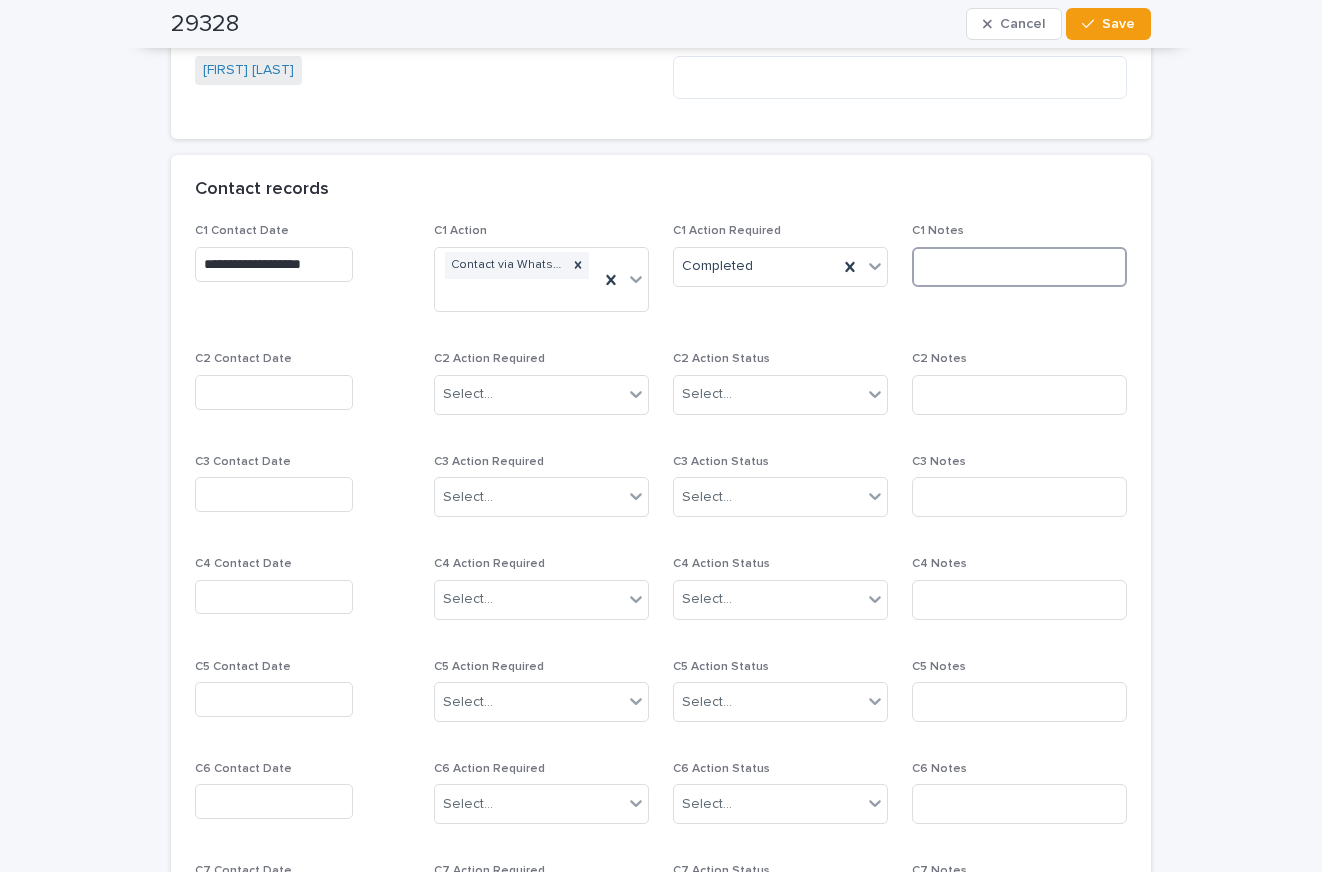 click at bounding box center (1019, 267) 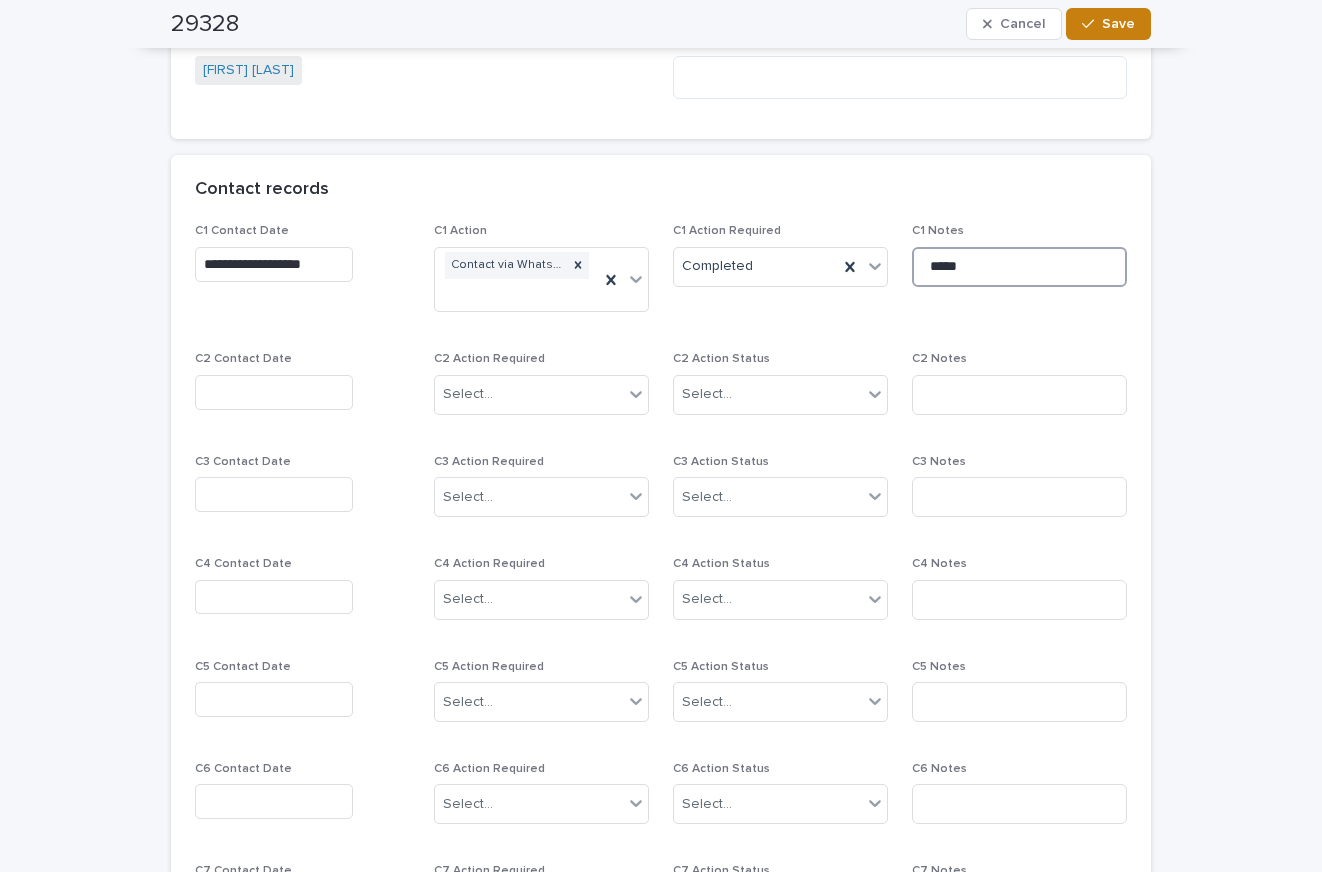 type on "*****" 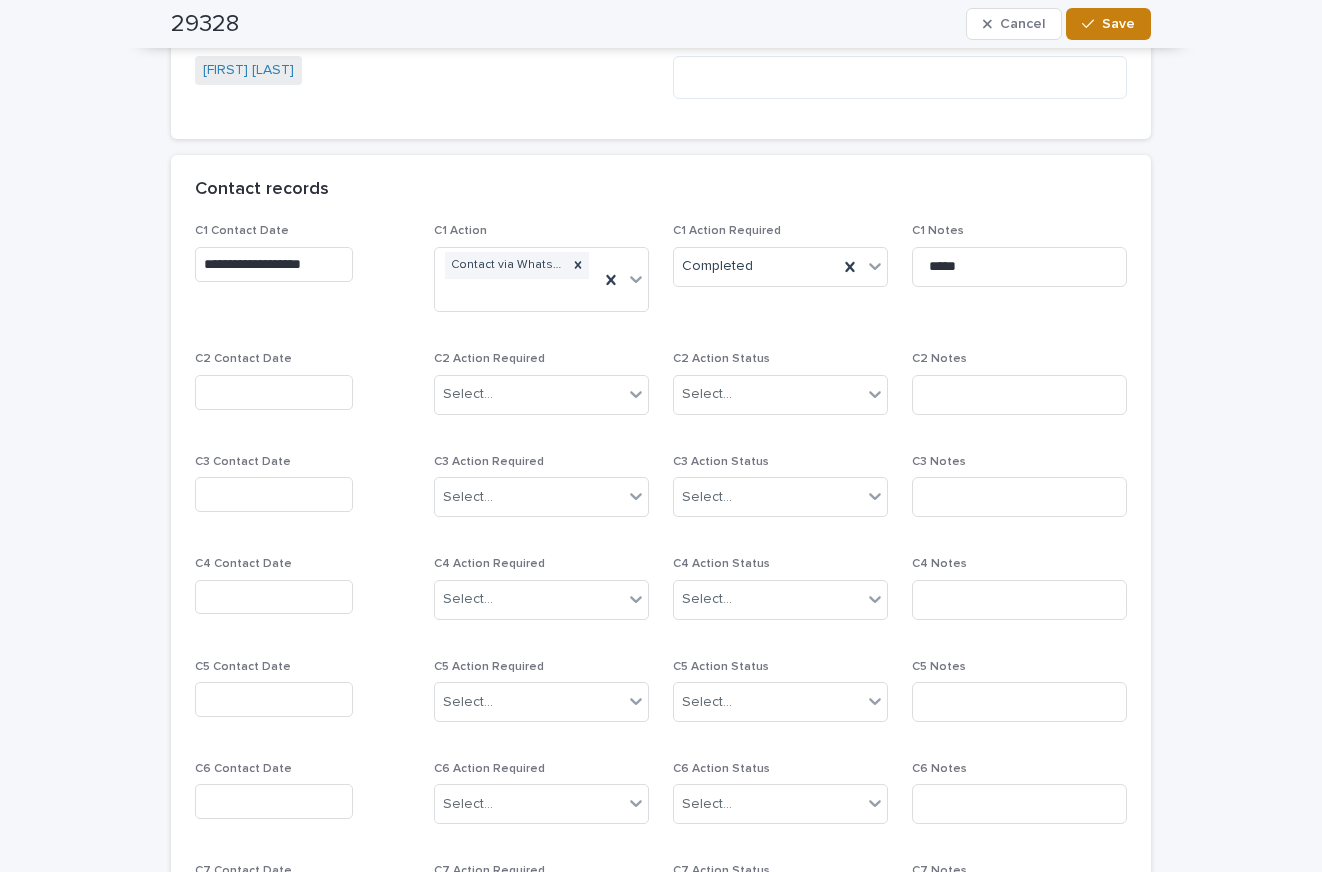 click on "Save" at bounding box center [1118, 24] 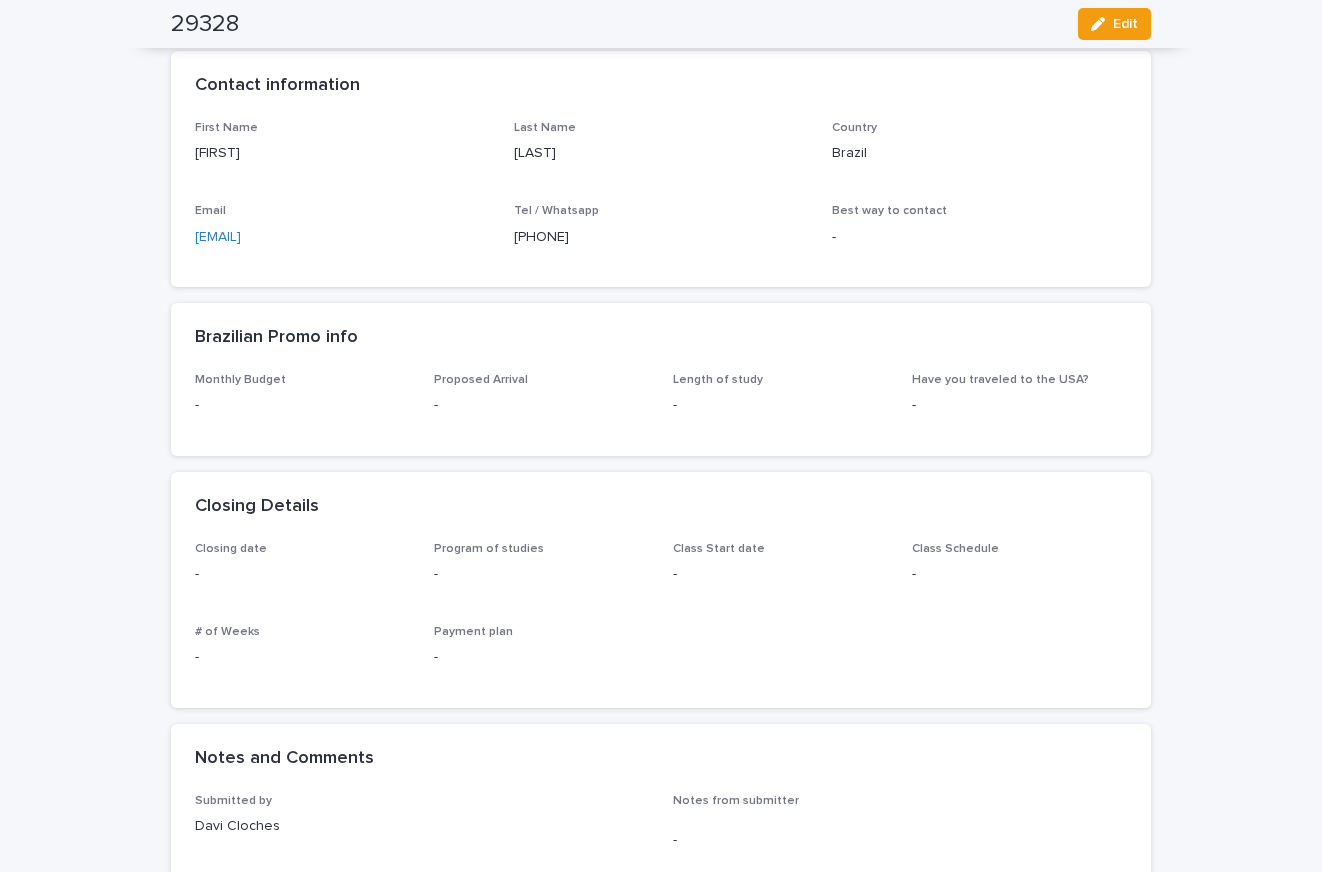 scroll, scrollTop: 584, scrollLeft: 0, axis: vertical 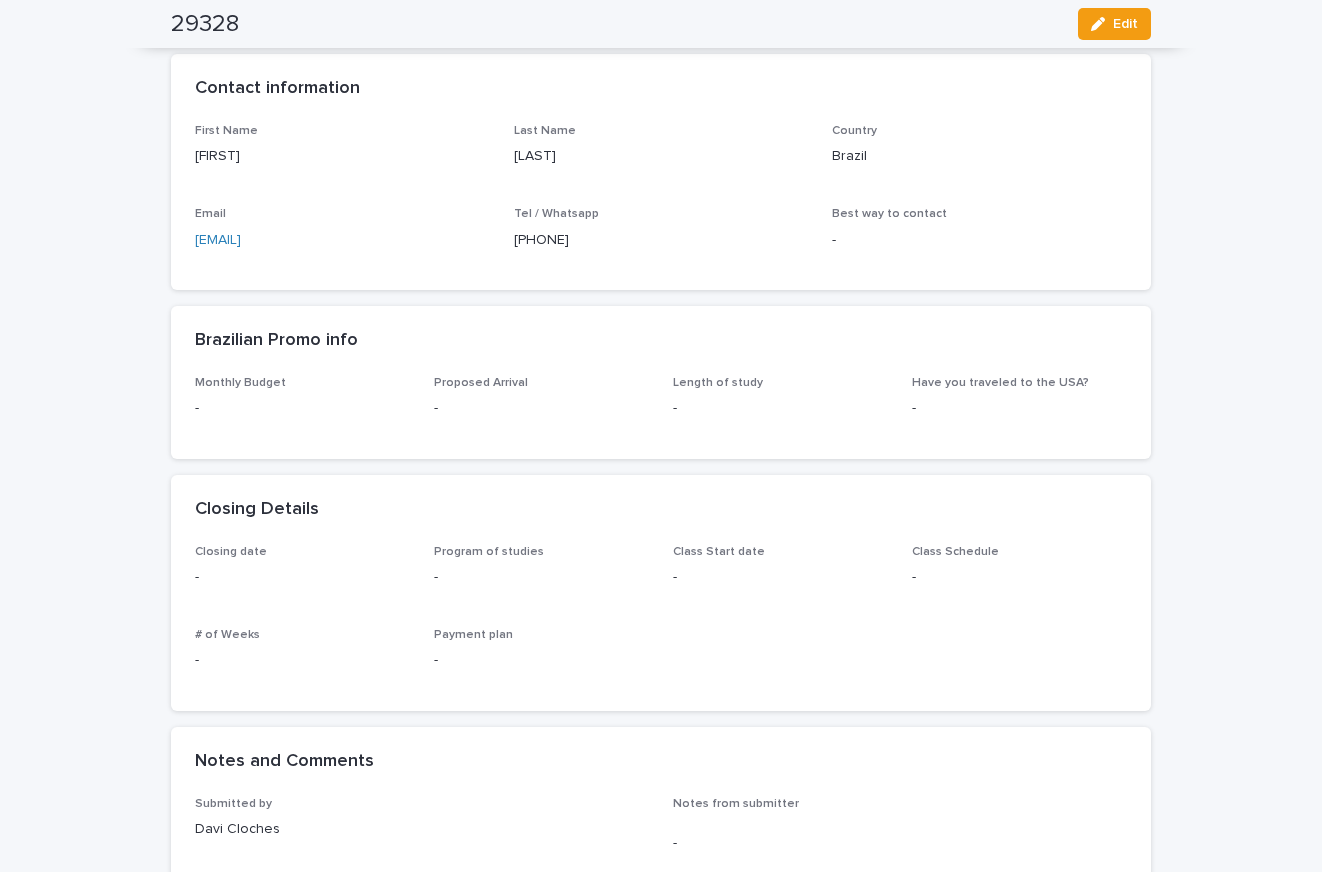 drag, startPoint x: 590, startPoint y: 242, endPoint x: 507, endPoint y: 243, distance: 83.00603 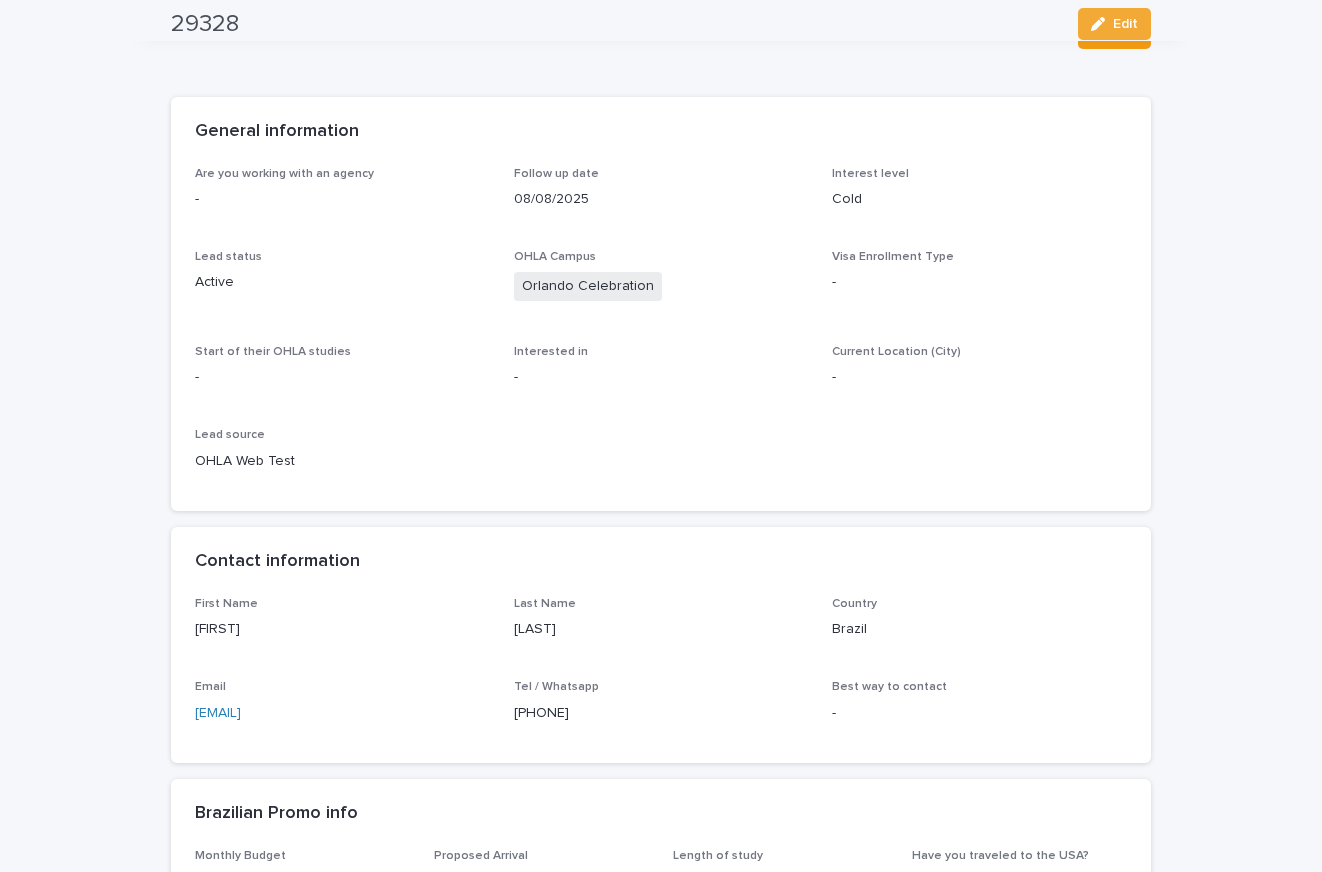 scroll, scrollTop: 0, scrollLeft: 0, axis: both 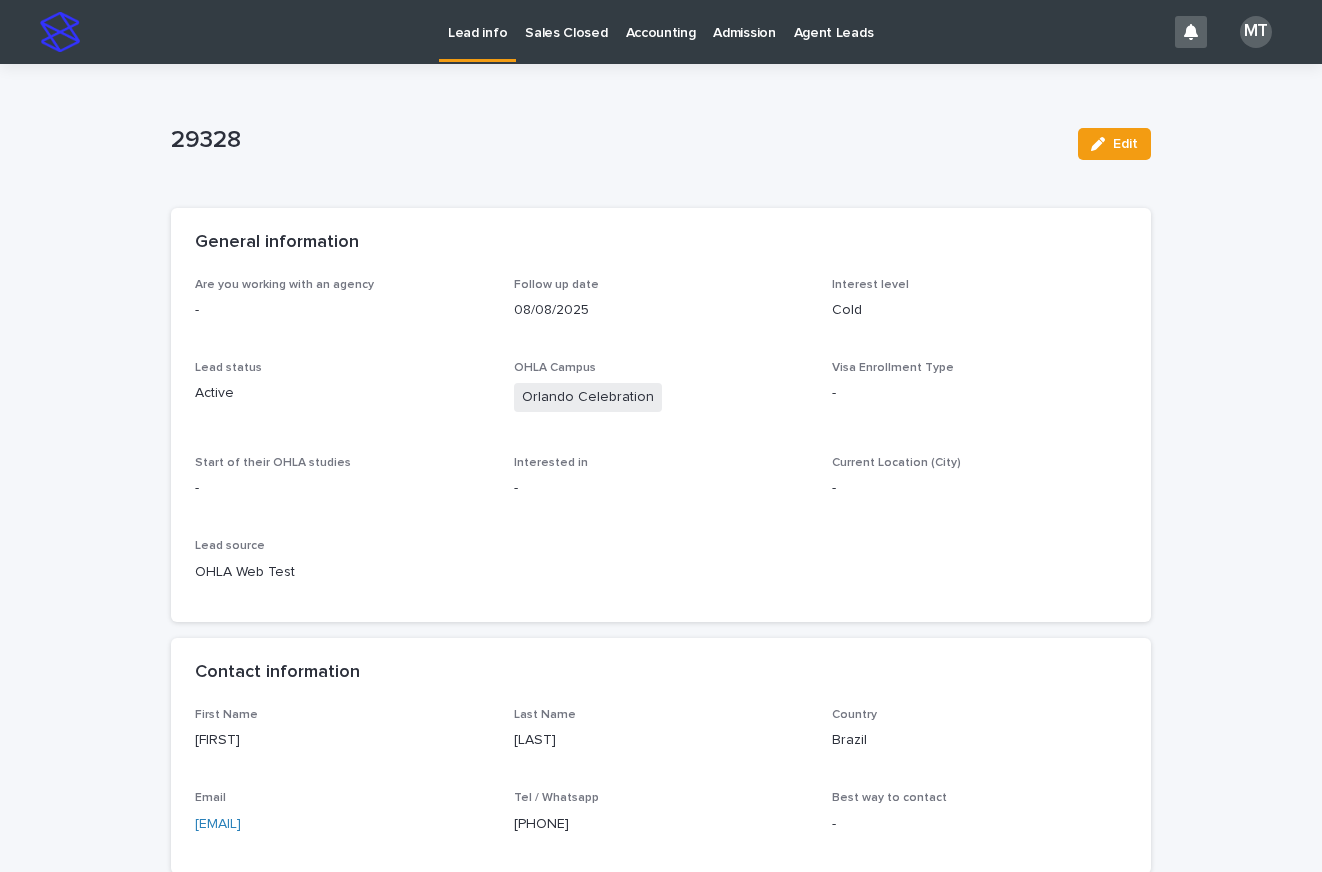 click on "Lead info" at bounding box center (477, 21) 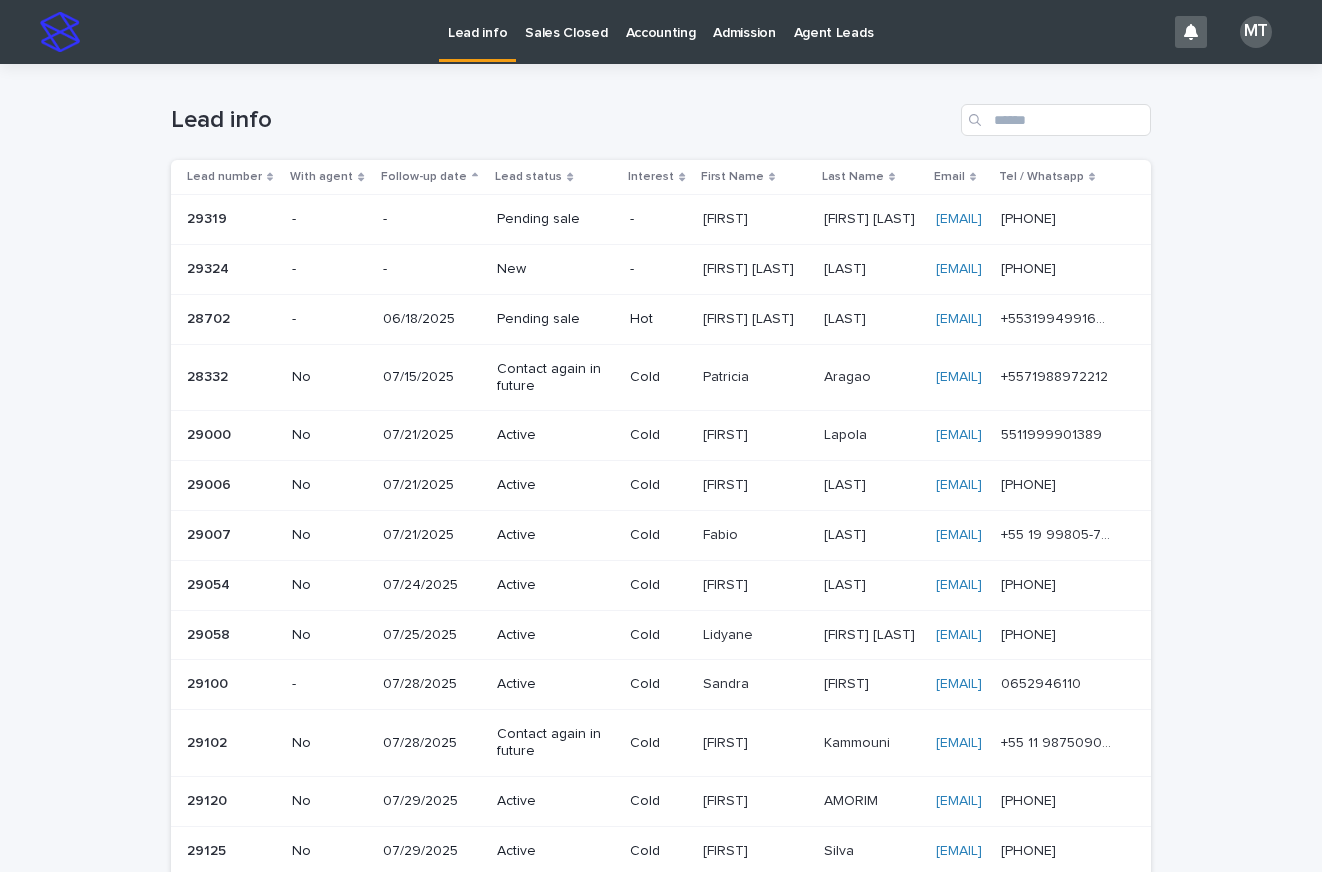 click on "[FIRST] [LAST]" at bounding box center (750, 267) 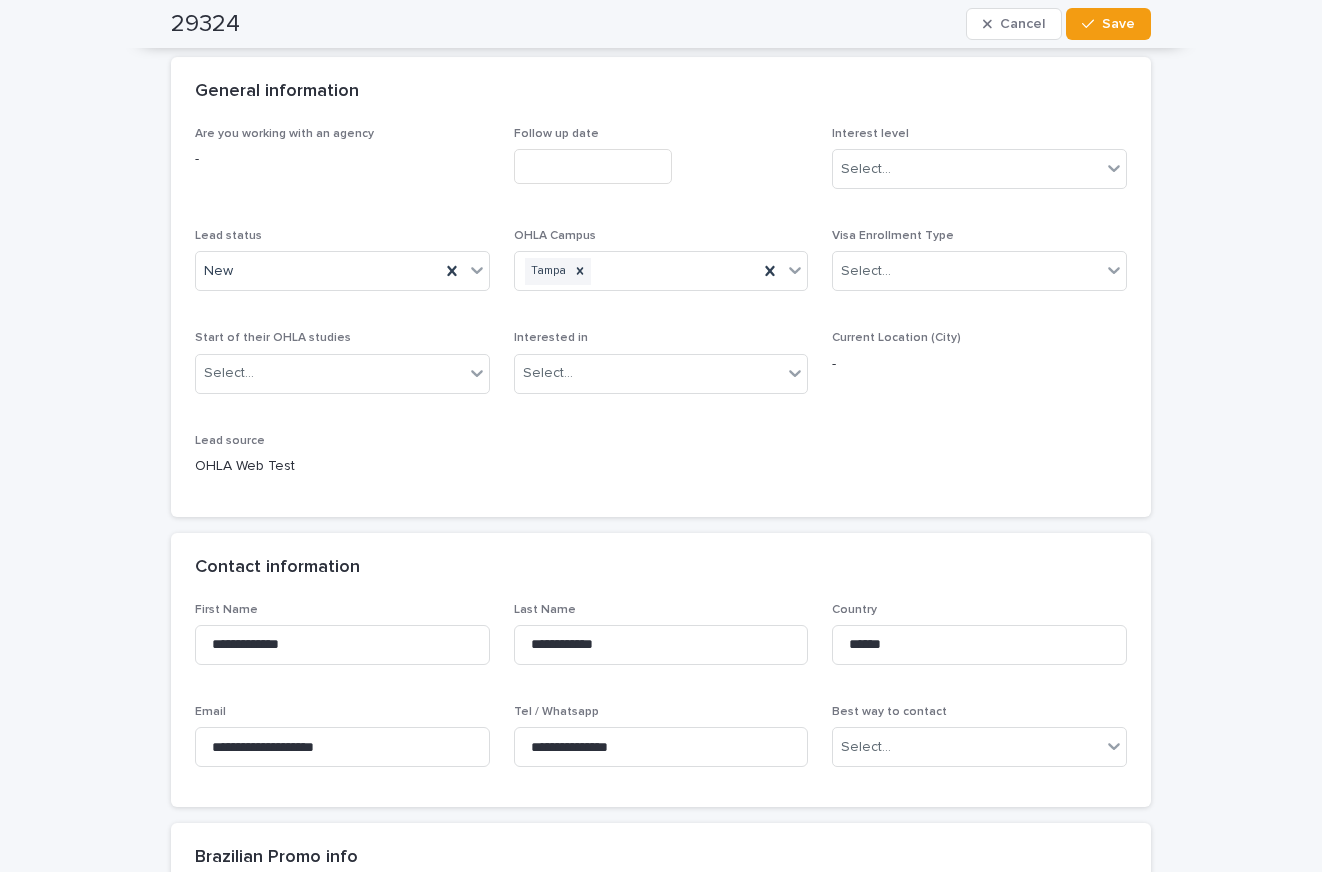 scroll, scrollTop: 0, scrollLeft: 0, axis: both 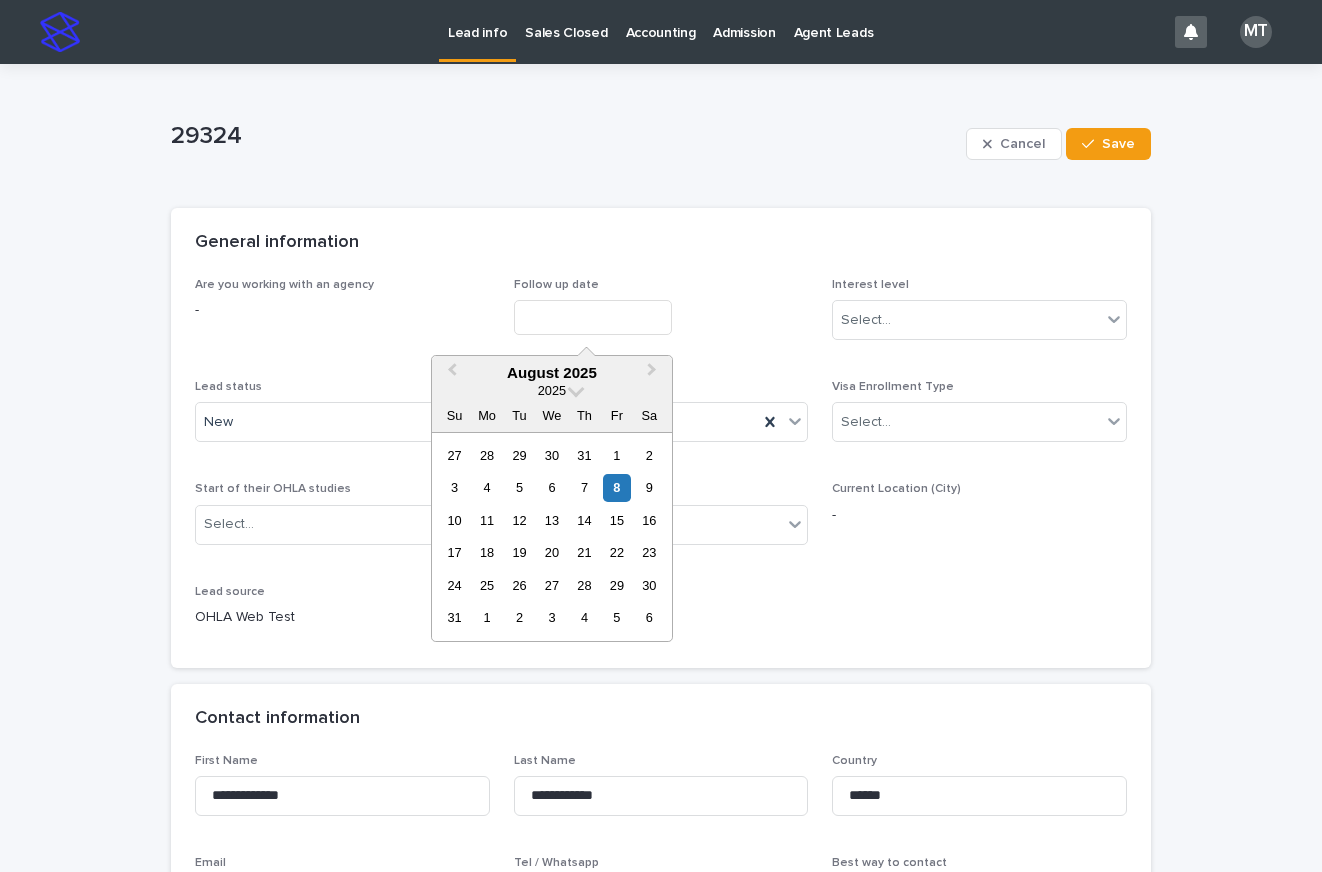 click at bounding box center [593, 317] 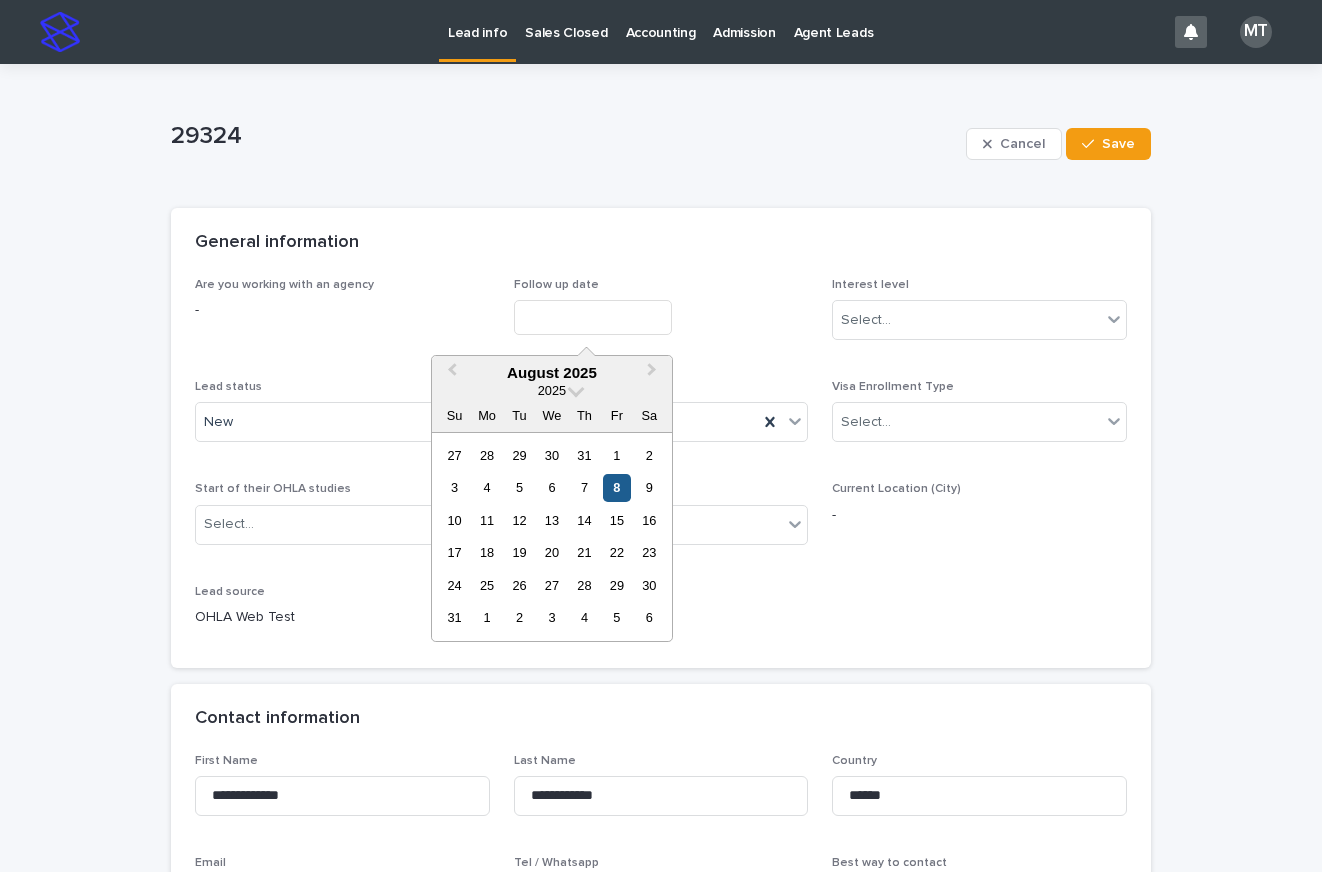 click on "8" at bounding box center (616, 487) 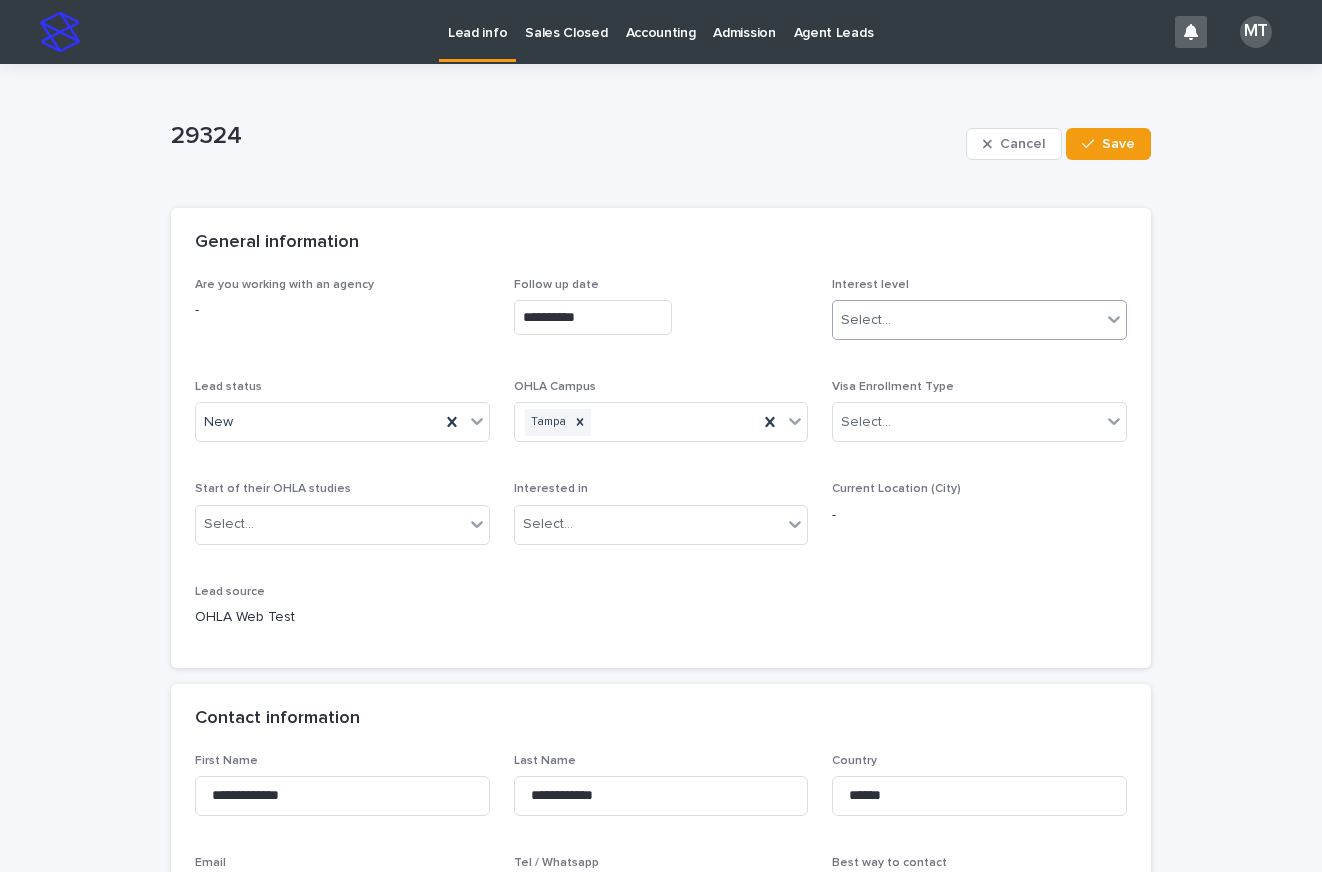 click on "Select..." at bounding box center [967, 320] 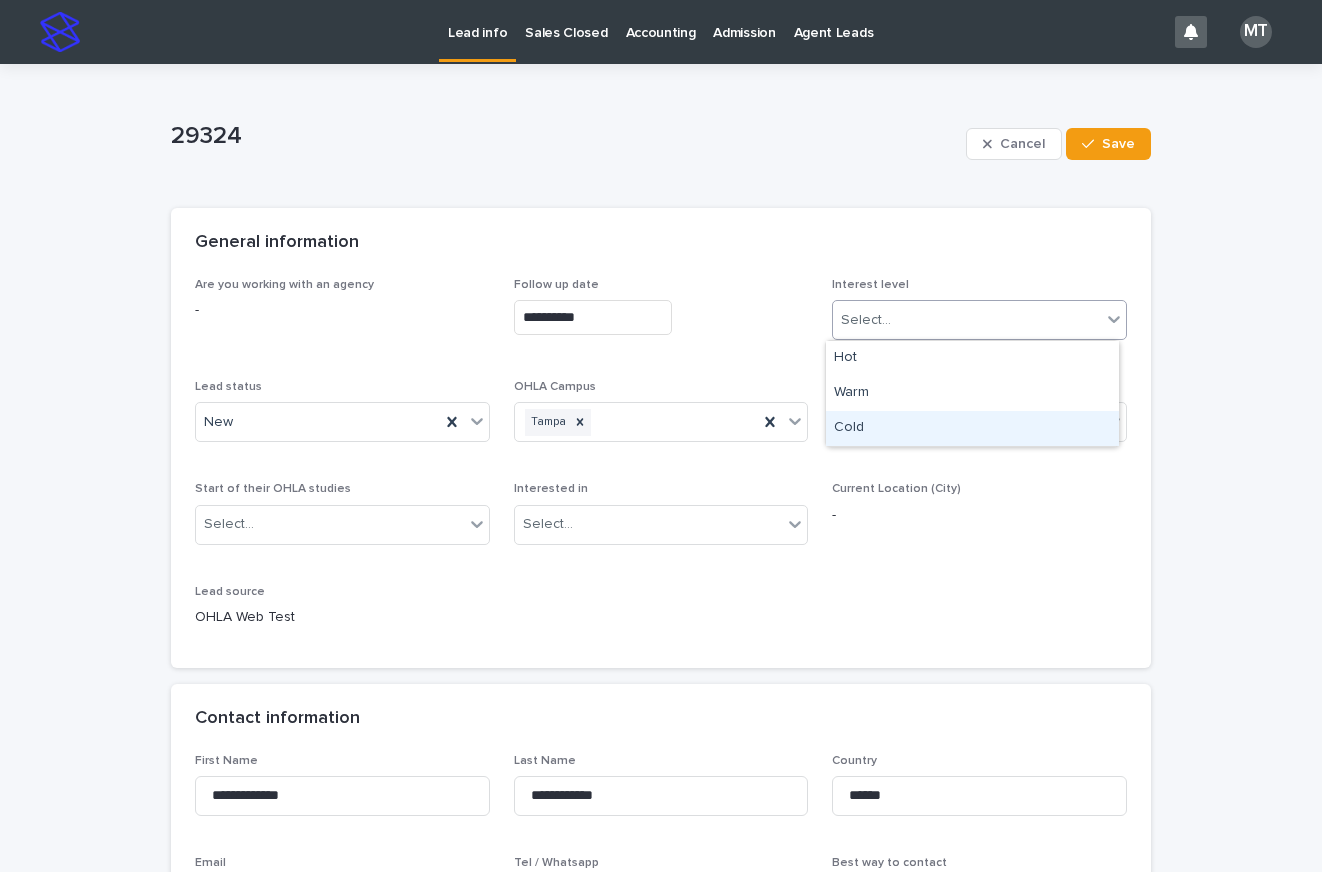 click on "Cold" at bounding box center (972, 428) 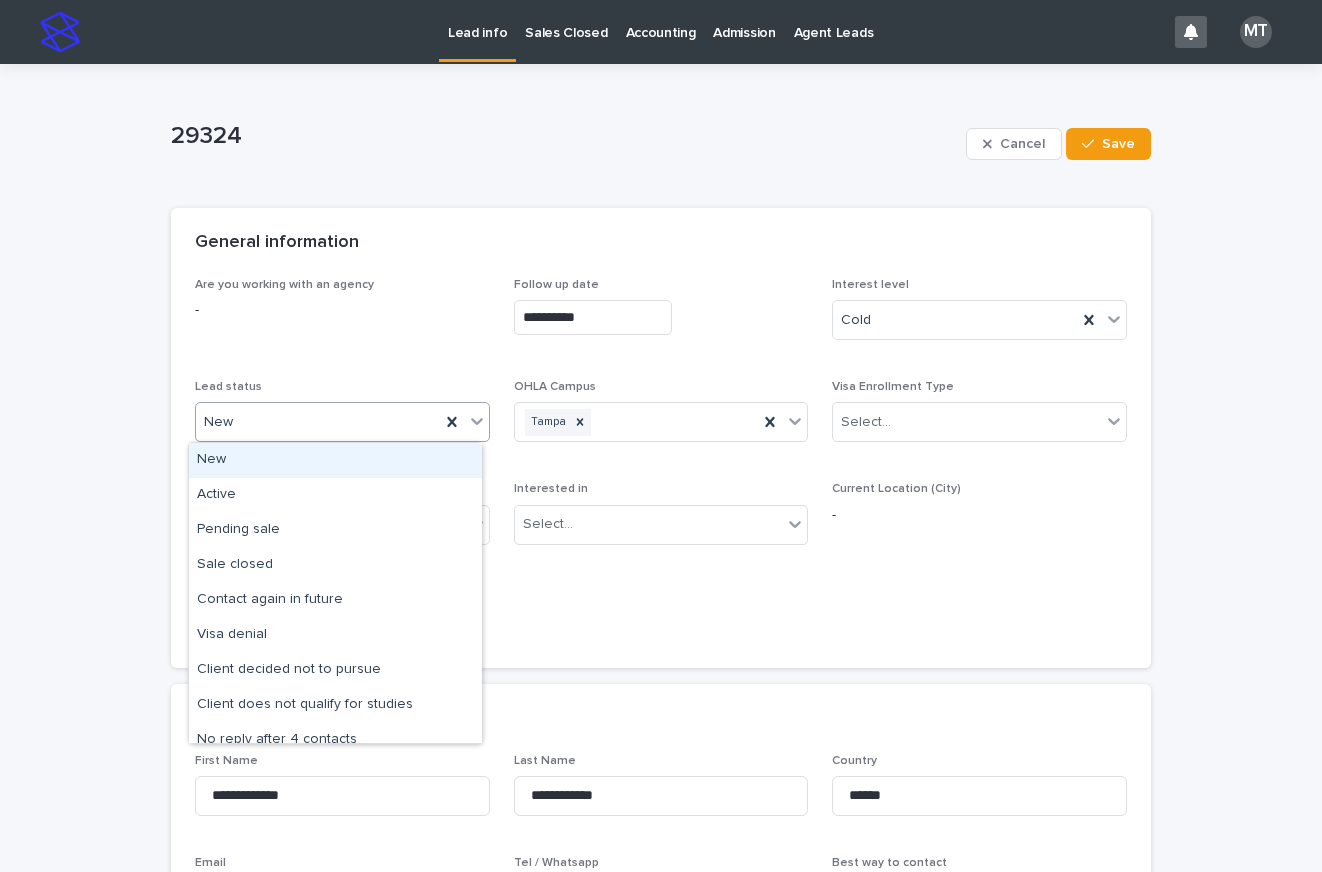 click on "New" at bounding box center (318, 422) 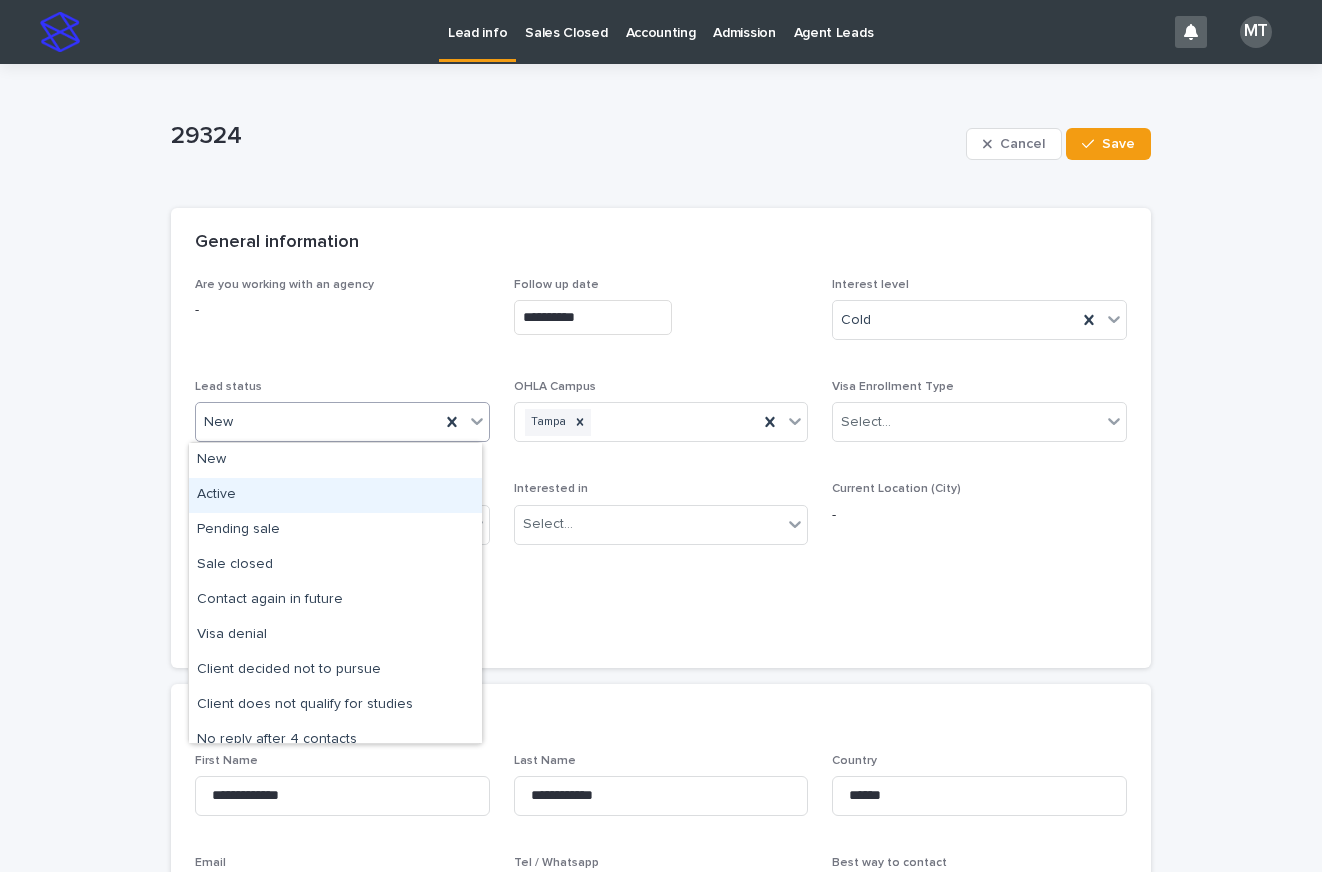 click on "Active" at bounding box center (335, 495) 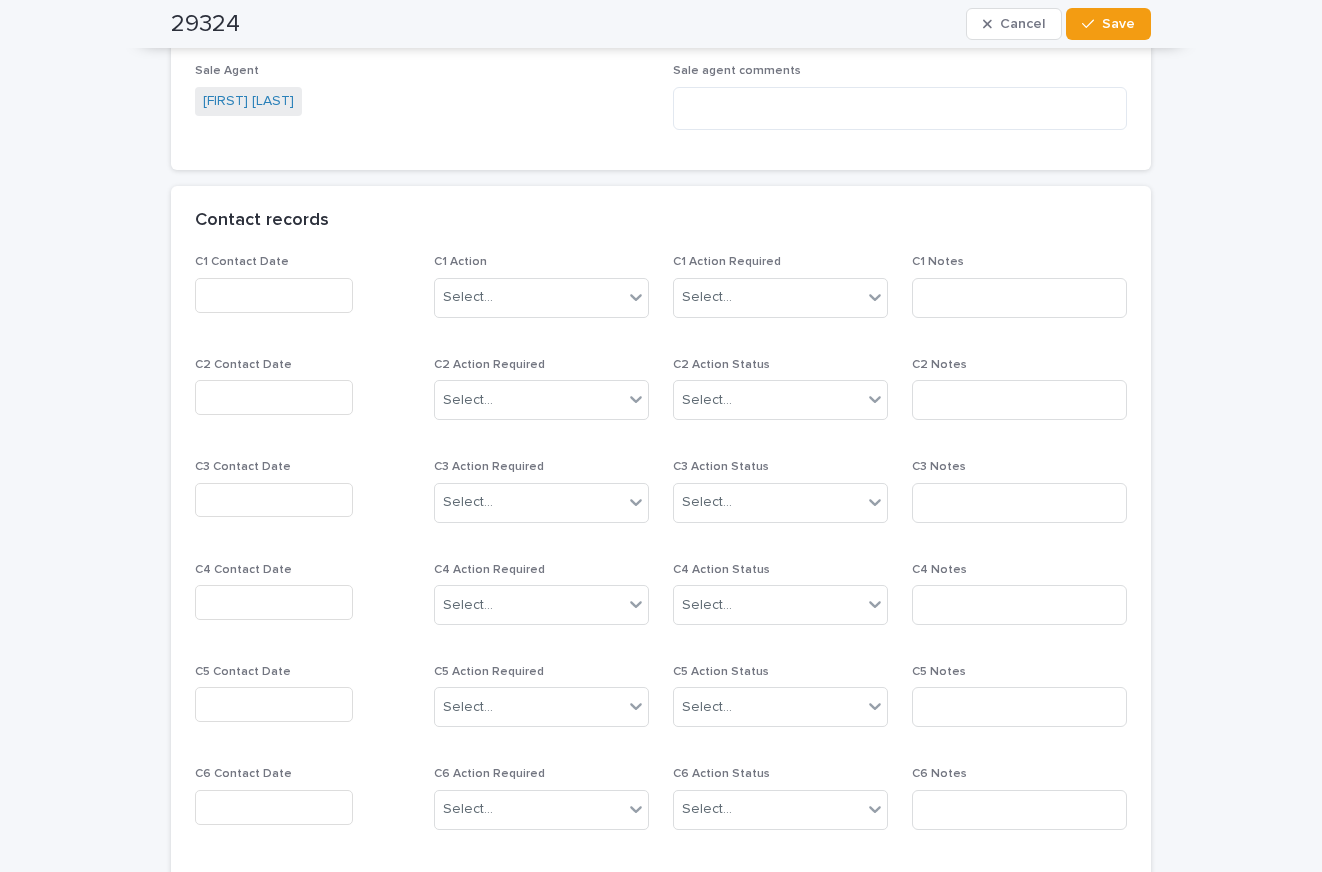 scroll, scrollTop: 1600, scrollLeft: 0, axis: vertical 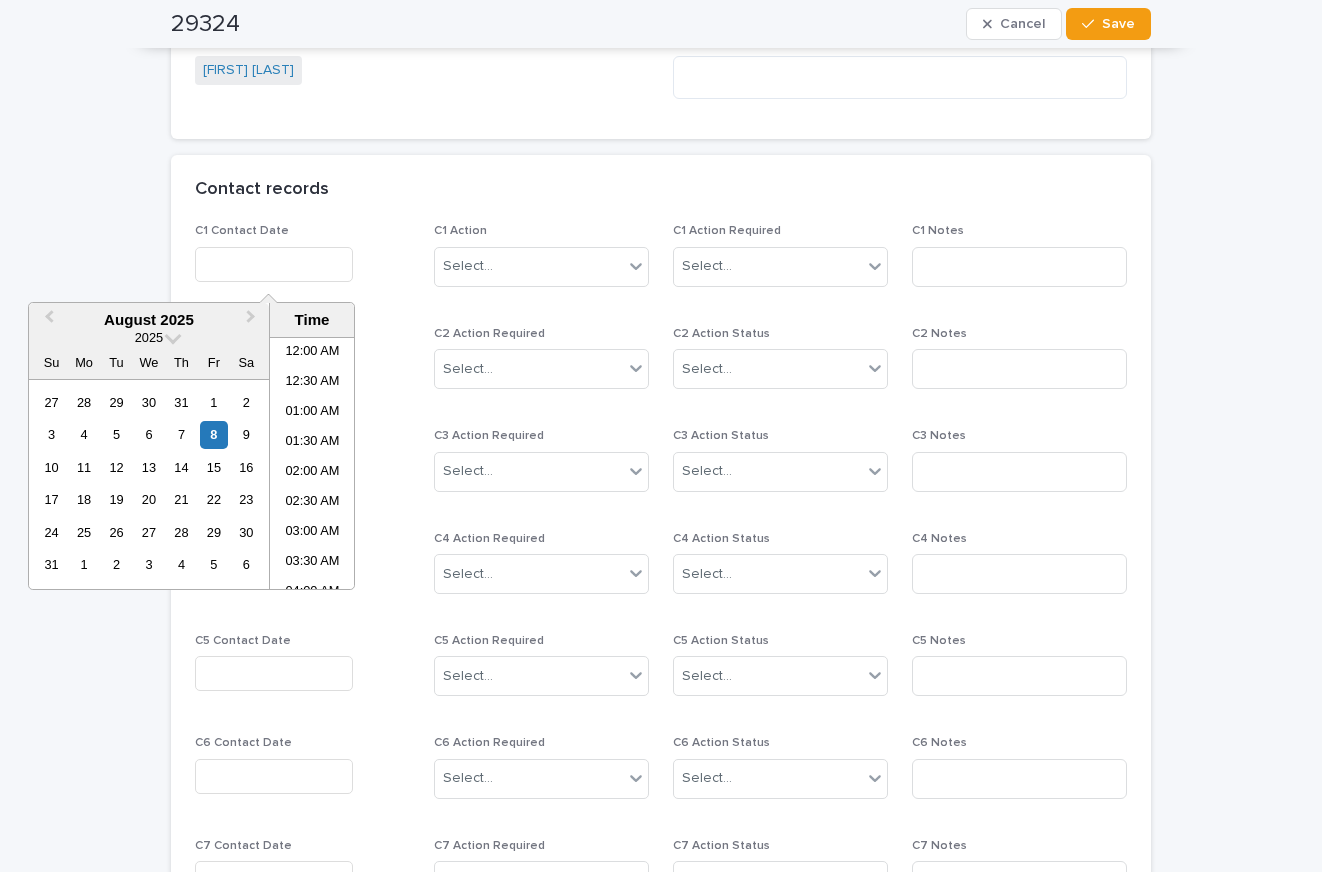 click at bounding box center [274, 264] 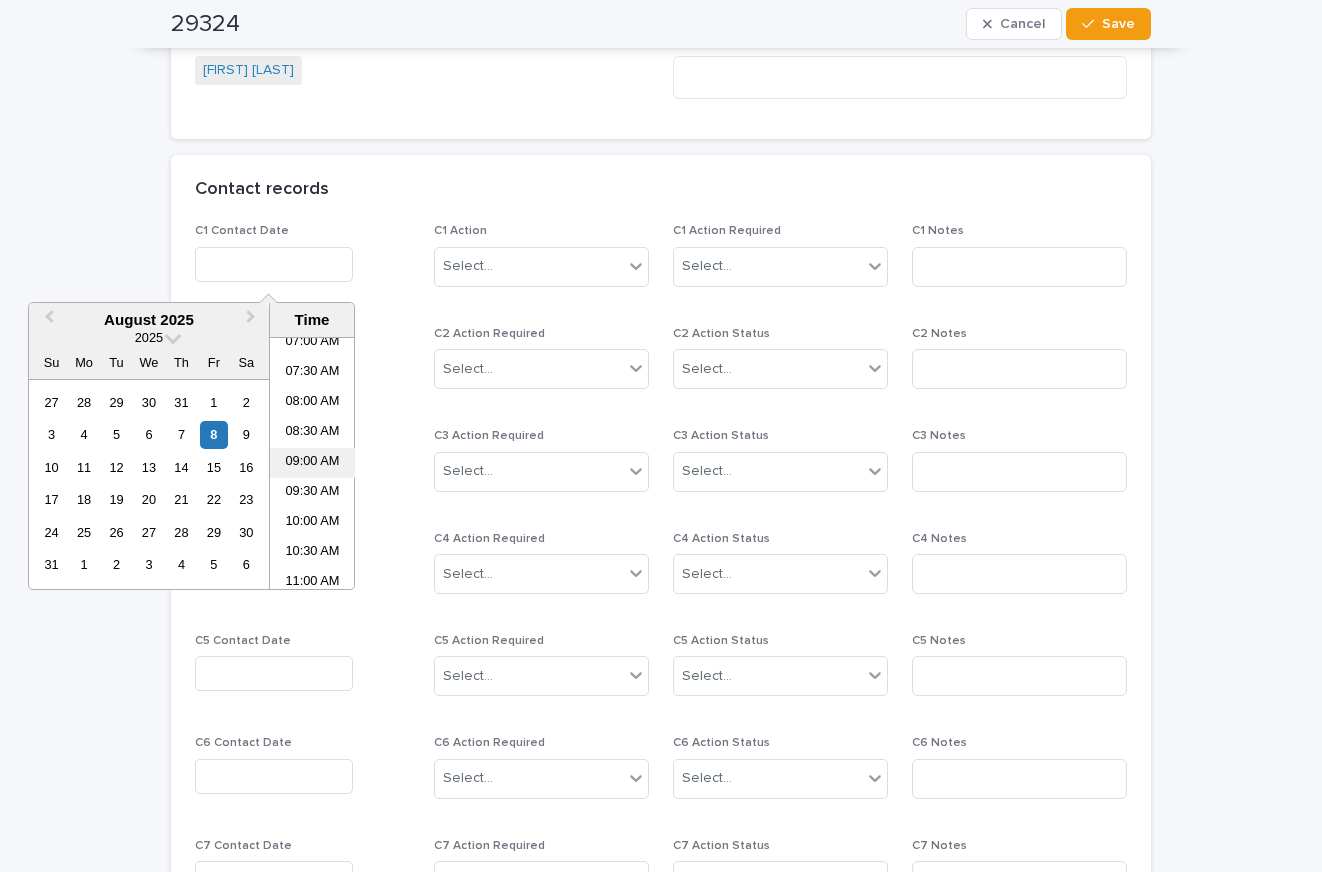 click on "09:00 AM" at bounding box center [312, 463] 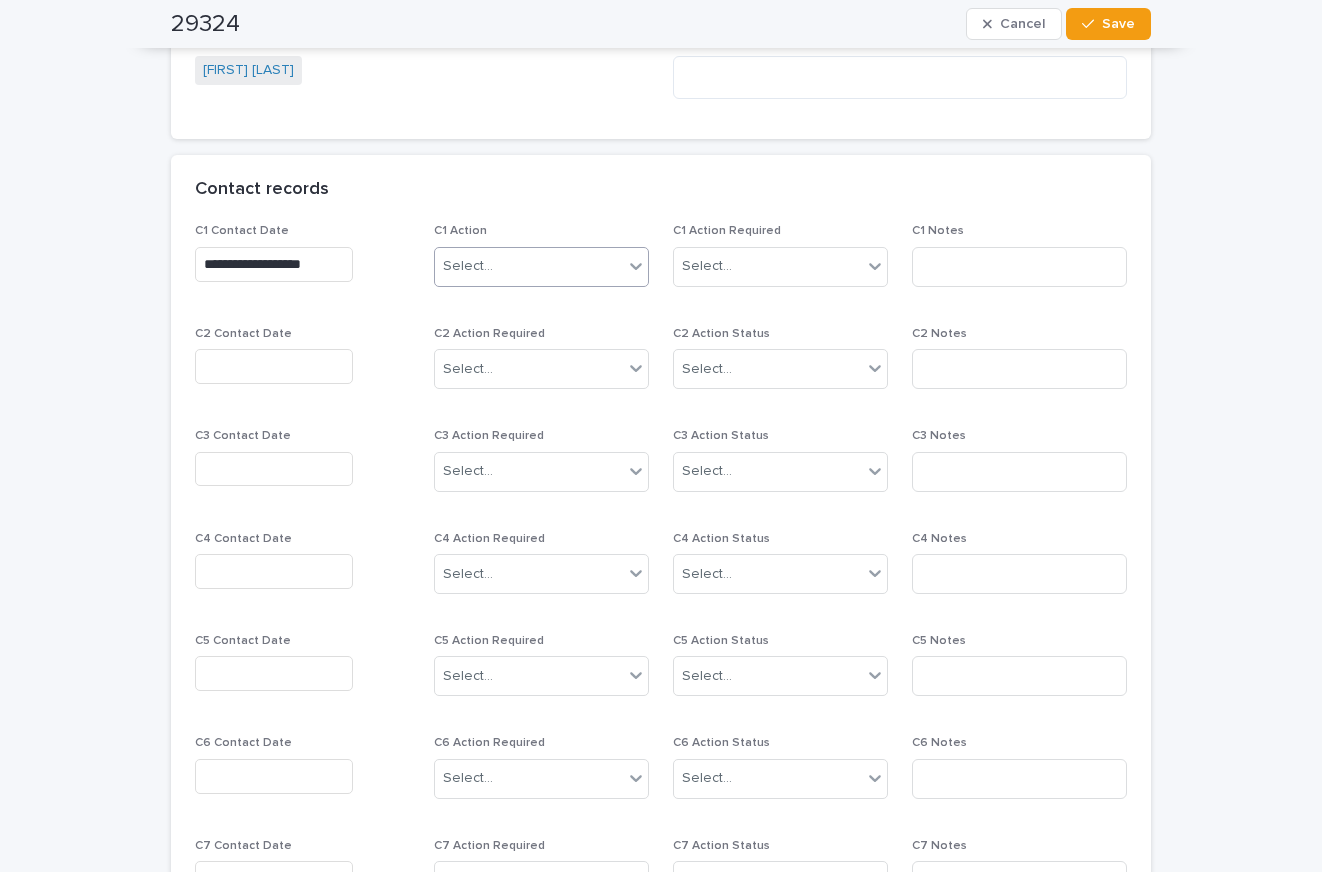 click on "Select..." at bounding box center [529, 266] 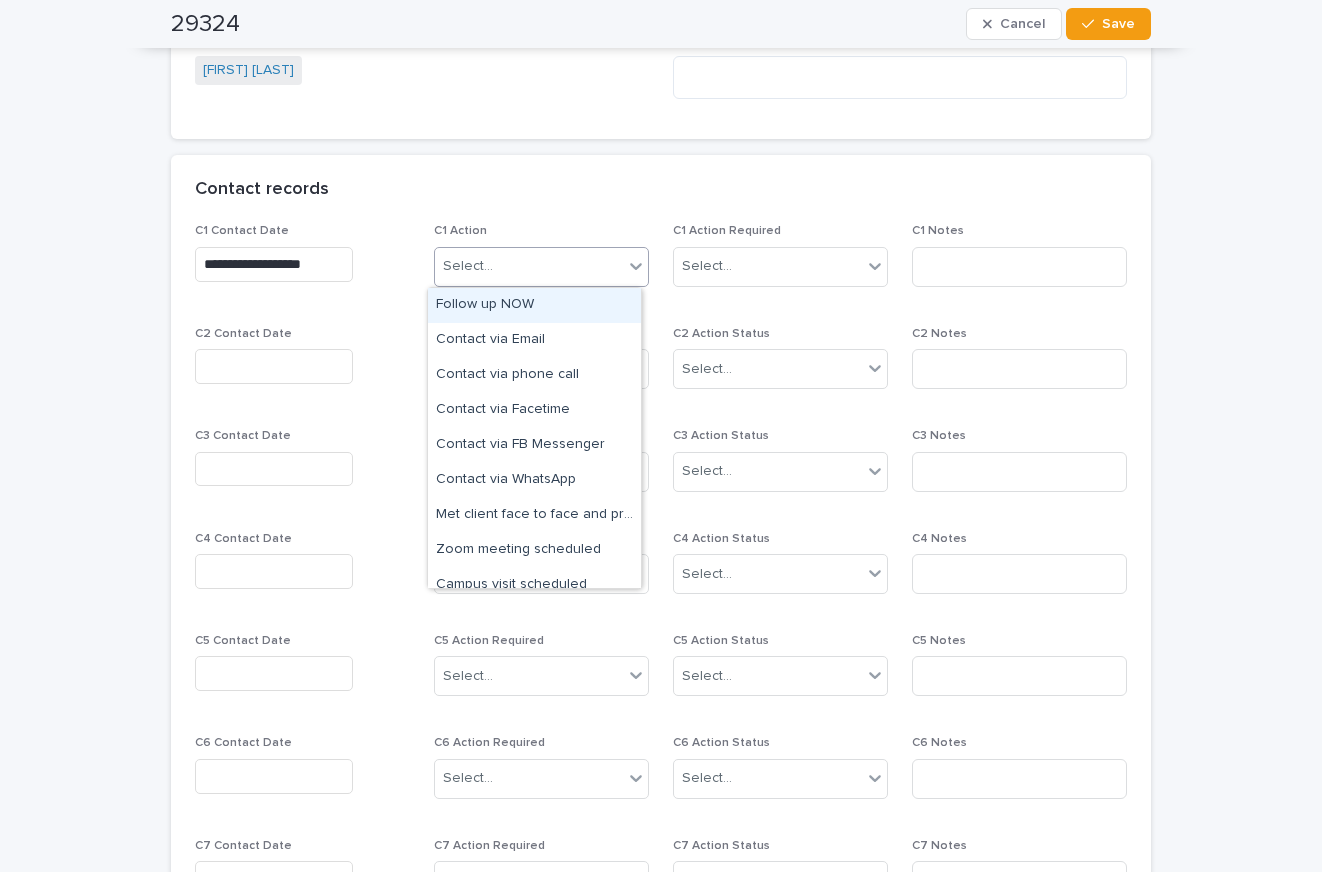 drag, startPoint x: 516, startPoint y: 324, endPoint x: 543, endPoint y: 314, distance: 28.79236 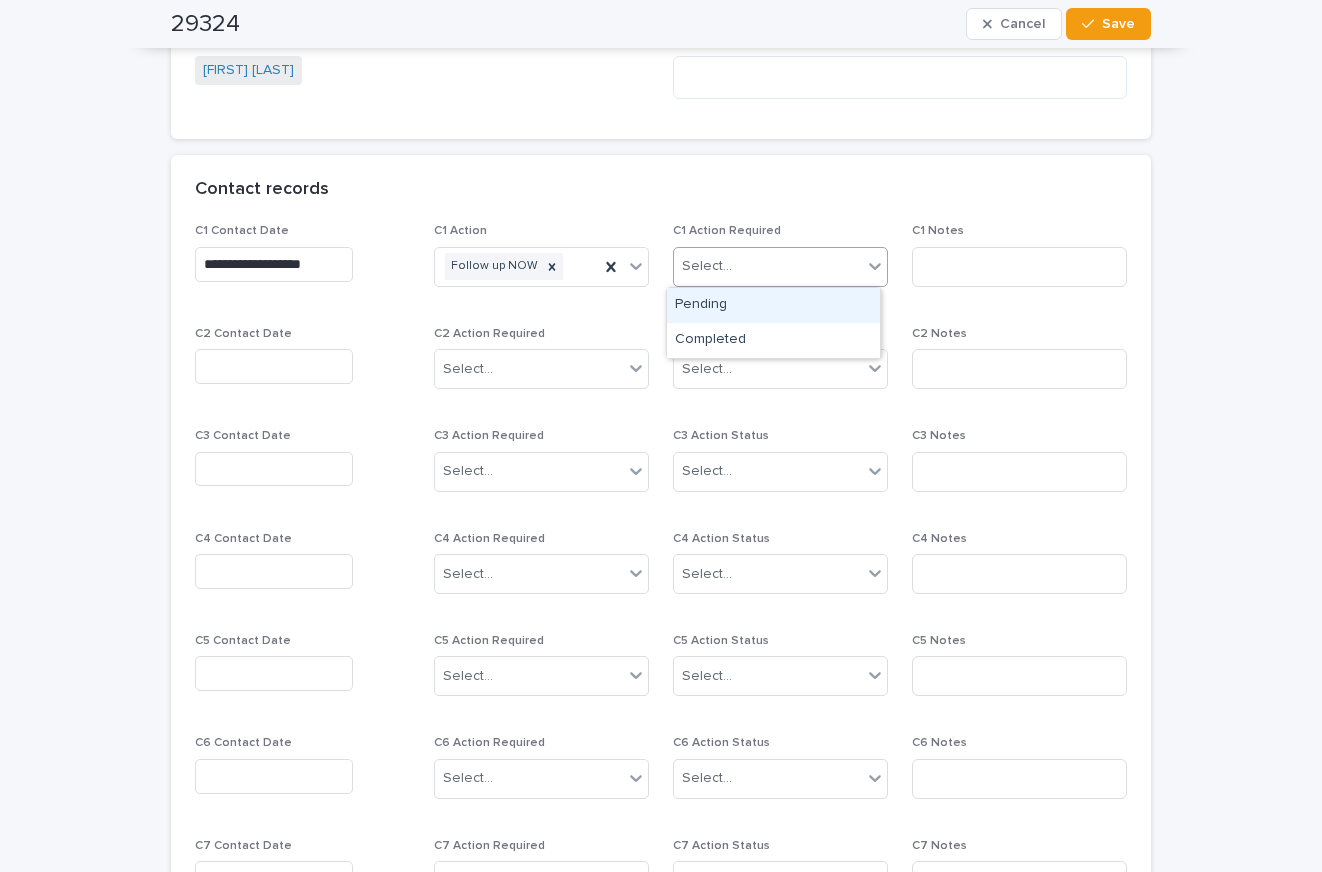 click on "Select..." at bounding box center [707, 266] 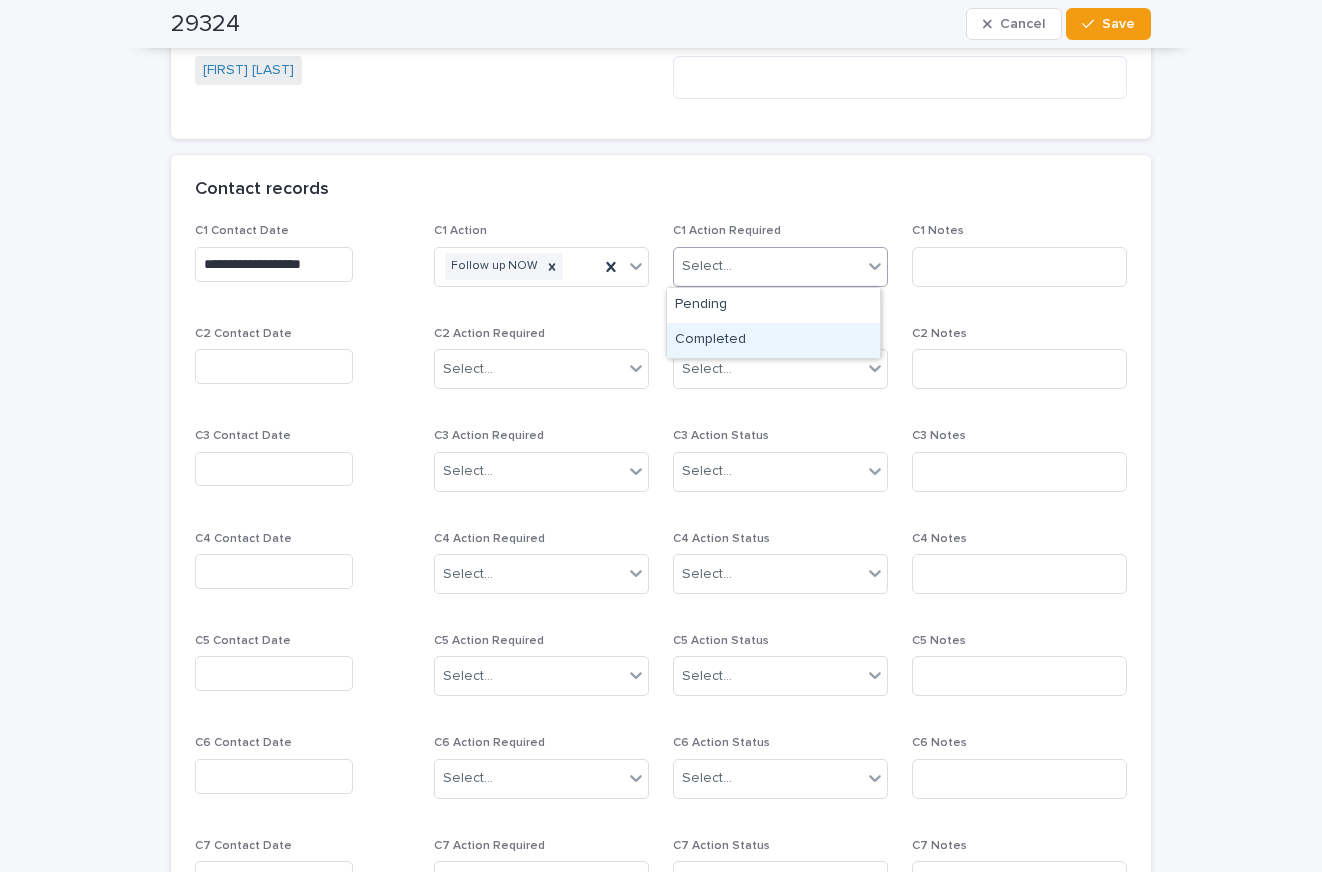 drag, startPoint x: 710, startPoint y: 337, endPoint x: 872, endPoint y: 284, distance: 170.4494 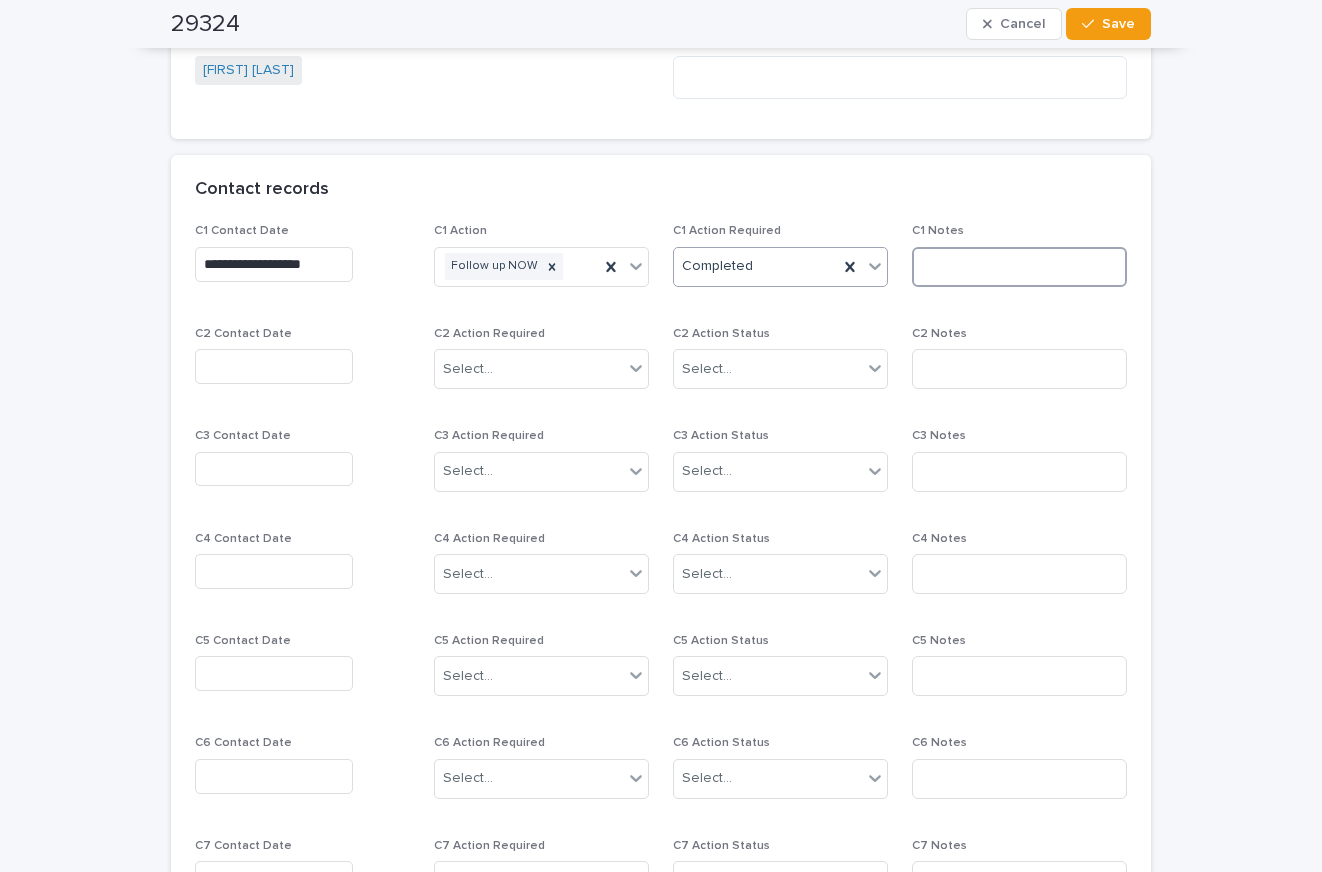click at bounding box center (1019, 267) 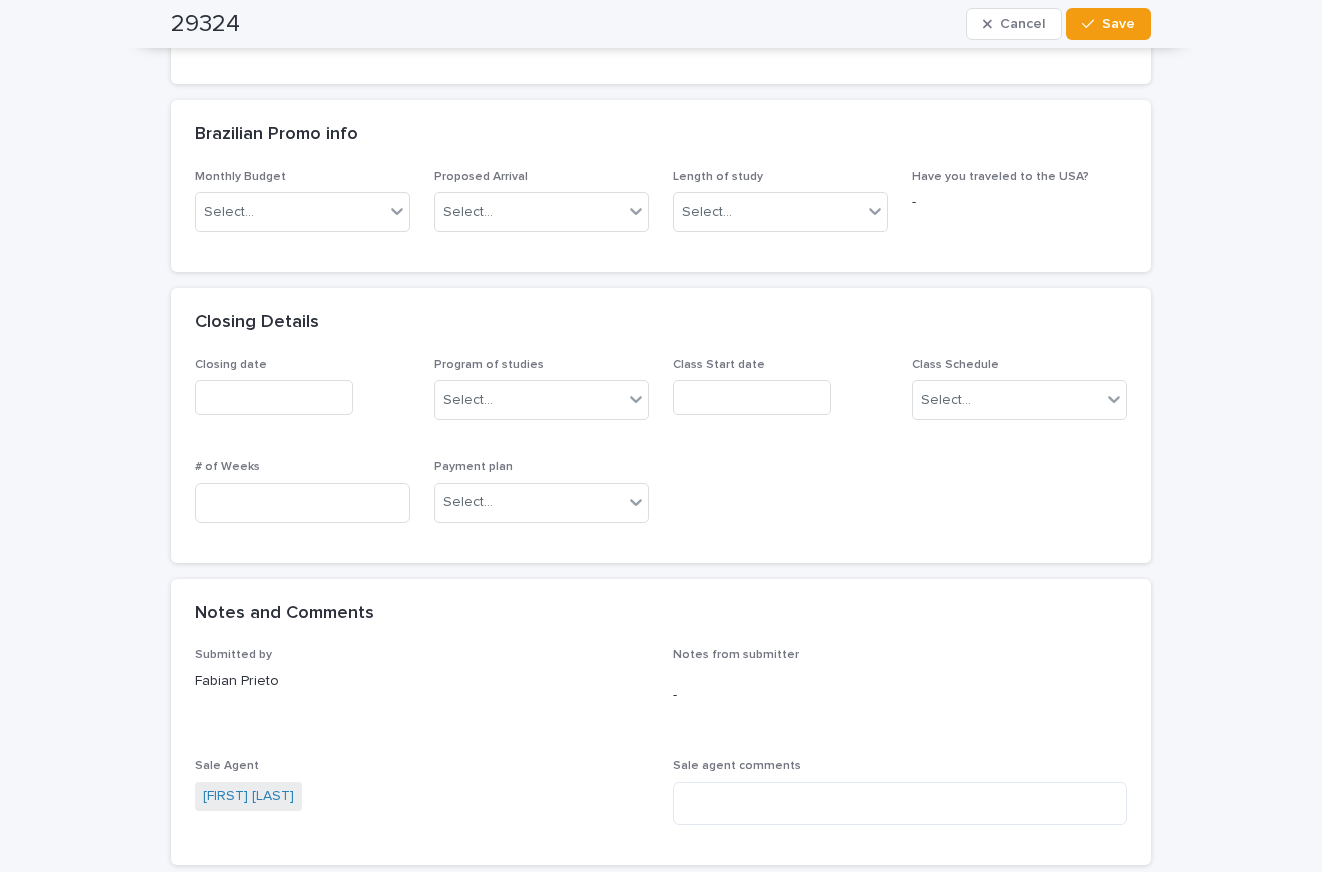 scroll, scrollTop: 600, scrollLeft: 0, axis: vertical 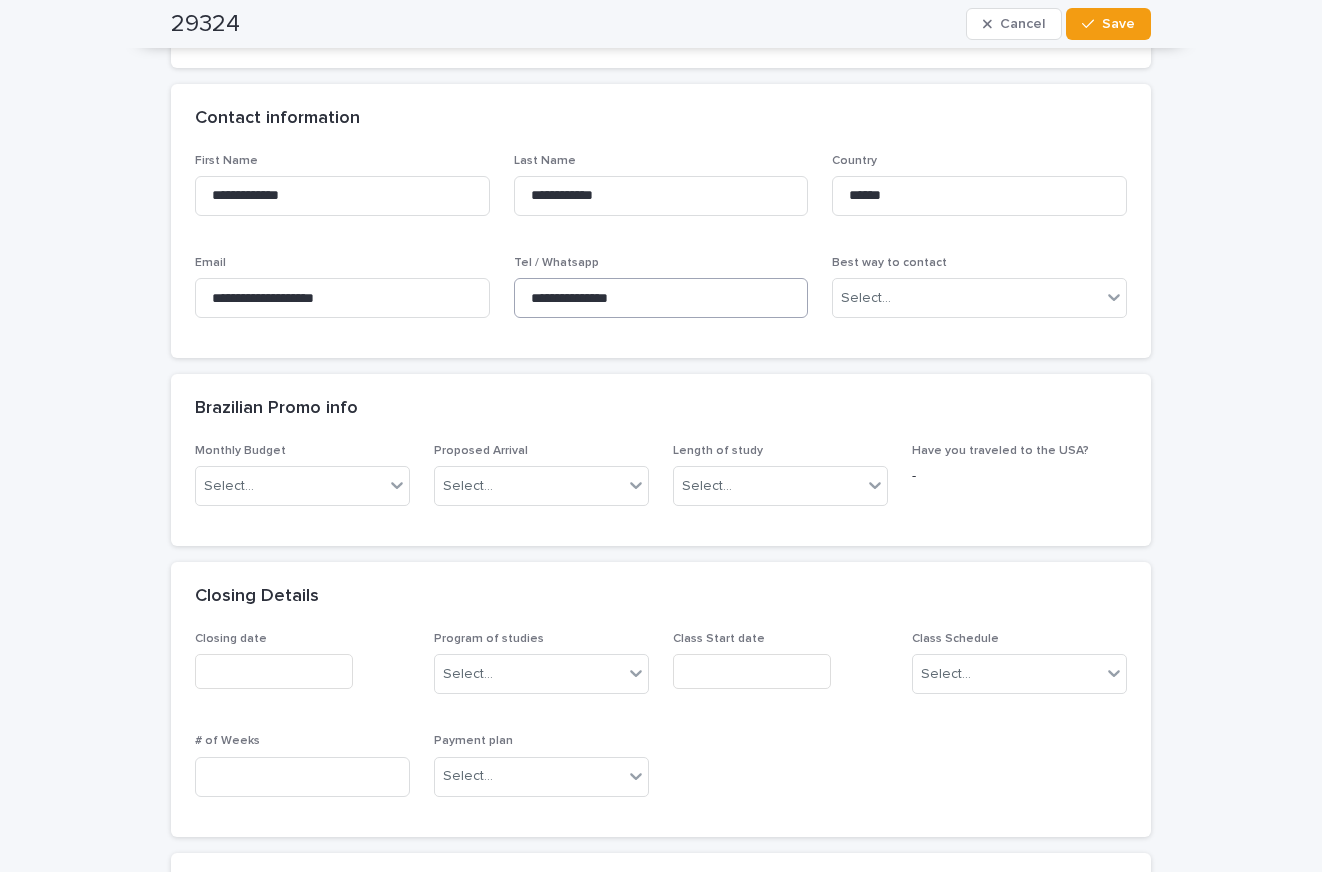 type on "*****" 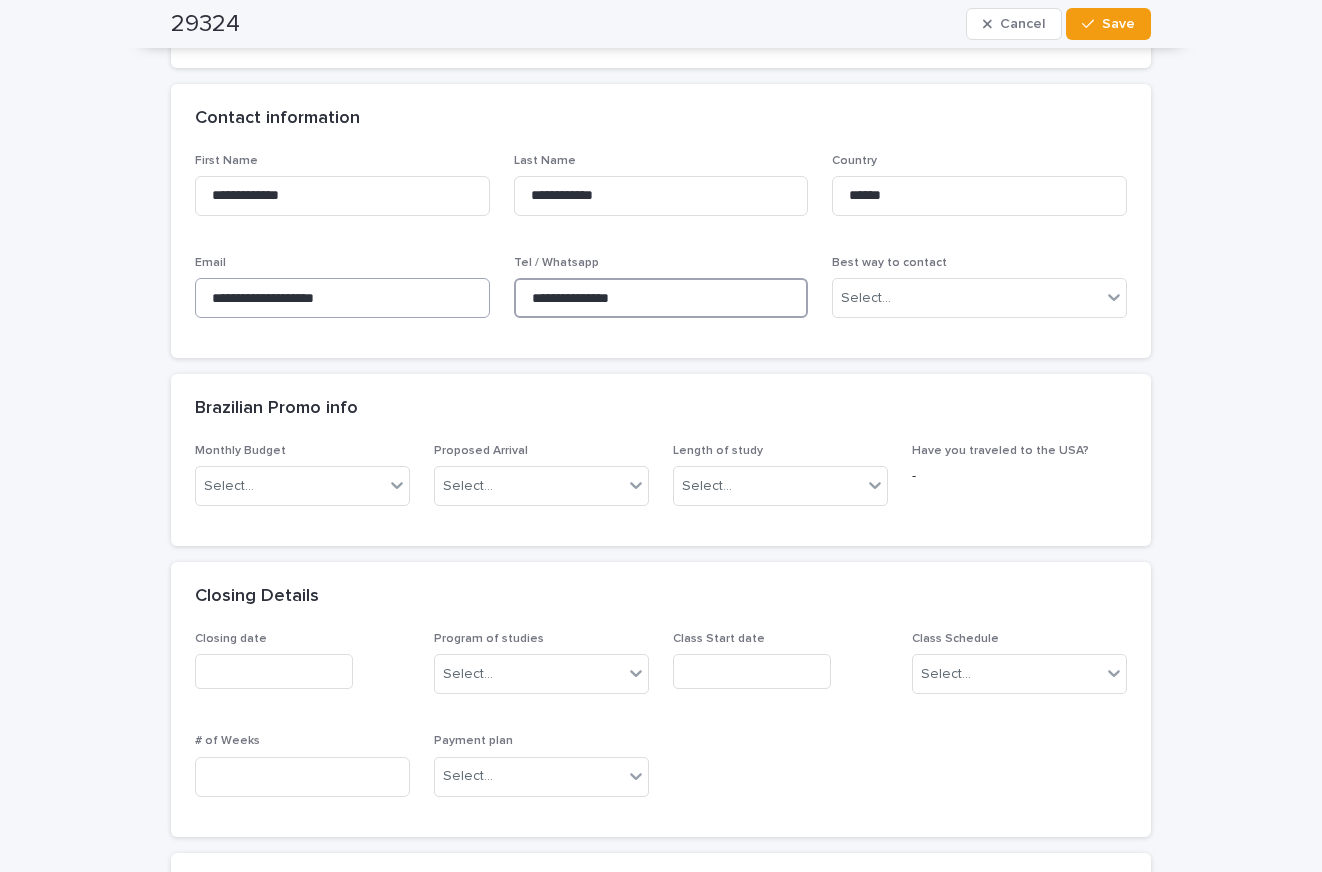 drag, startPoint x: 649, startPoint y: 294, endPoint x: 633, endPoint y: 324, distance: 34 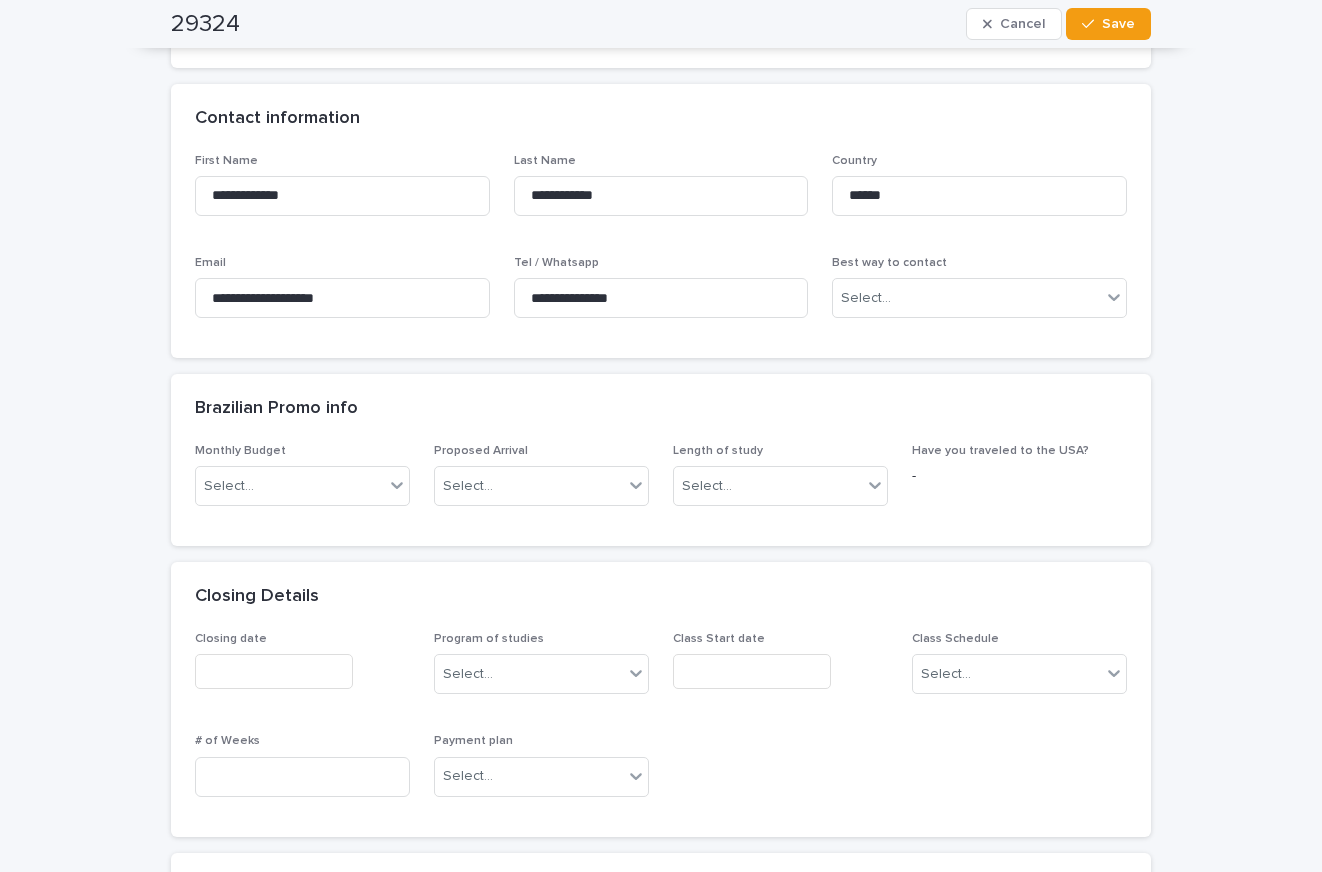 drag, startPoint x: 1112, startPoint y: 24, endPoint x: 659, endPoint y: 69, distance: 455.2296 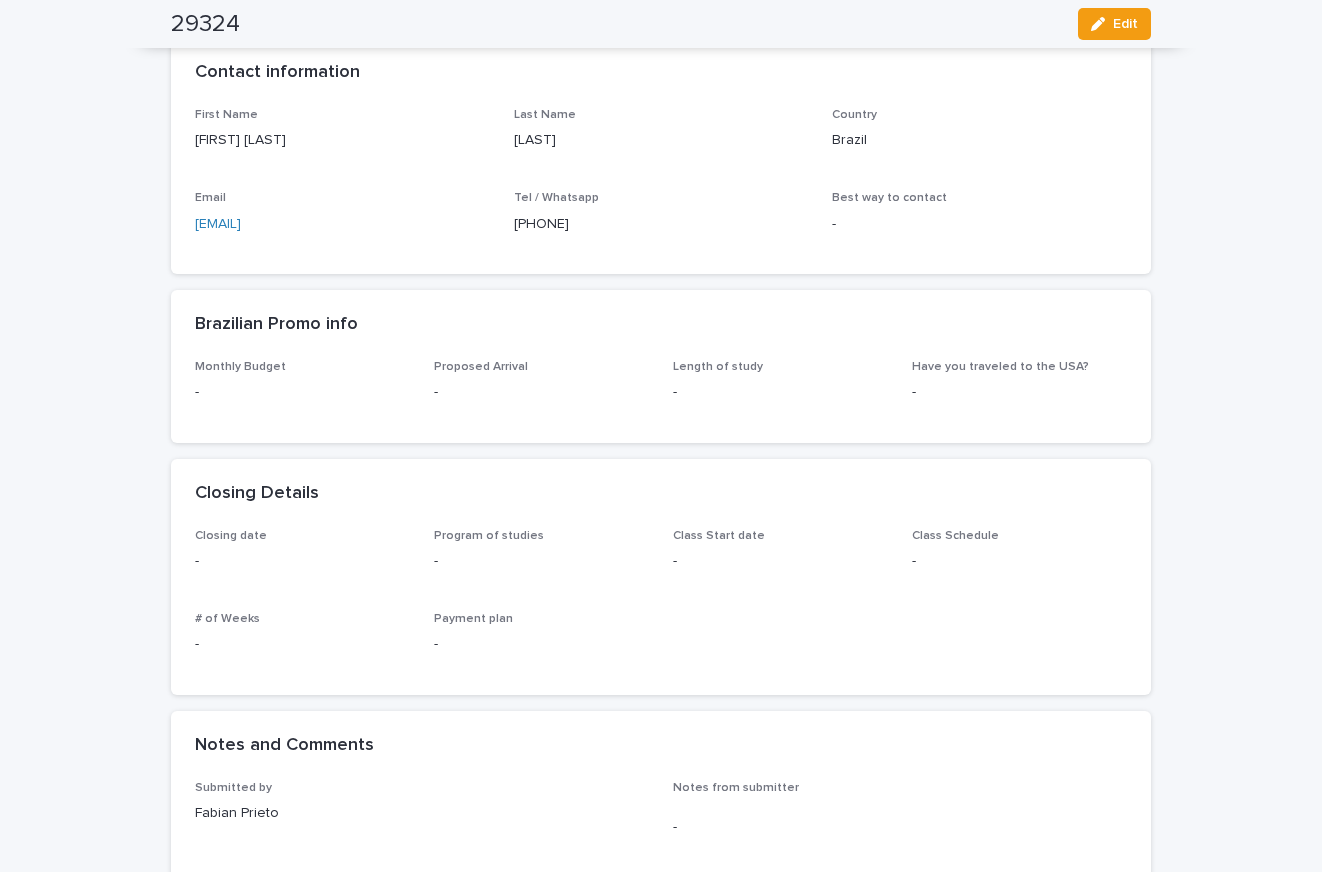 scroll, scrollTop: 471, scrollLeft: 0, axis: vertical 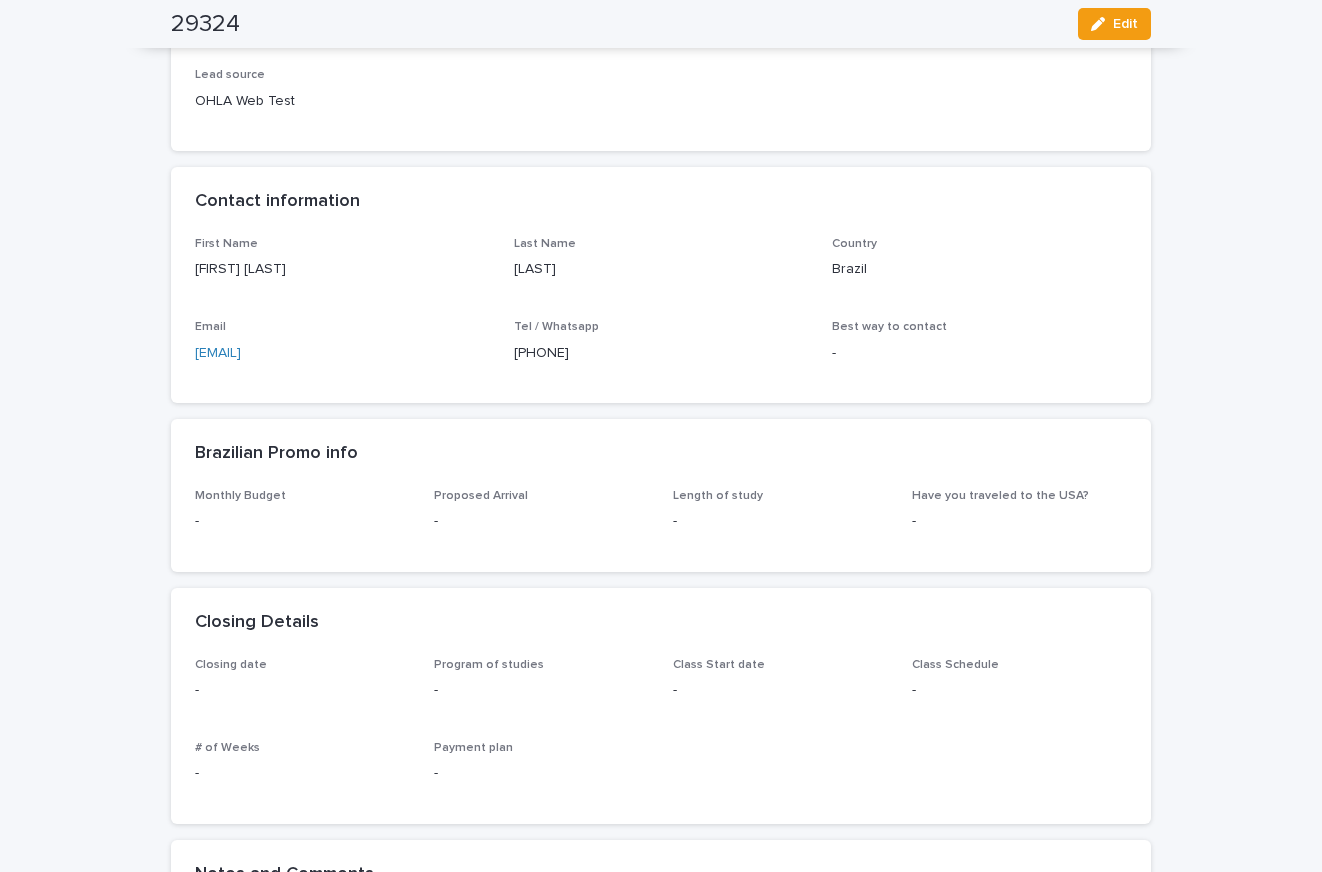 click on "Country [COUNTRY]" at bounding box center (979, 266) 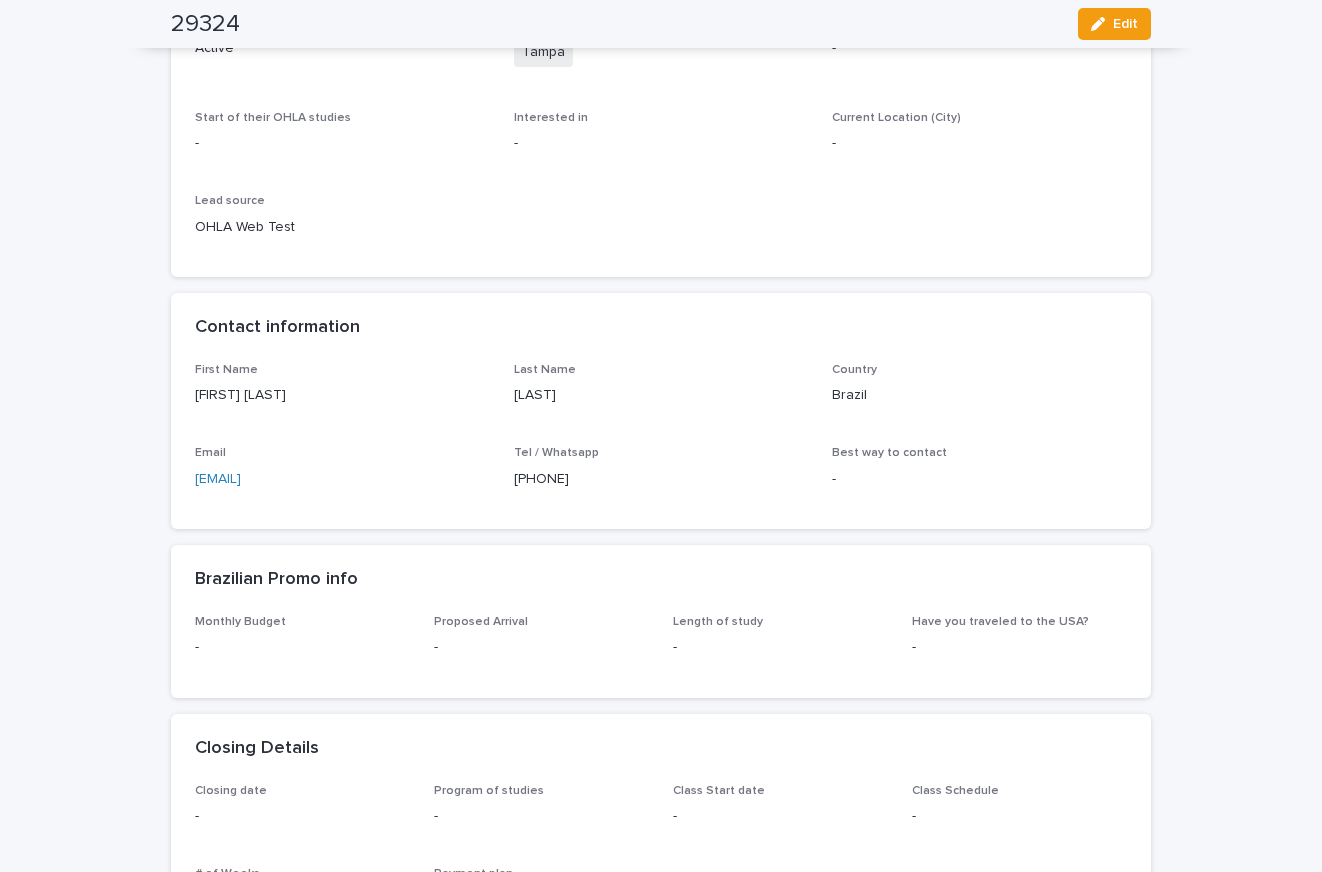 scroll, scrollTop: 0, scrollLeft: 0, axis: both 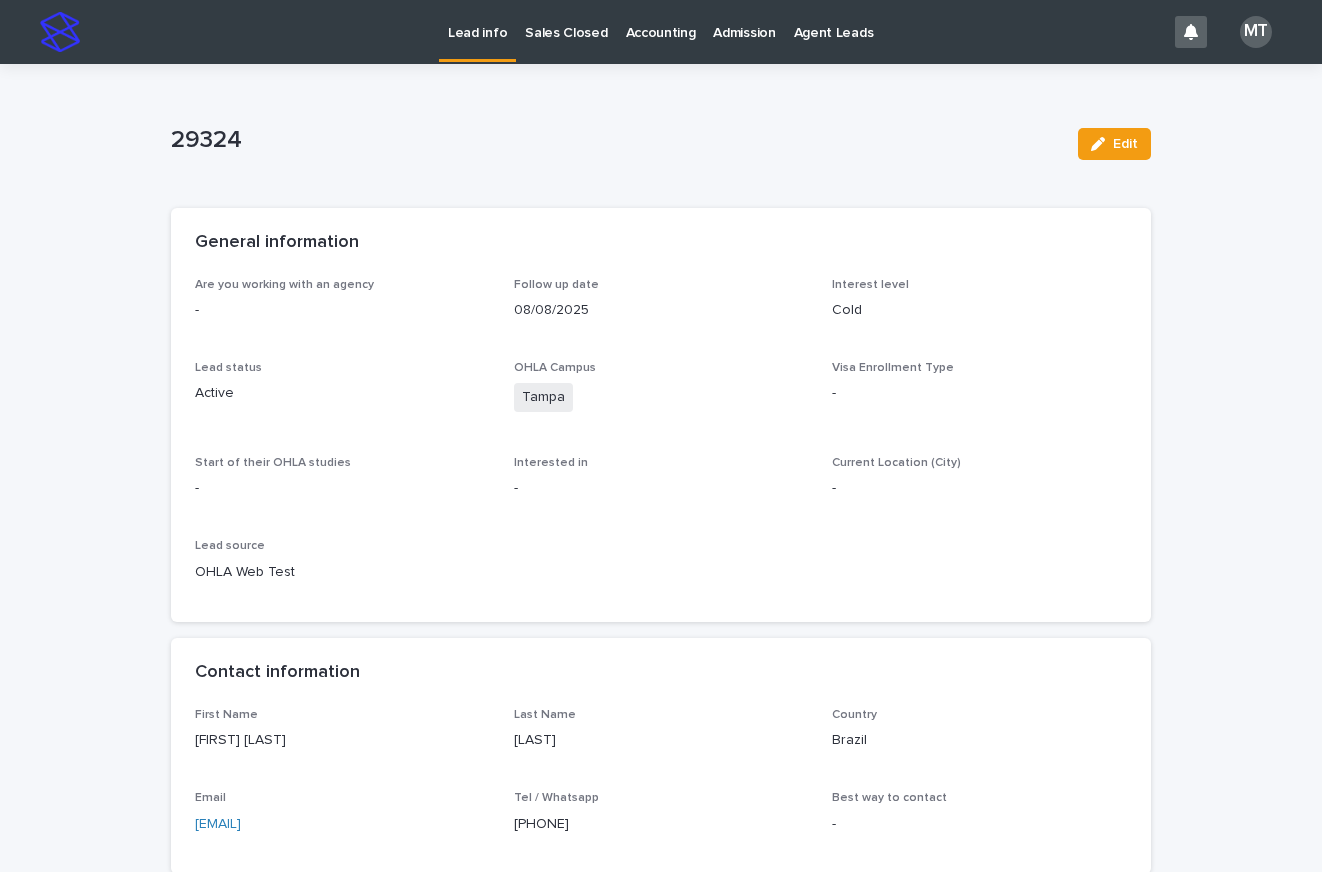 click on "Lead info" at bounding box center (477, 21) 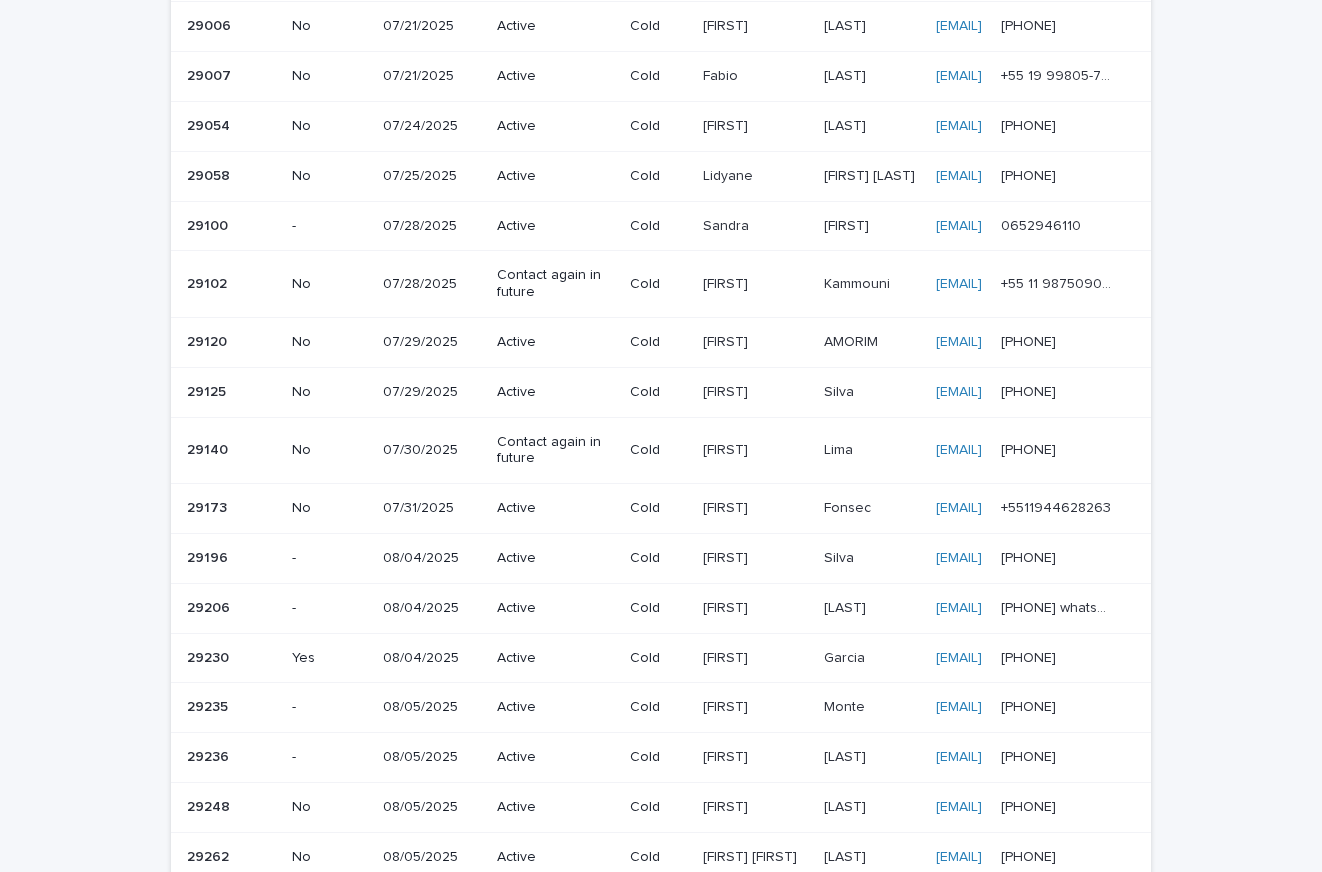 scroll, scrollTop: 0, scrollLeft: 0, axis: both 